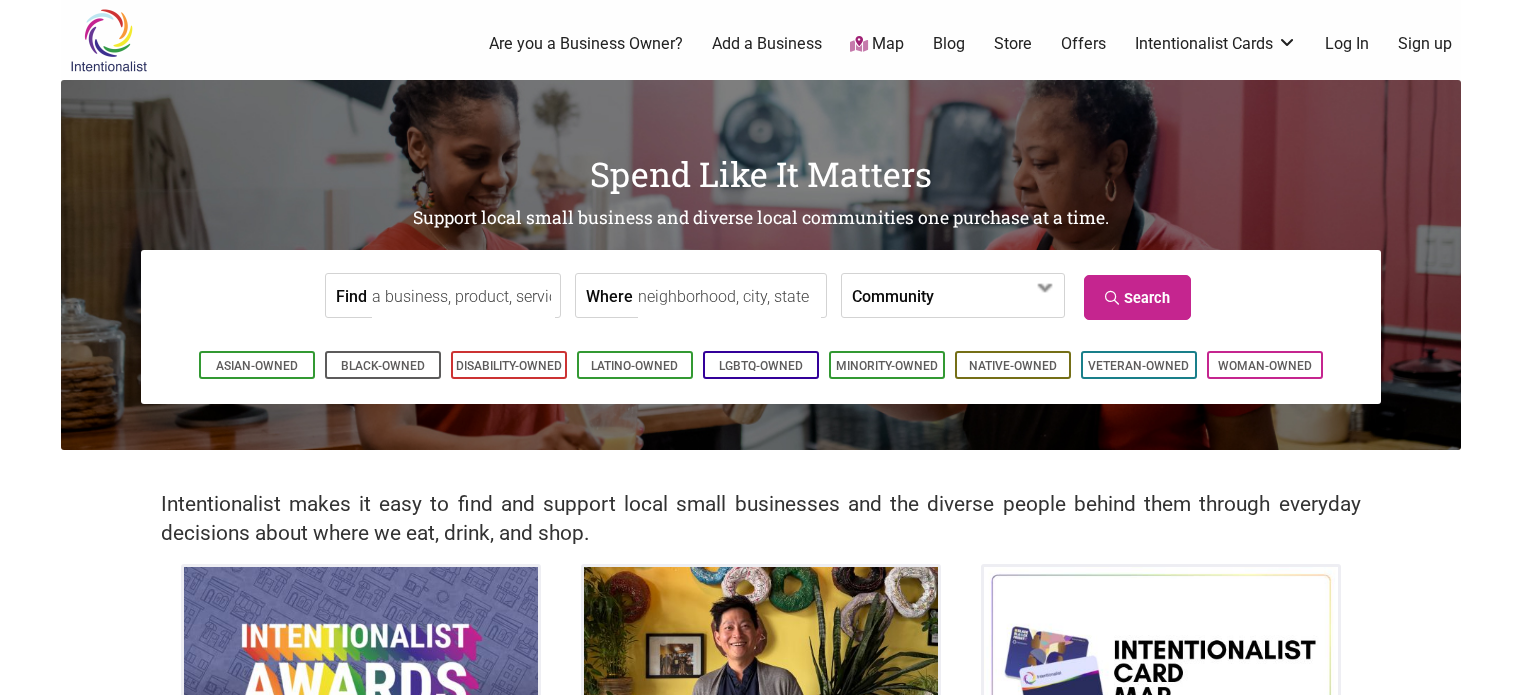 scroll, scrollTop: 0, scrollLeft: 0, axis: both 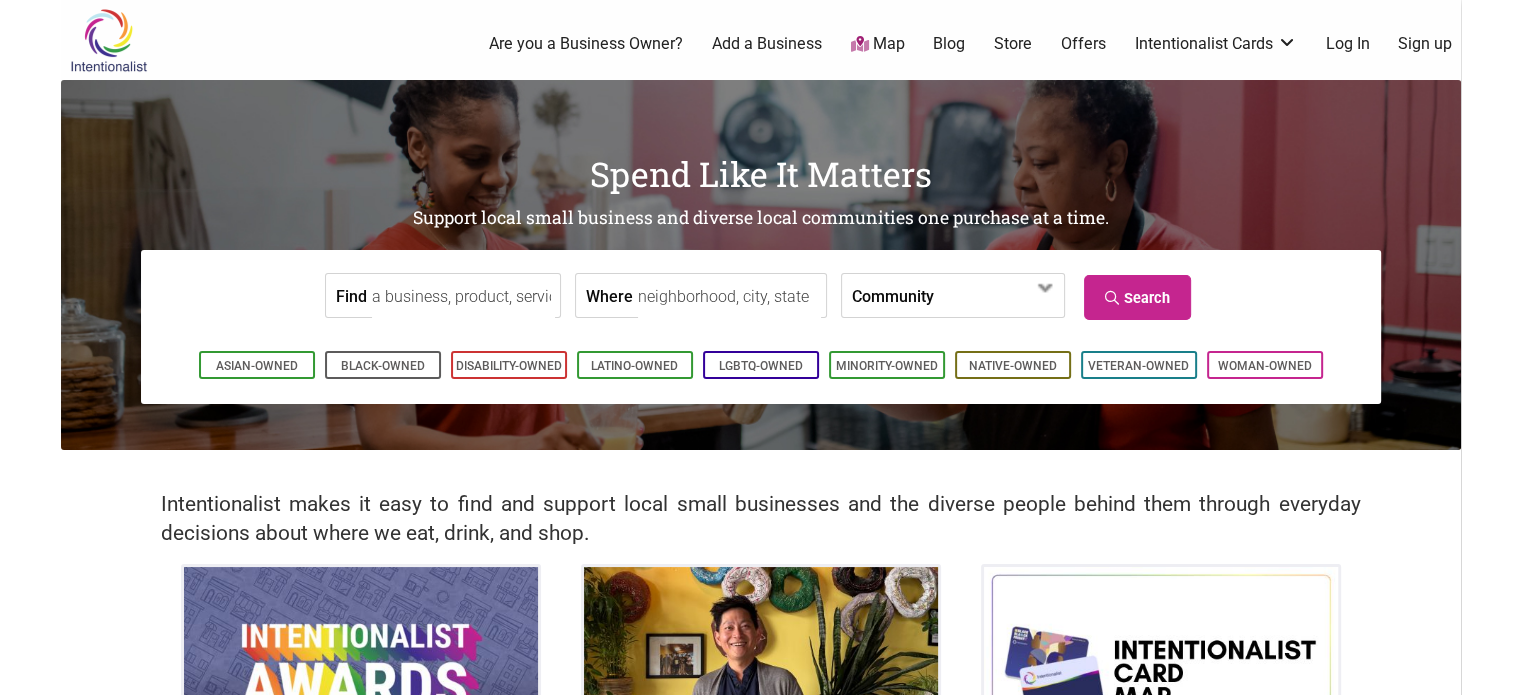 click on "Find
Where
Community
Asian-Owned Black-Owned Disability-Owned Family-Owned Latino-Owned LGBTQ-Owned Native-Owned Social Enterprise Veteran-Owned Woman-Owned
Search" at bounding box center (761, 295) 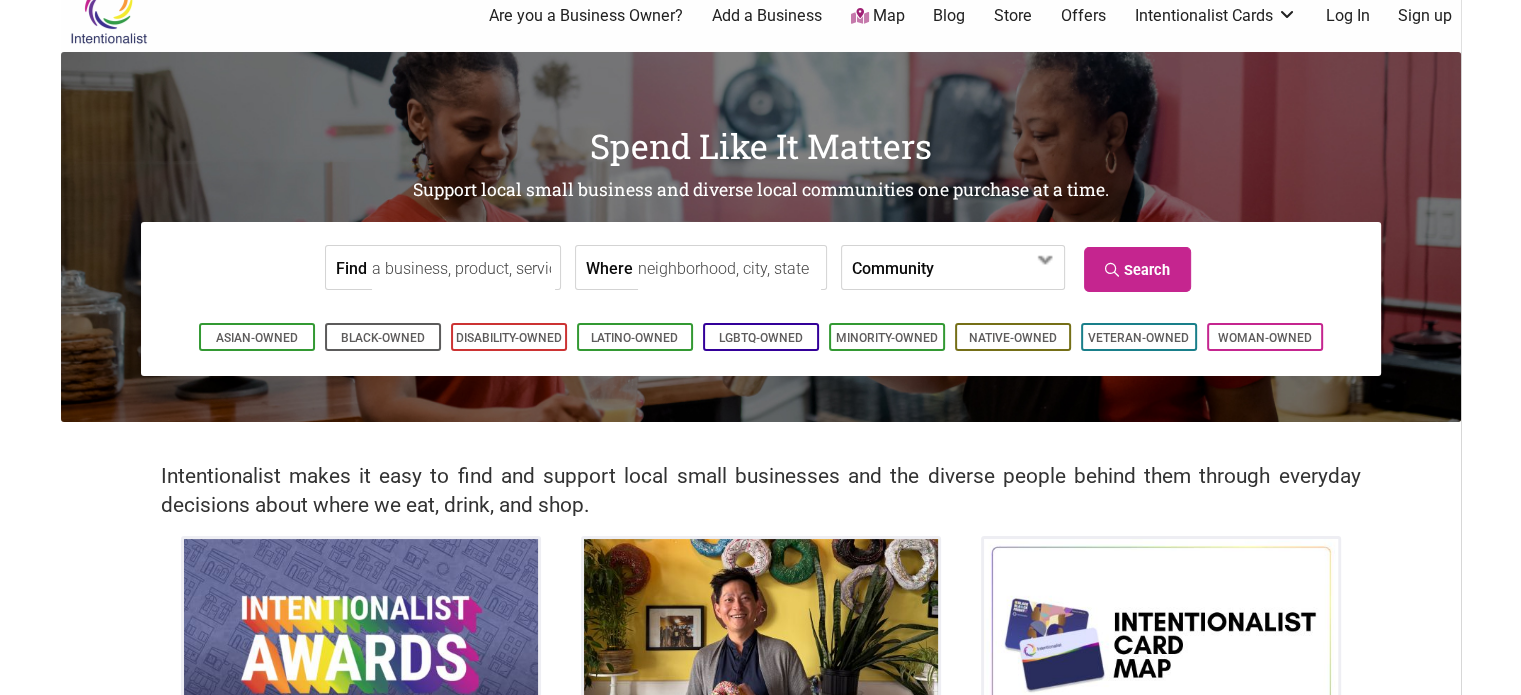 scroll, scrollTop: 30, scrollLeft: 0, axis: vertical 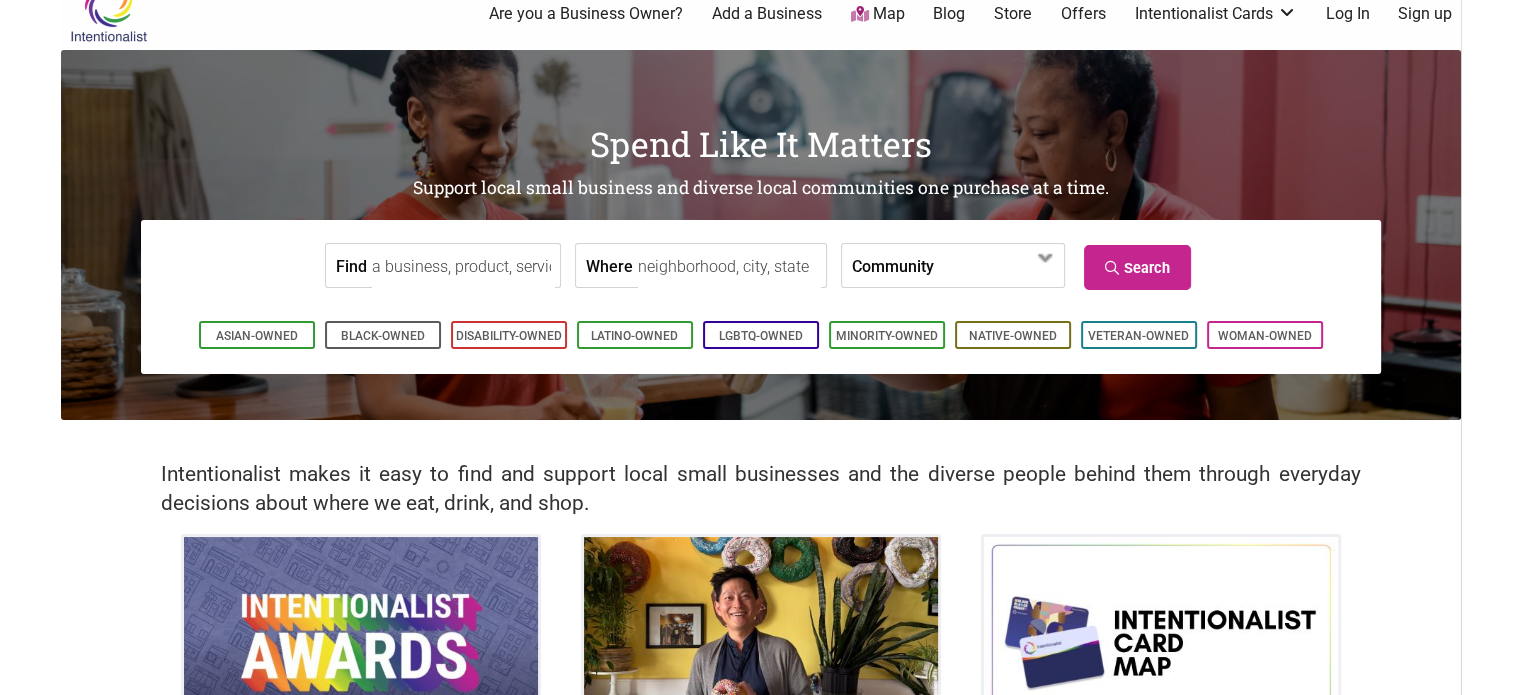 click on "Where" at bounding box center [729, 266] 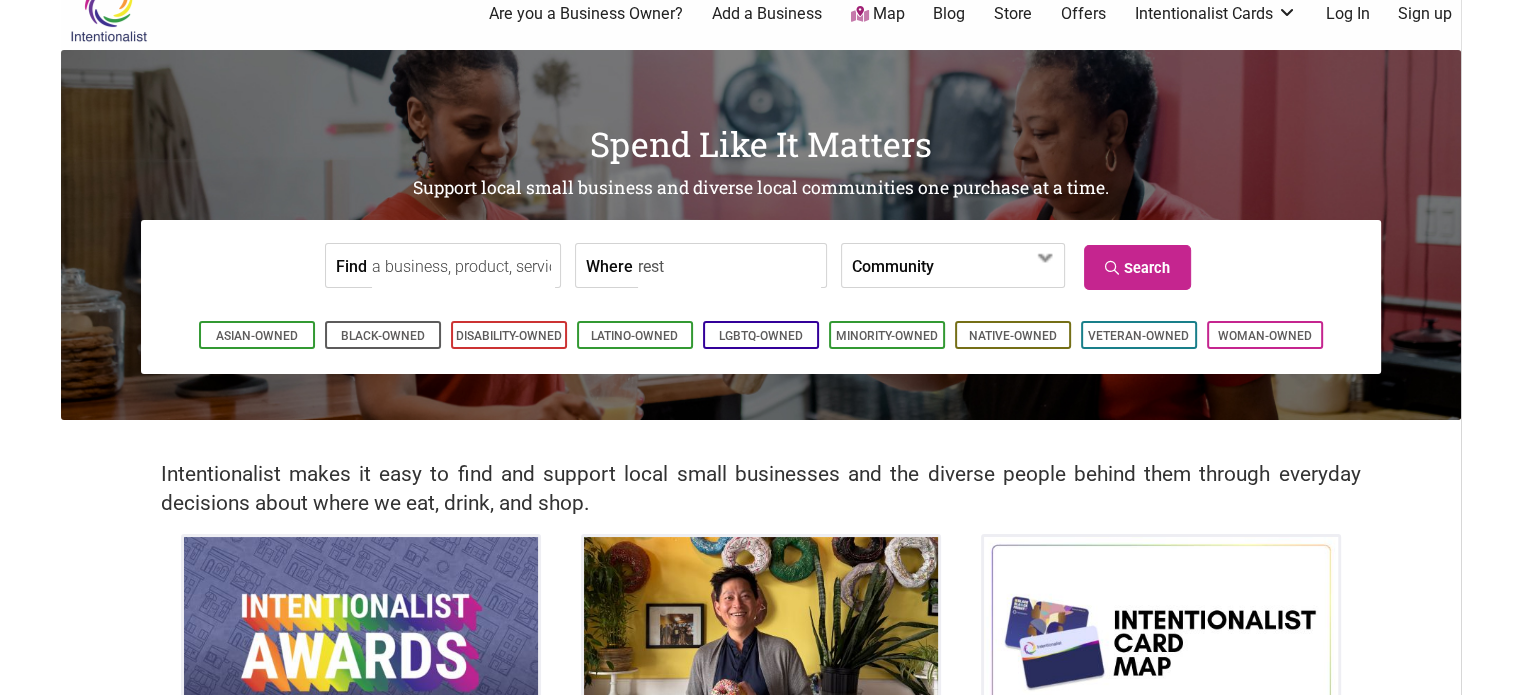 click on "Community" at bounding box center (893, 265) 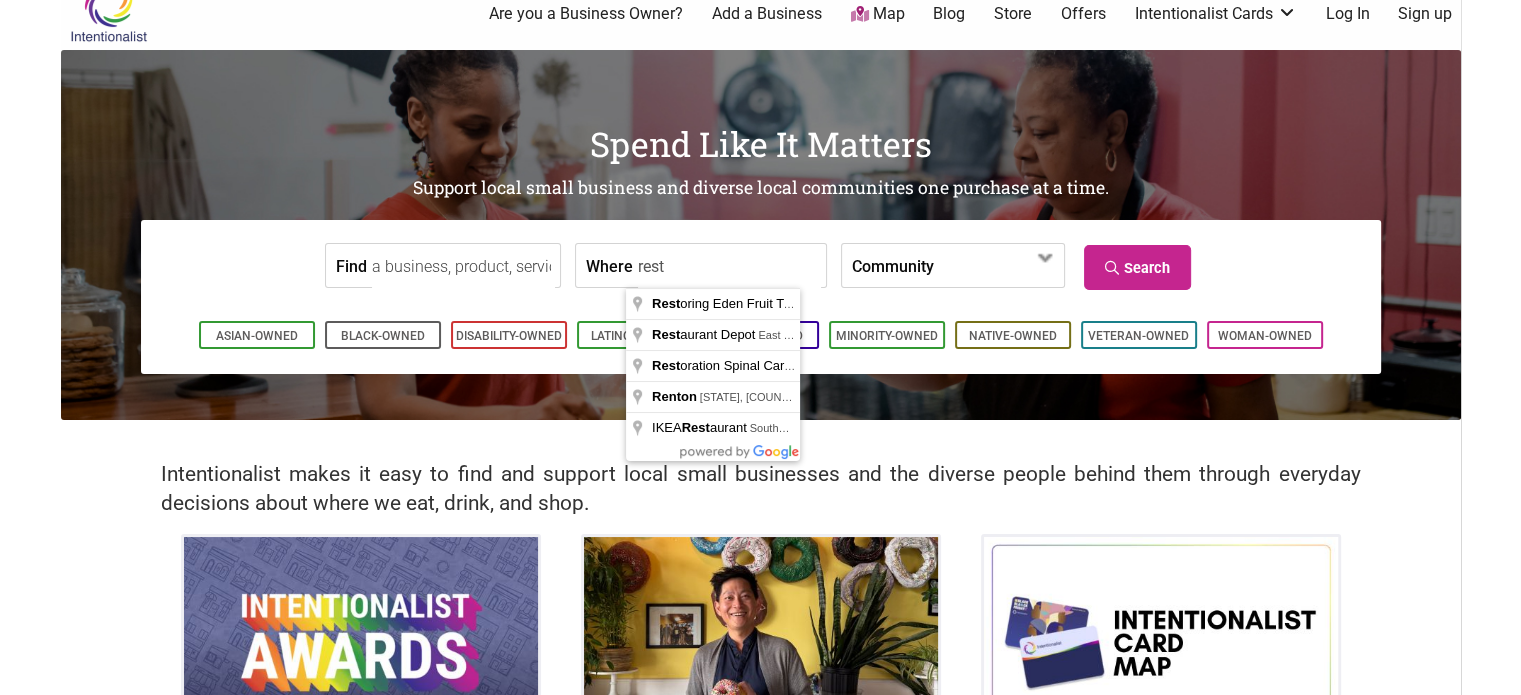 click on "rest" at bounding box center [729, 266] 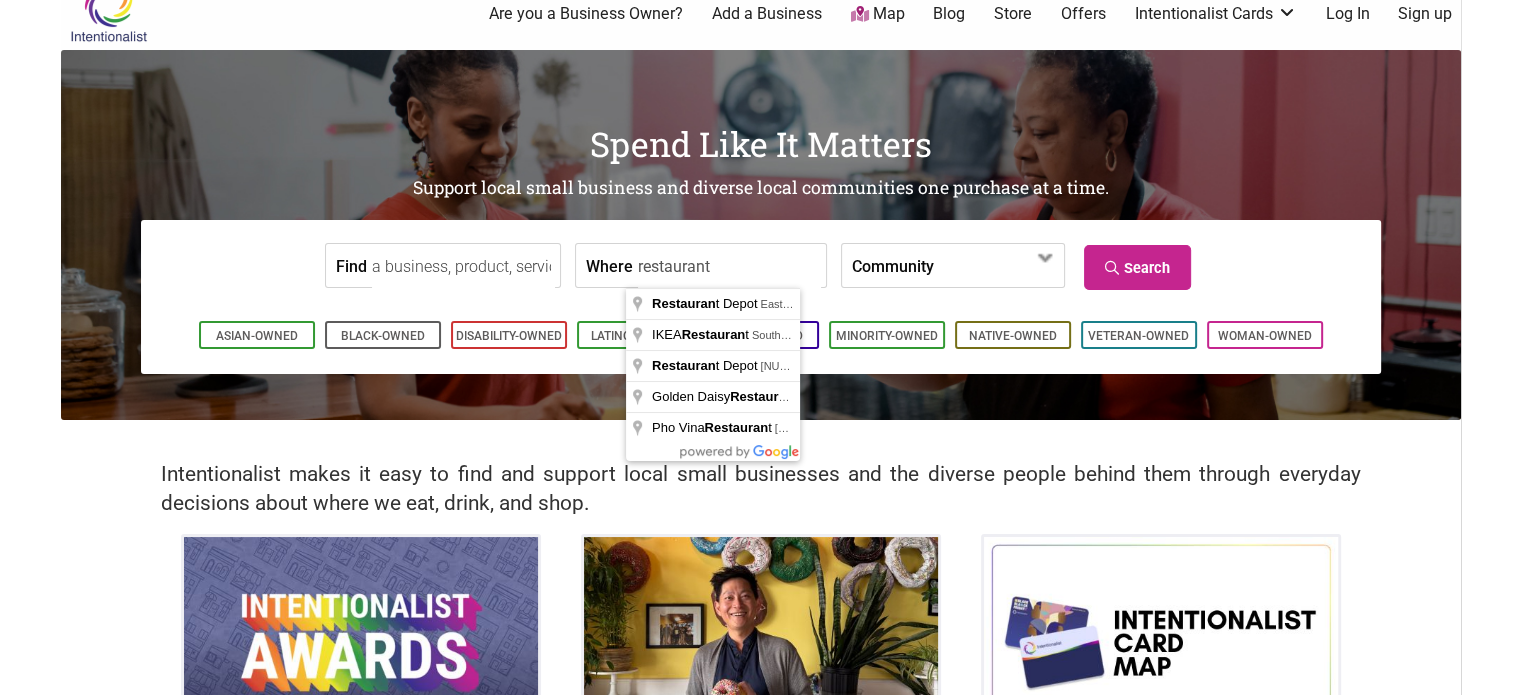 type on "restaurants" 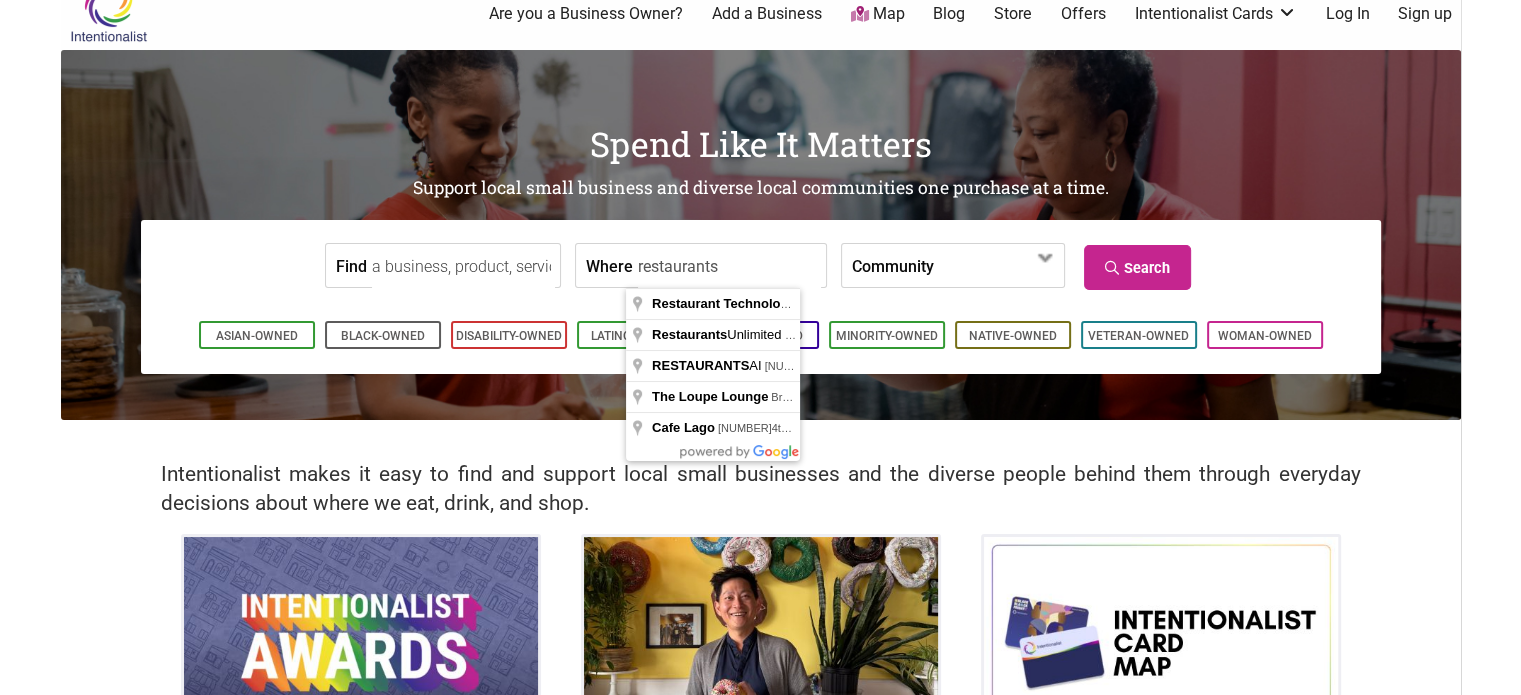click on "restaurants" at bounding box center [729, 266] 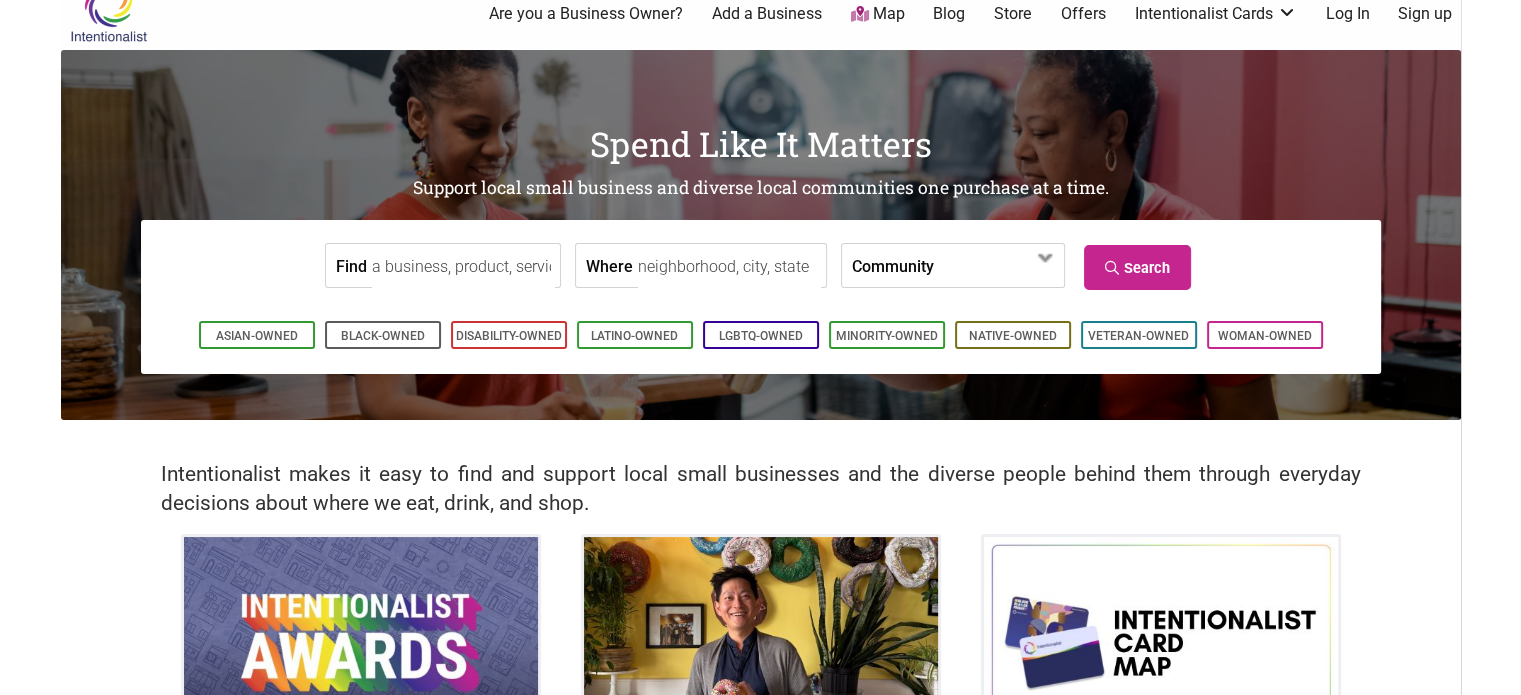 type 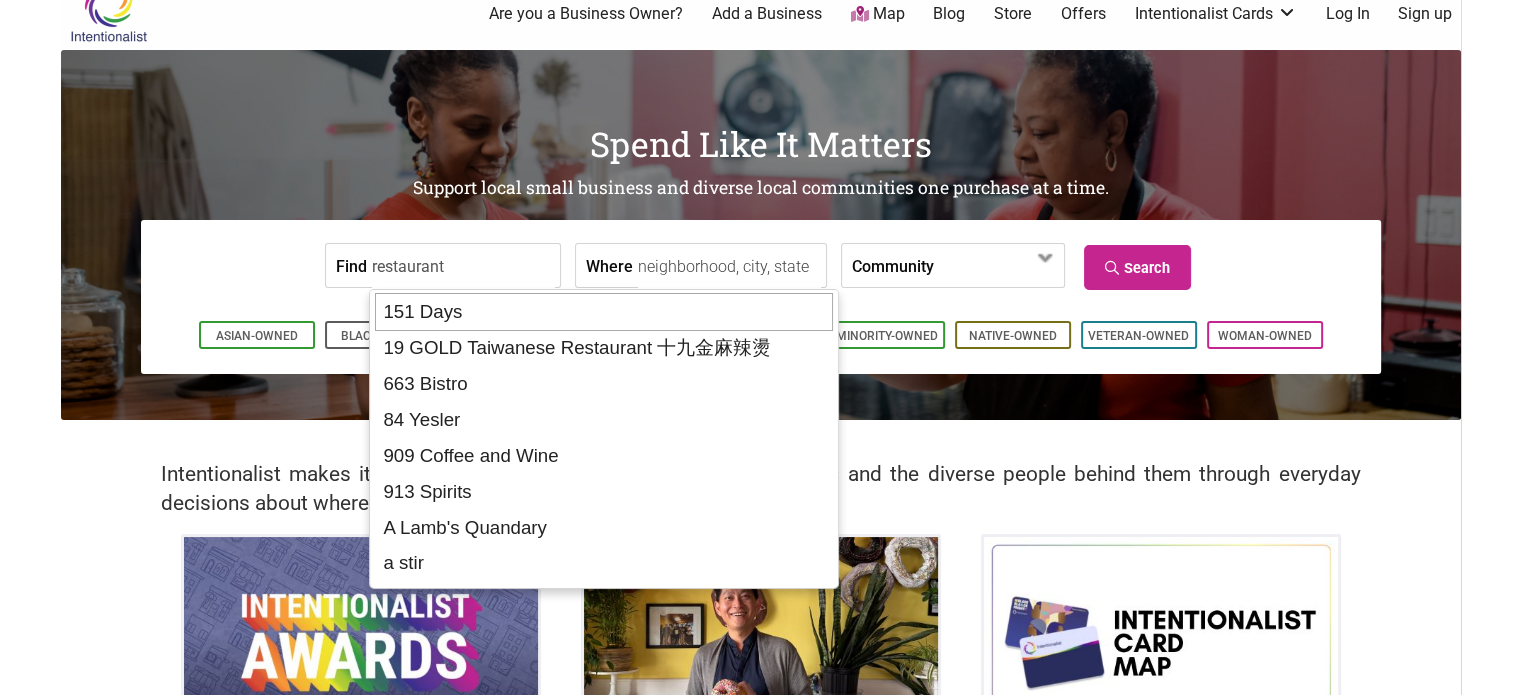 type on "restaurant" 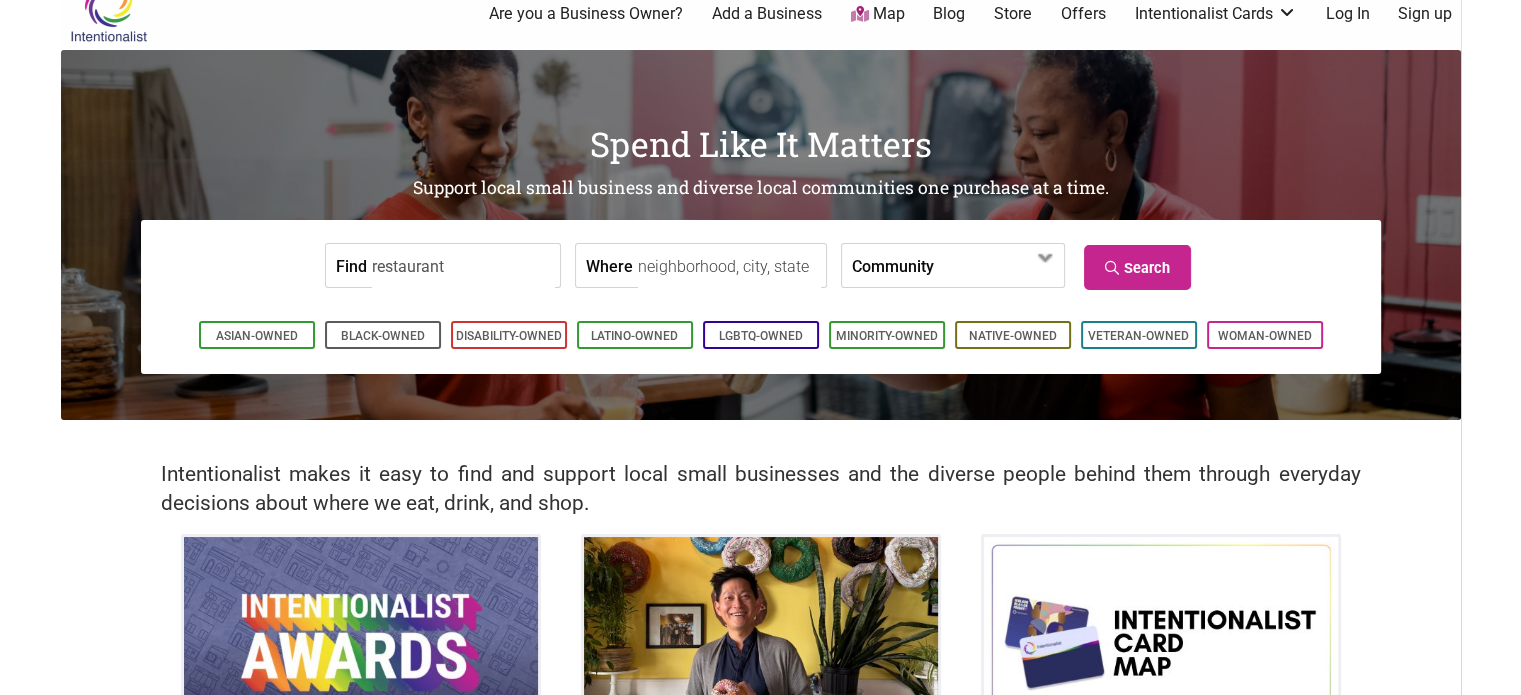 click on "Community" at bounding box center (893, 265) 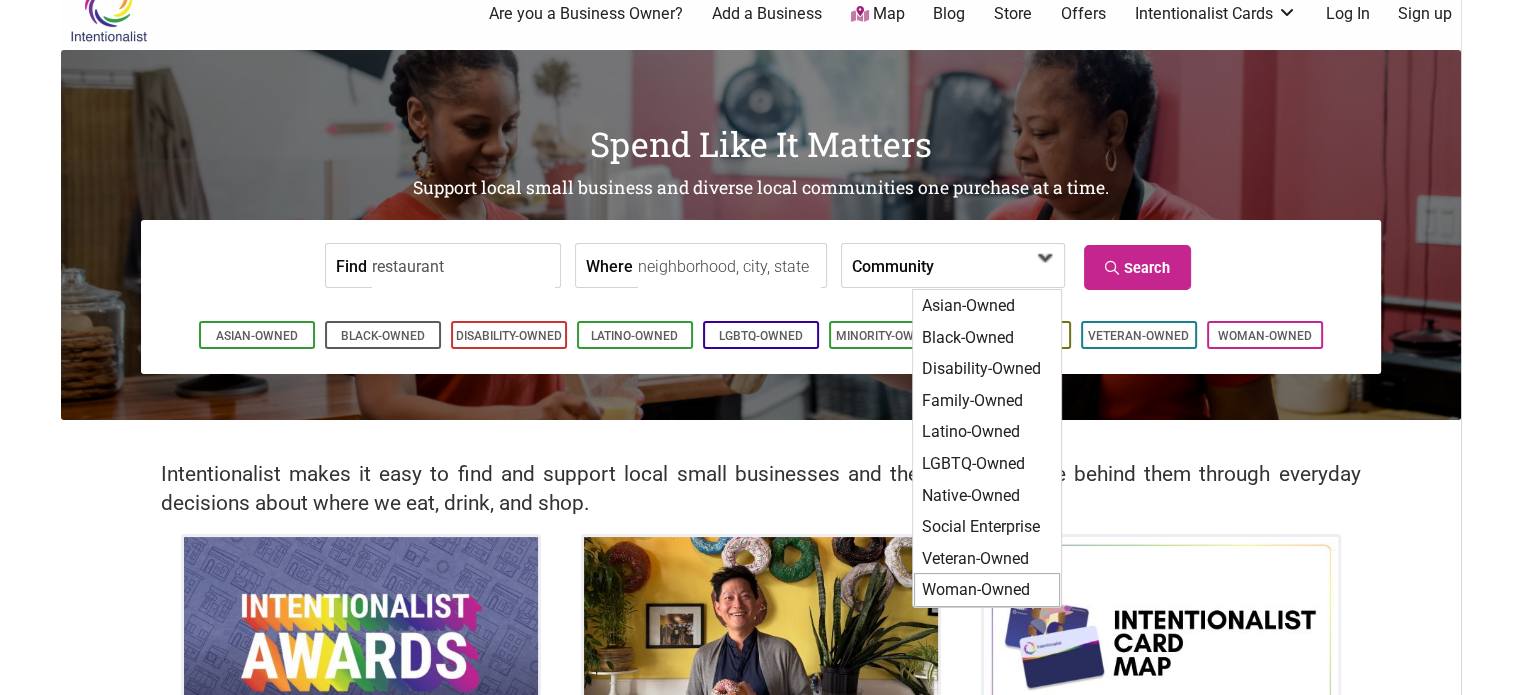 click on "Woman-Owned" at bounding box center [987, 590] 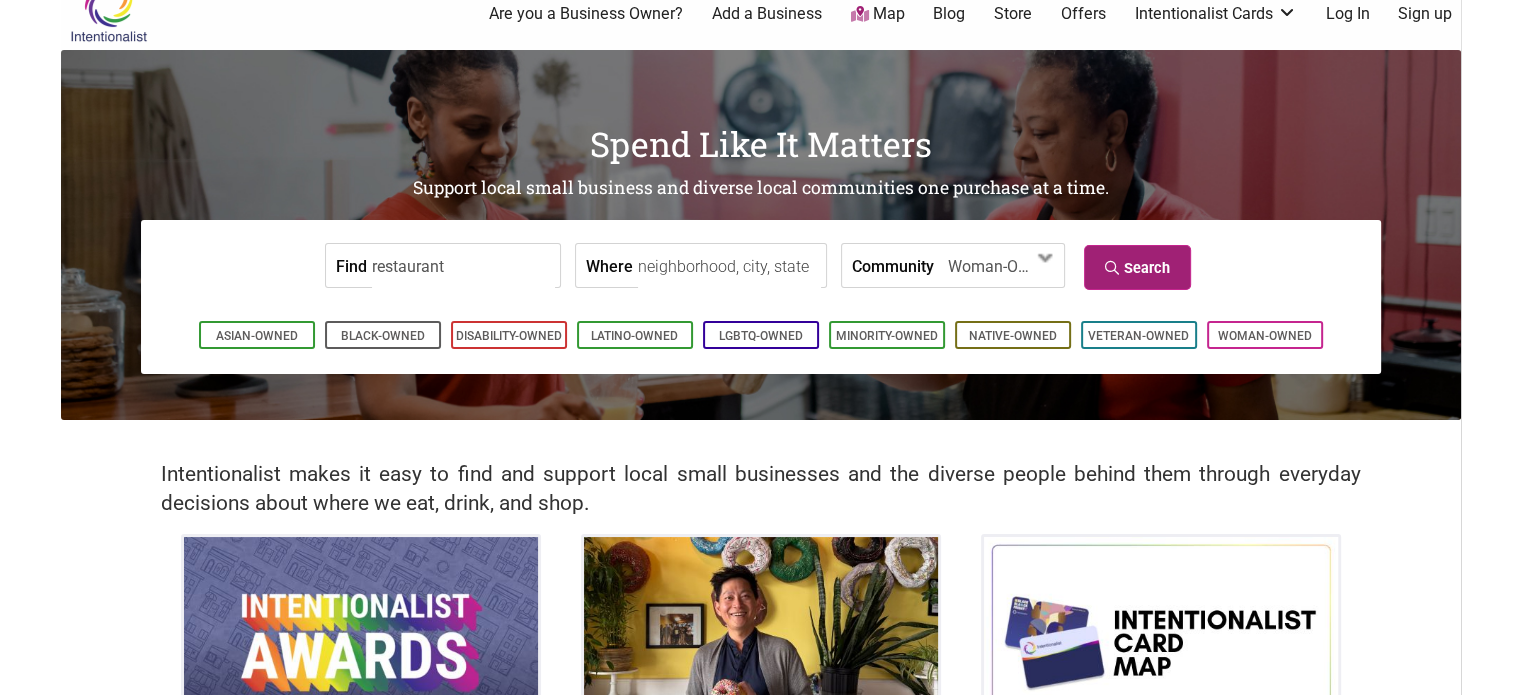 click on "Search" at bounding box center [1137, 267] 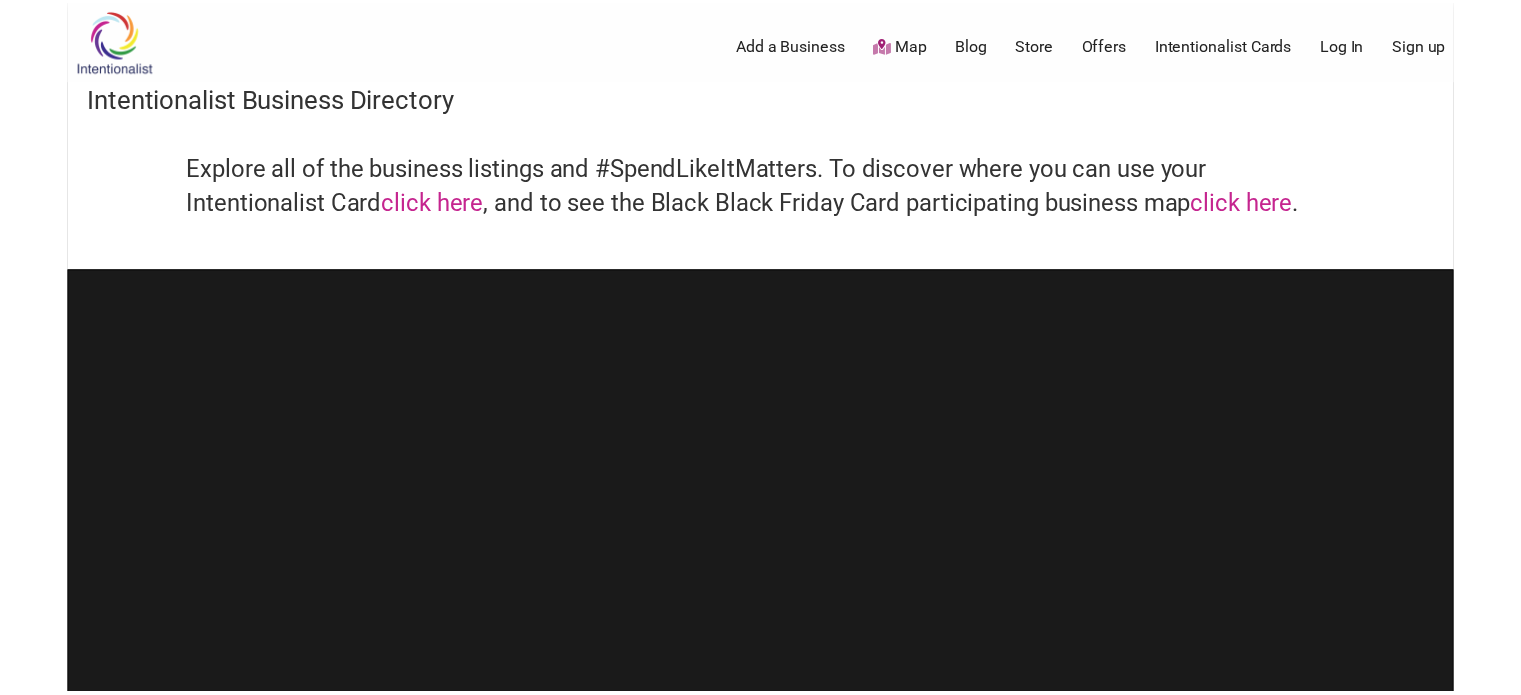 scroll, scrollTop: 0, scrollLeft: 0, axis: both 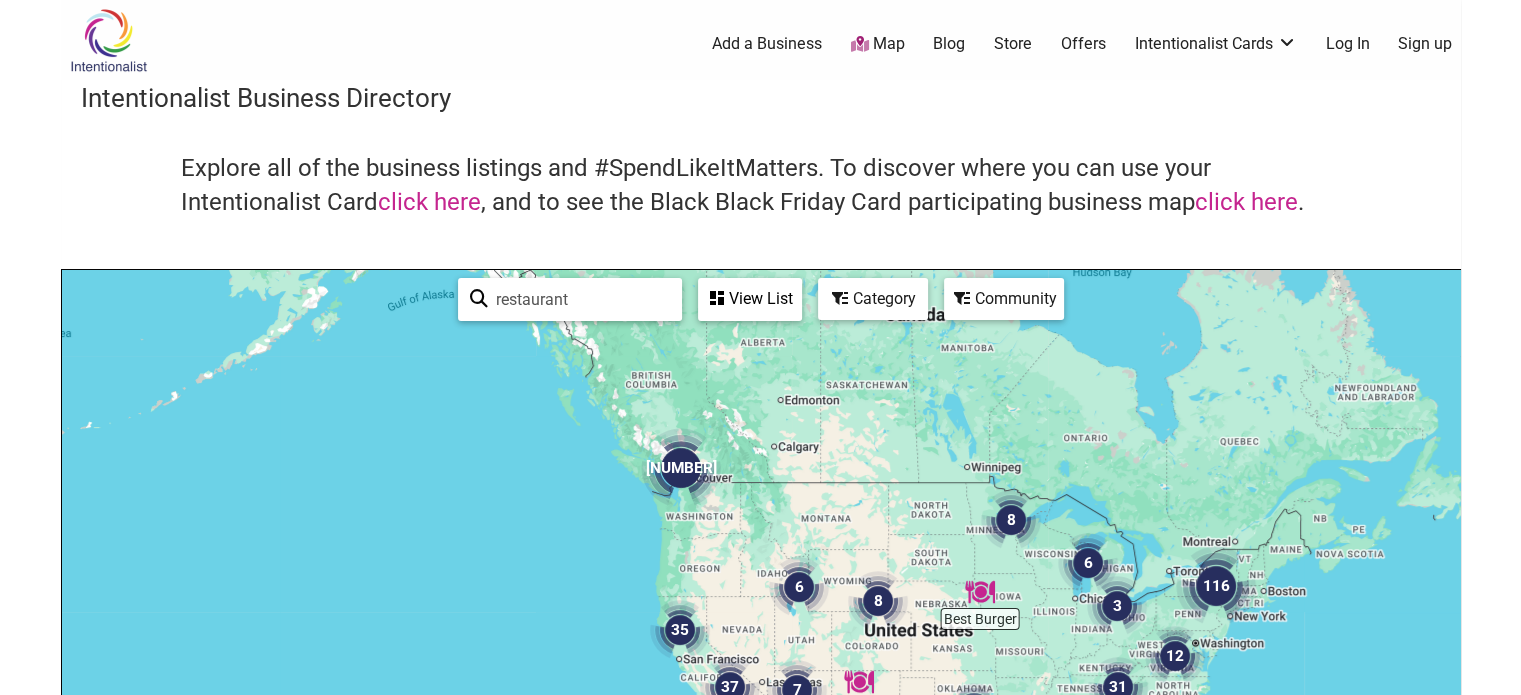 click at bounding box center (681, 468) 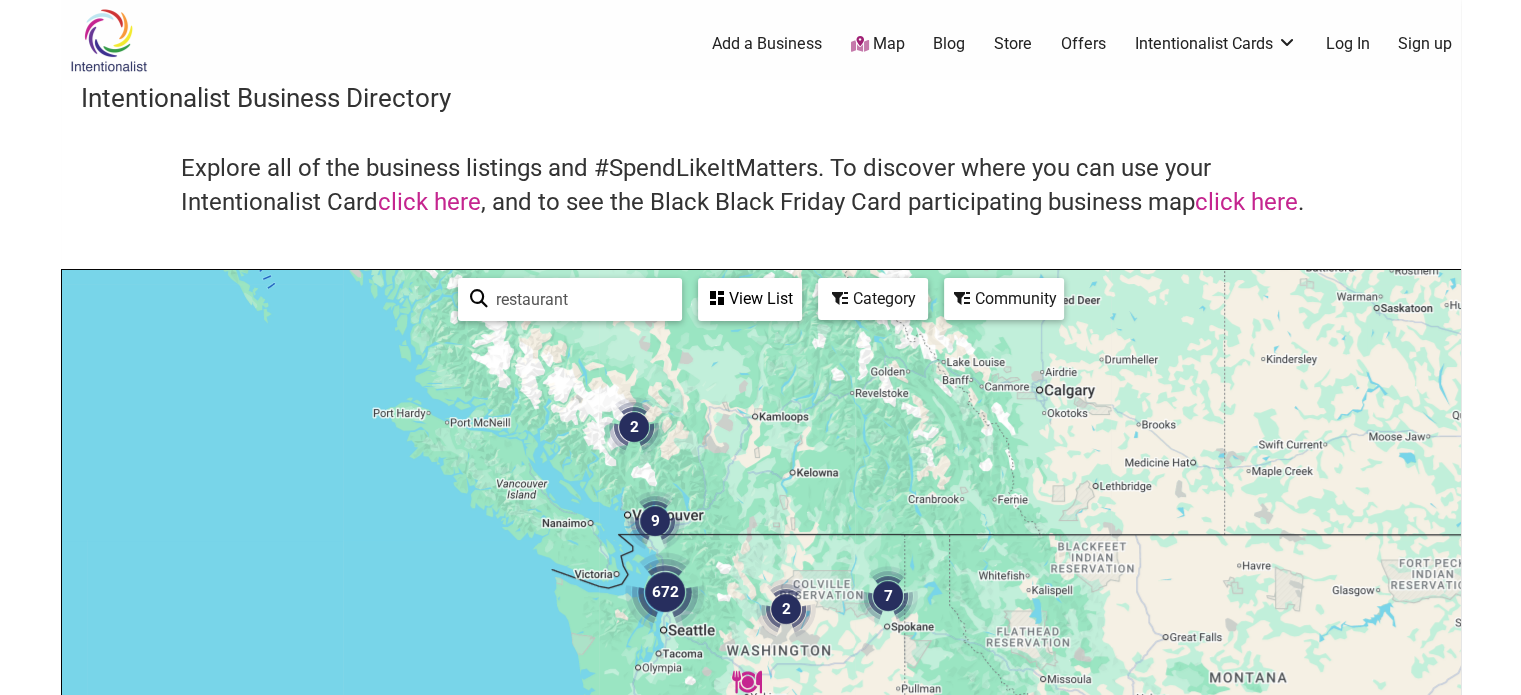 click at bounding box center [665, 592] 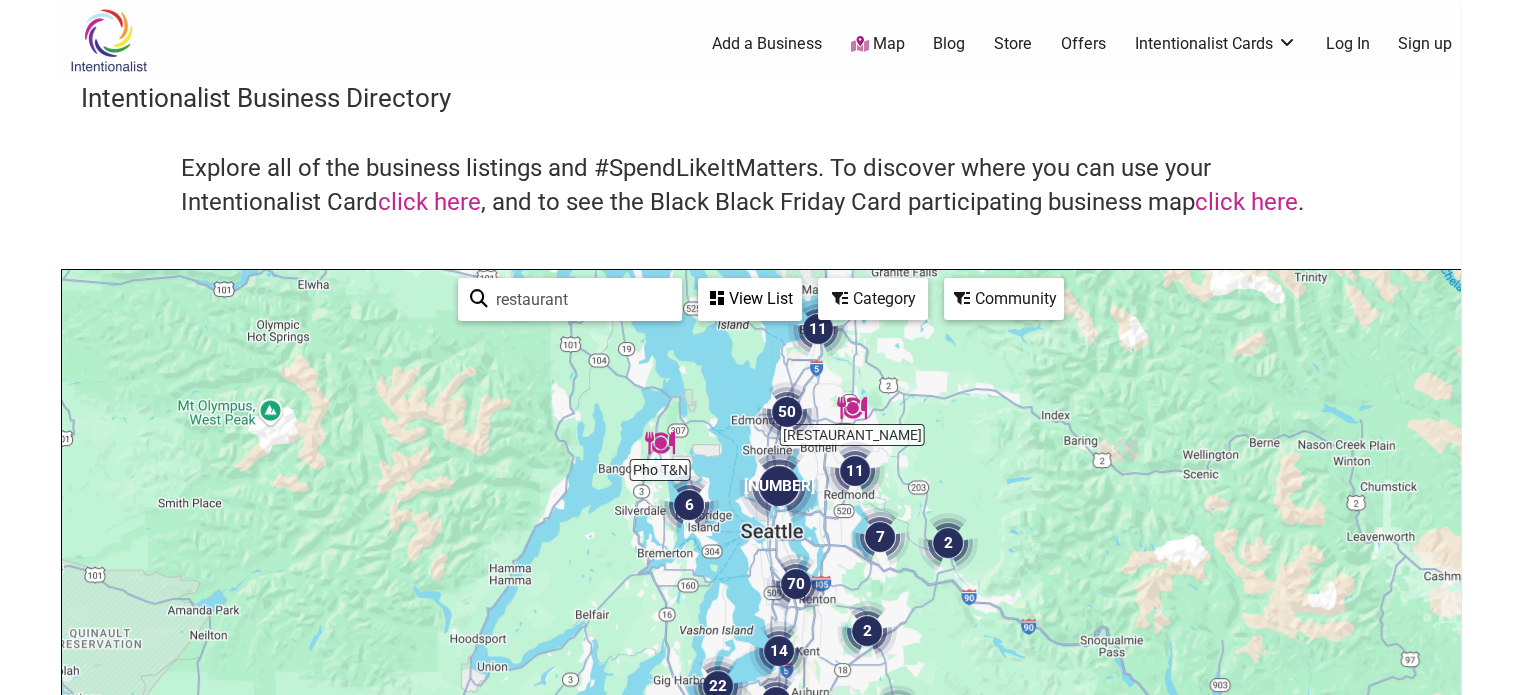 click on "restaurant" at bounding box center [579, 299] 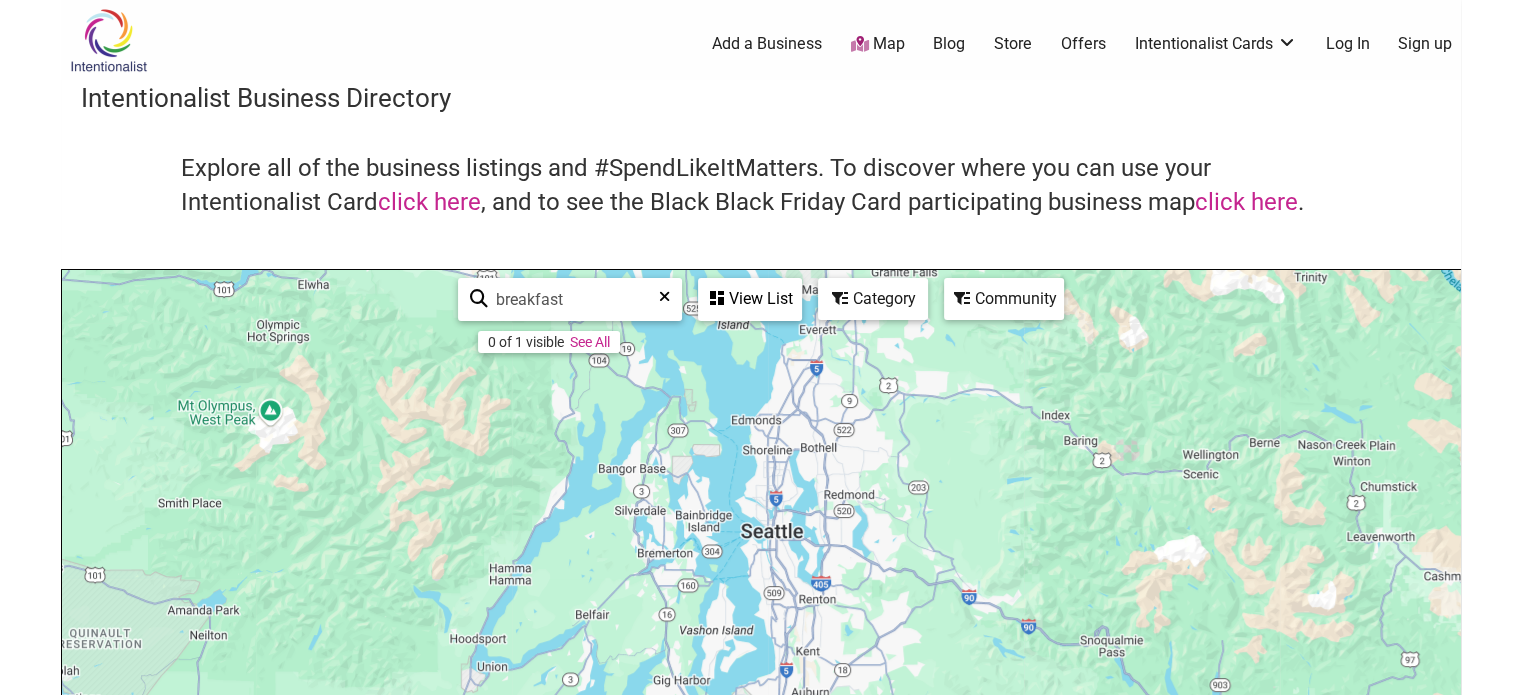 type on "breakfast" 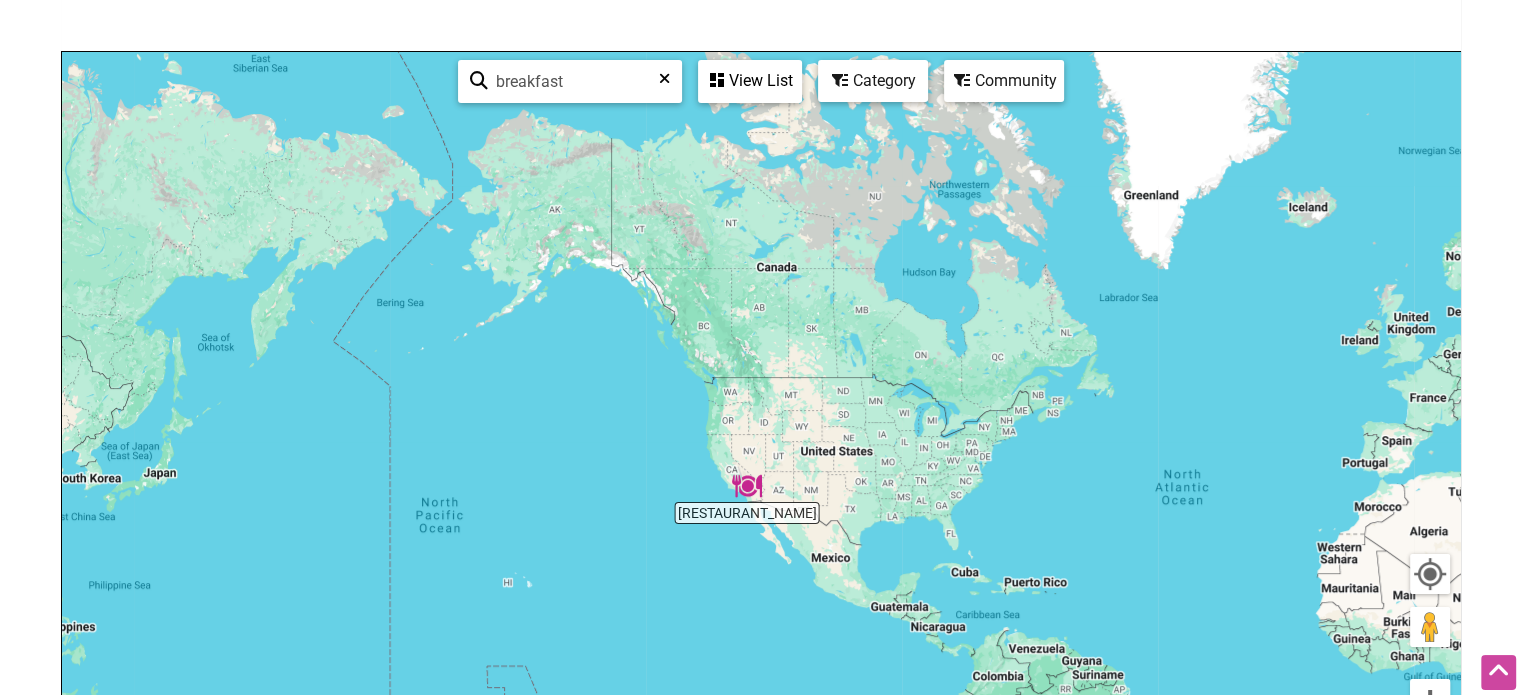 scroll, scrollTop: 219, scrollLeft: 0, axis: vertical 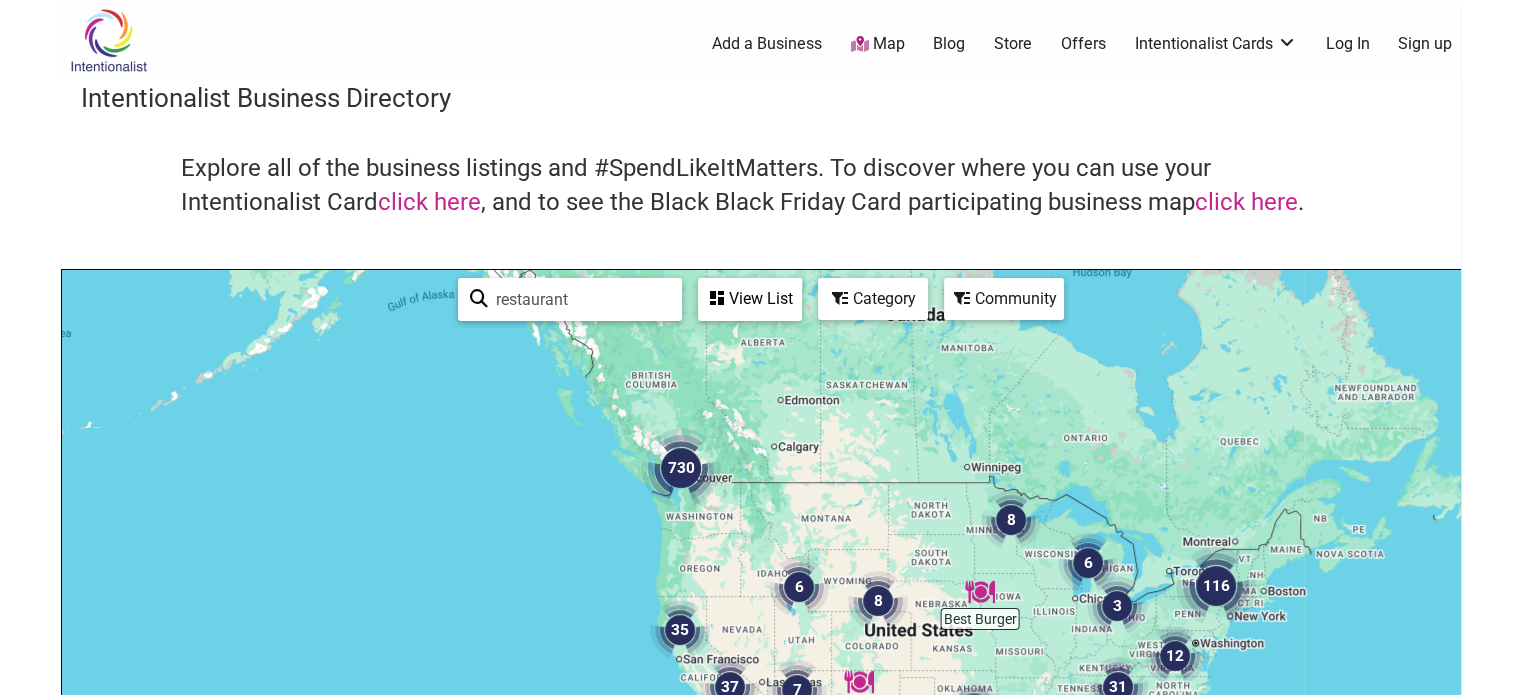 click at bounding box center (681, 468) 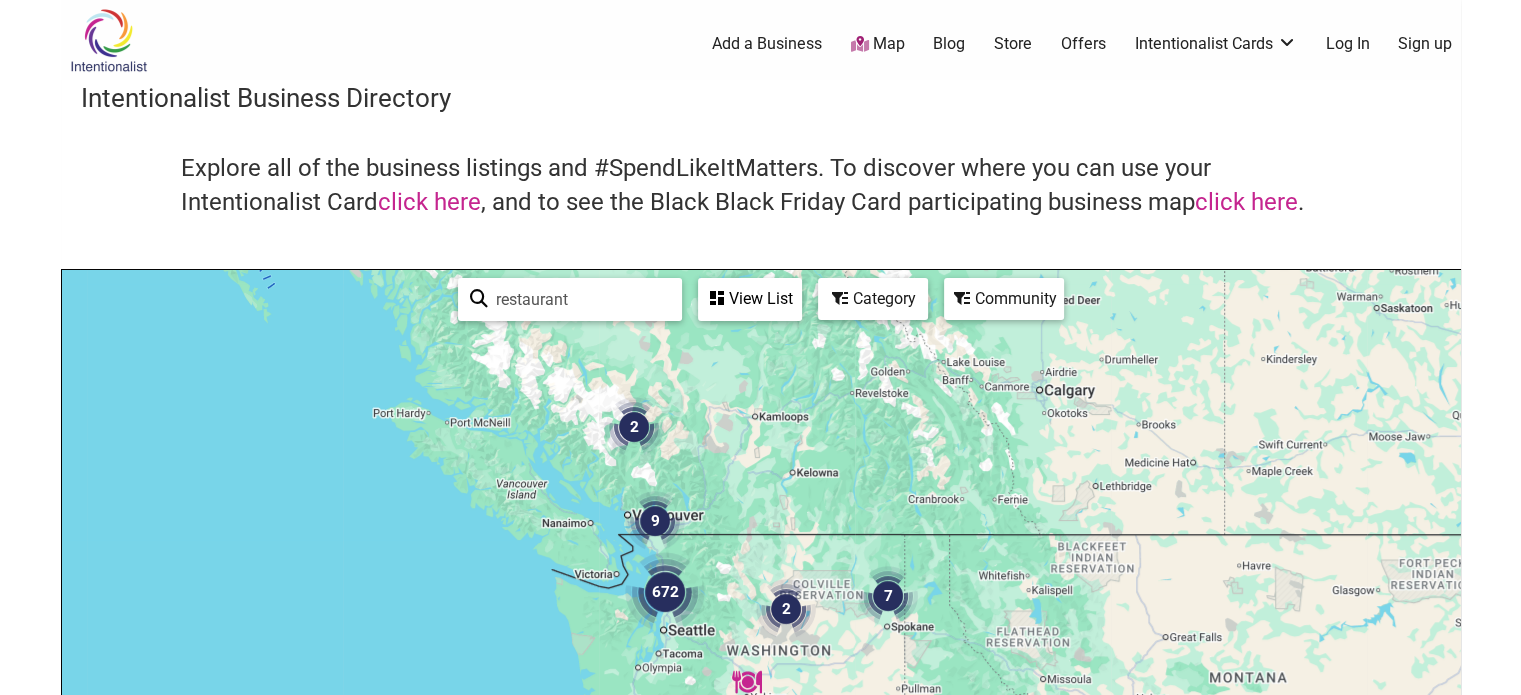 click at bounding box center (665, 592) 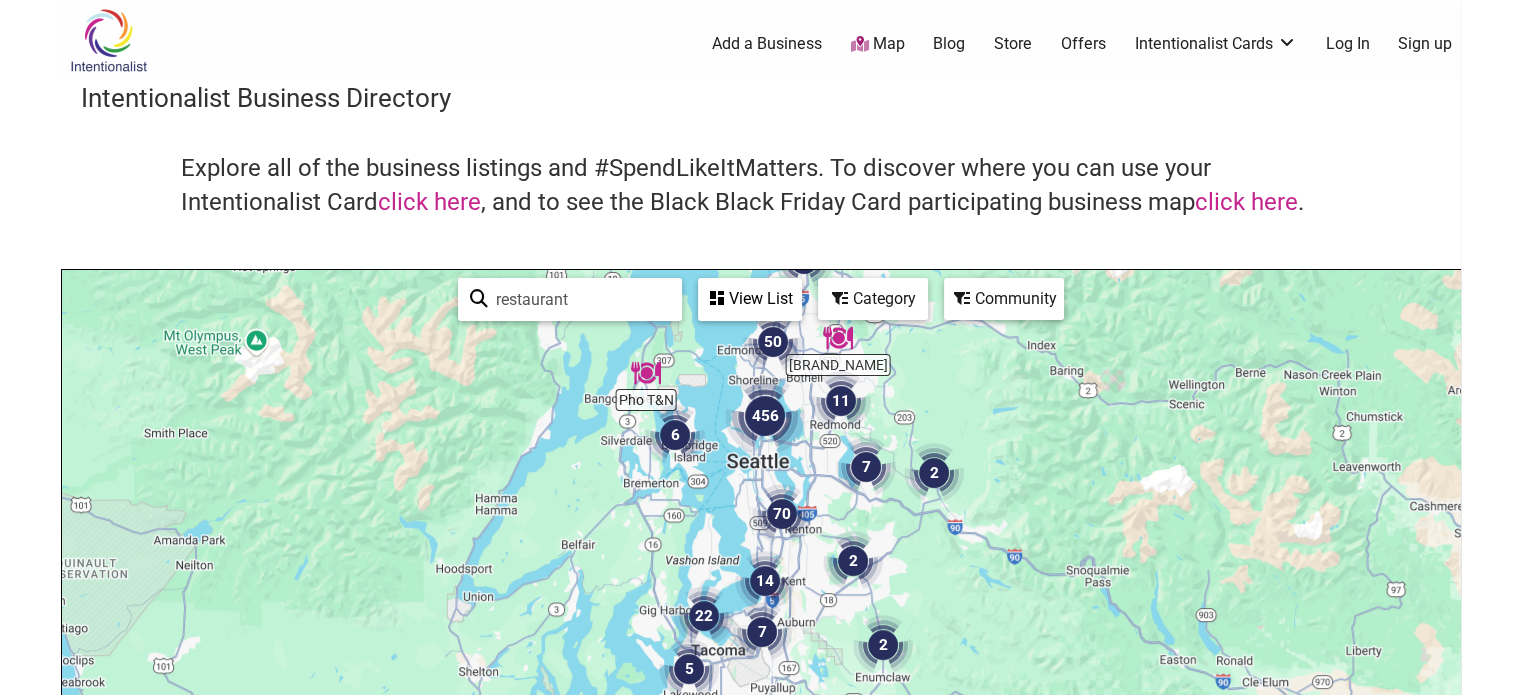 drag, startPoint x: 927, startPoint y: 589, endPoint x: 913, endPoint y: 516, distance: 74.330345 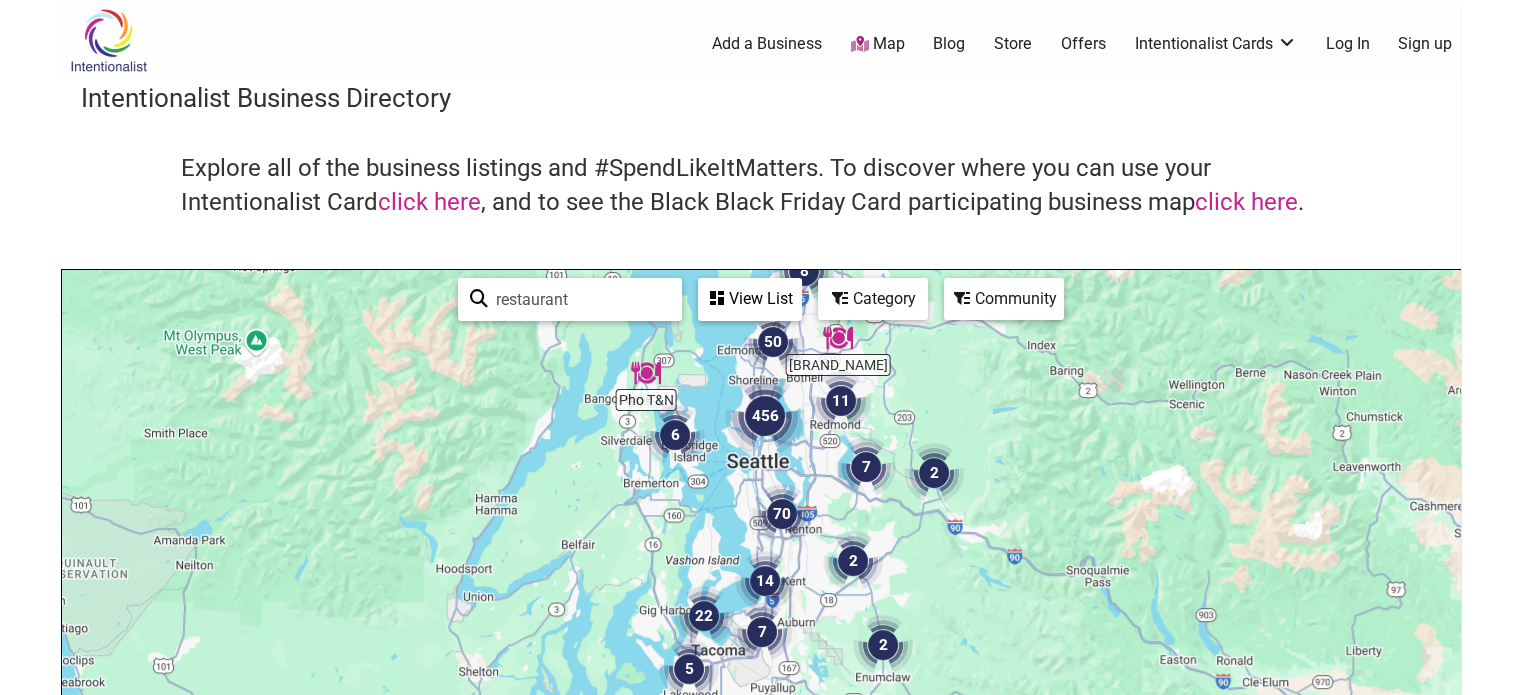 click on "Category" at bounding box center (750, 299) 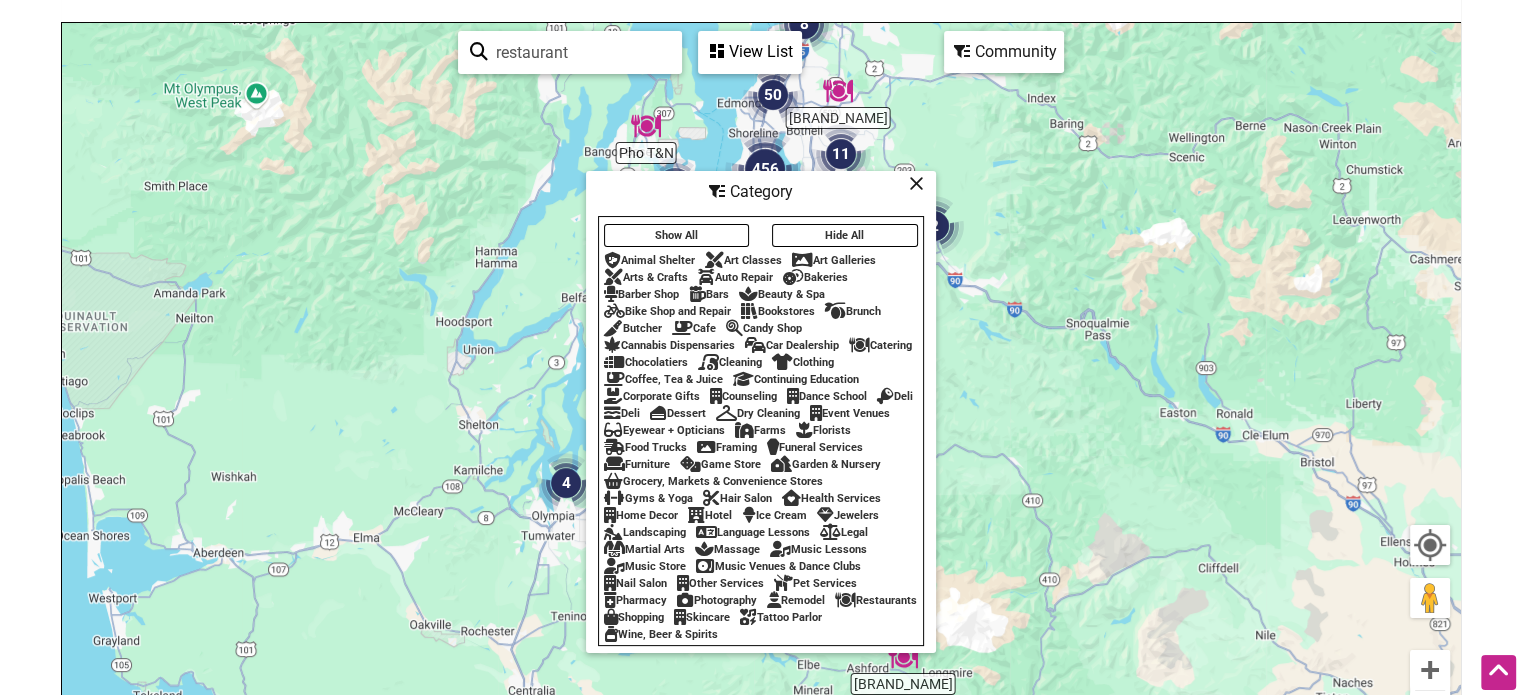 scroll, scrollTop: 246, scrollLeft: 0, axis: vertical 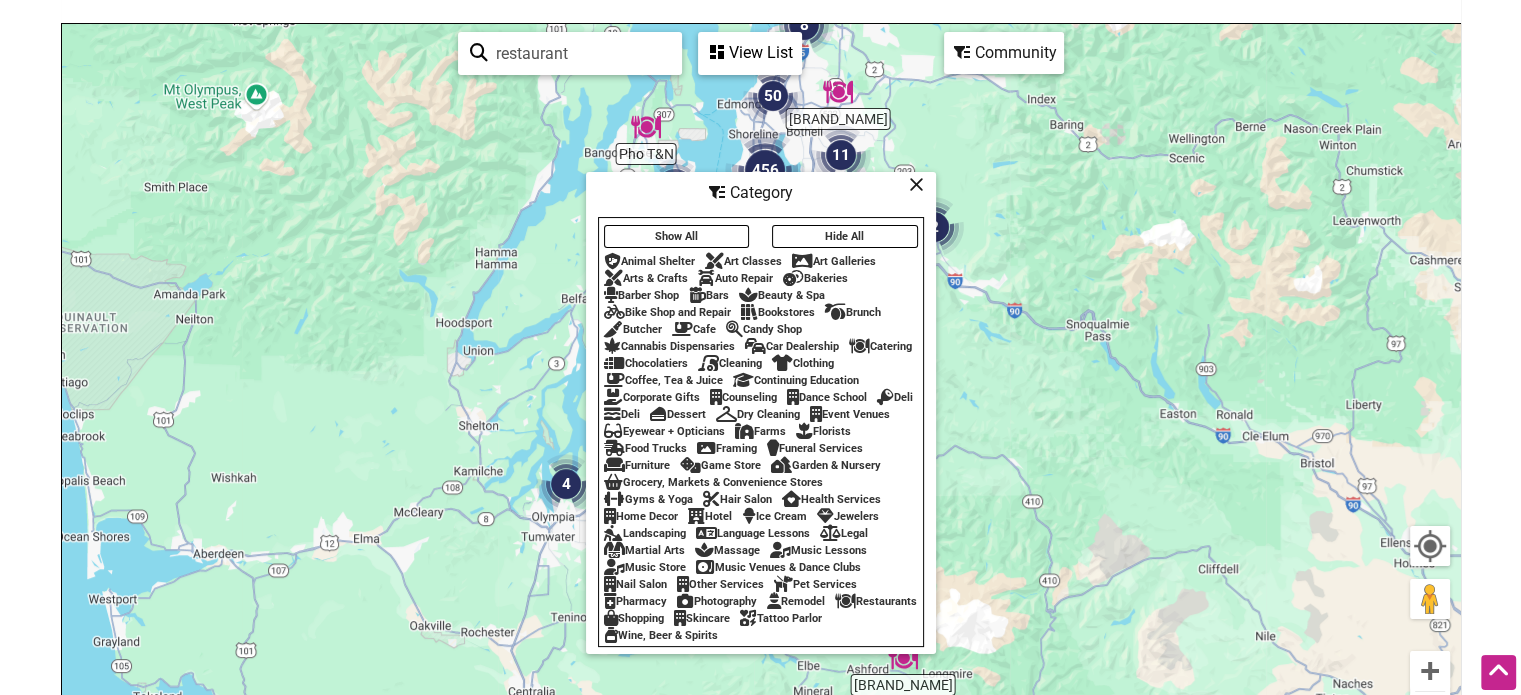 click on "Brunch" at bounding box center [853, 312] 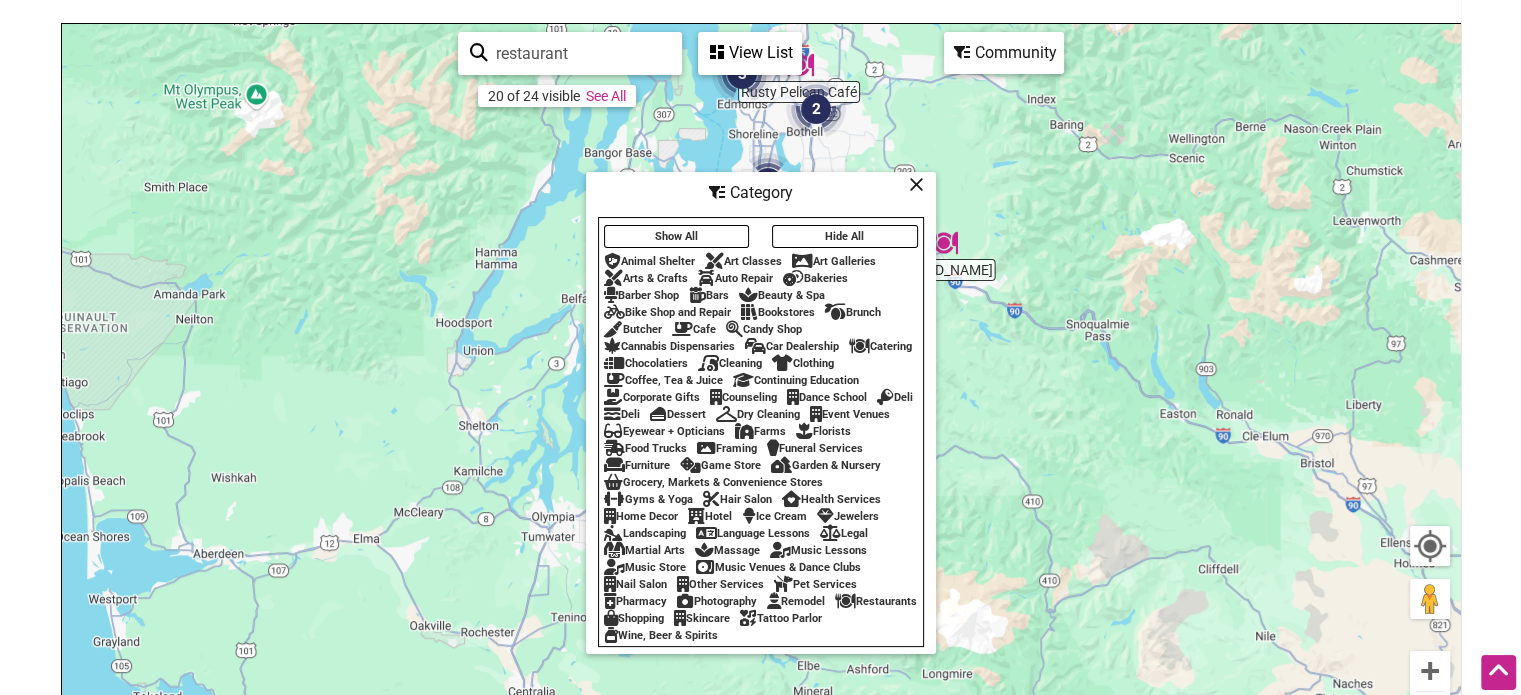 click on "Brunch" at bounding box center [853, 312] 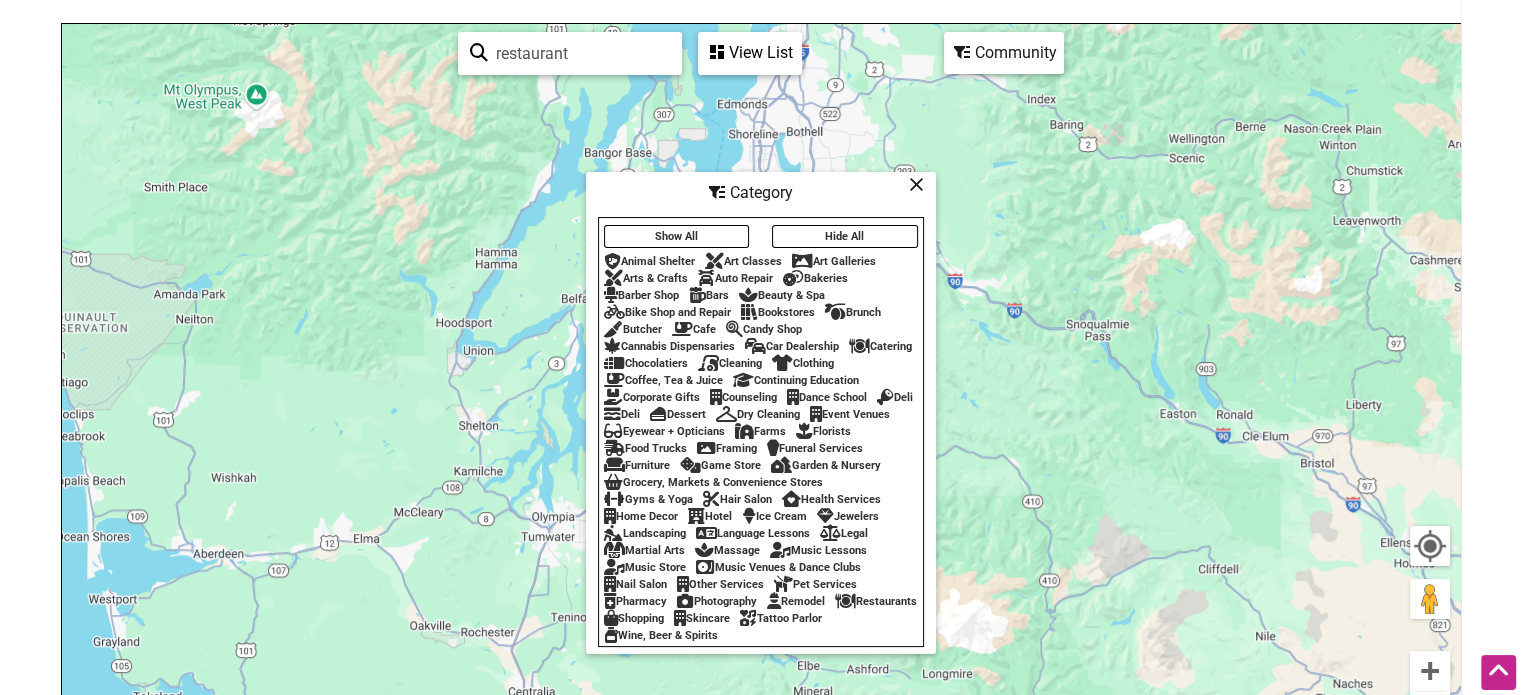 click on "Brunch" at bounding box center (853, 312) 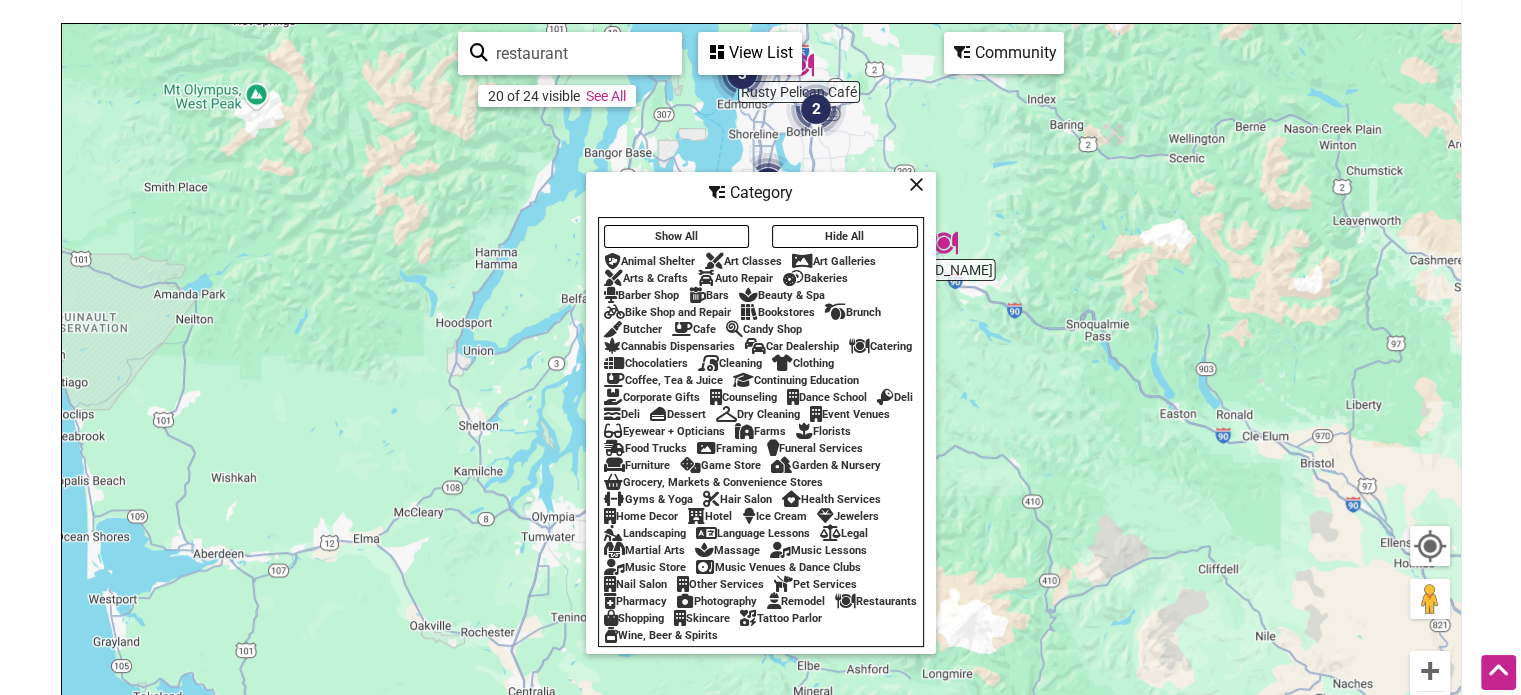 click on "Category" at bounding box center [761, 193] 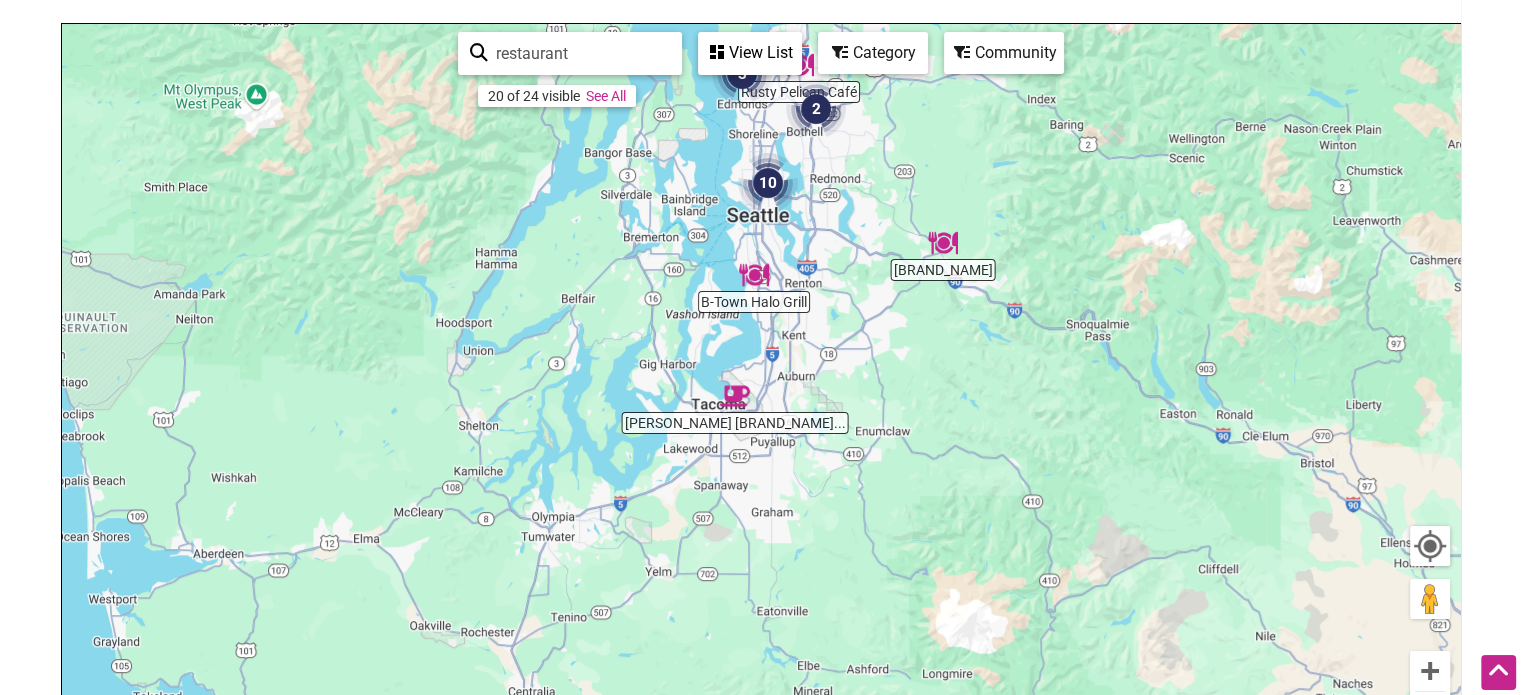 click on "To navigate, press the arrow keys." at bounding box center [761, 413] 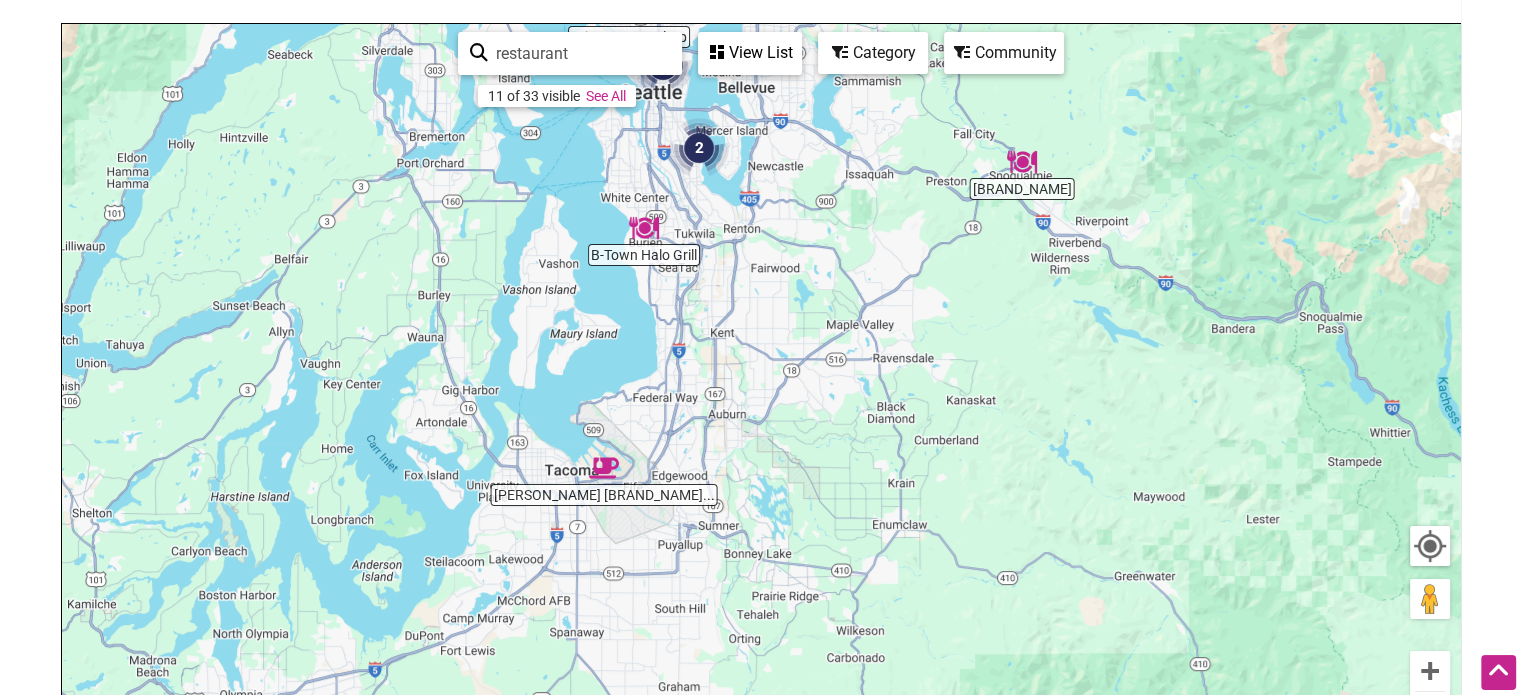click on "To navigate, press the arrow keys." at bounding box center [761, 413] 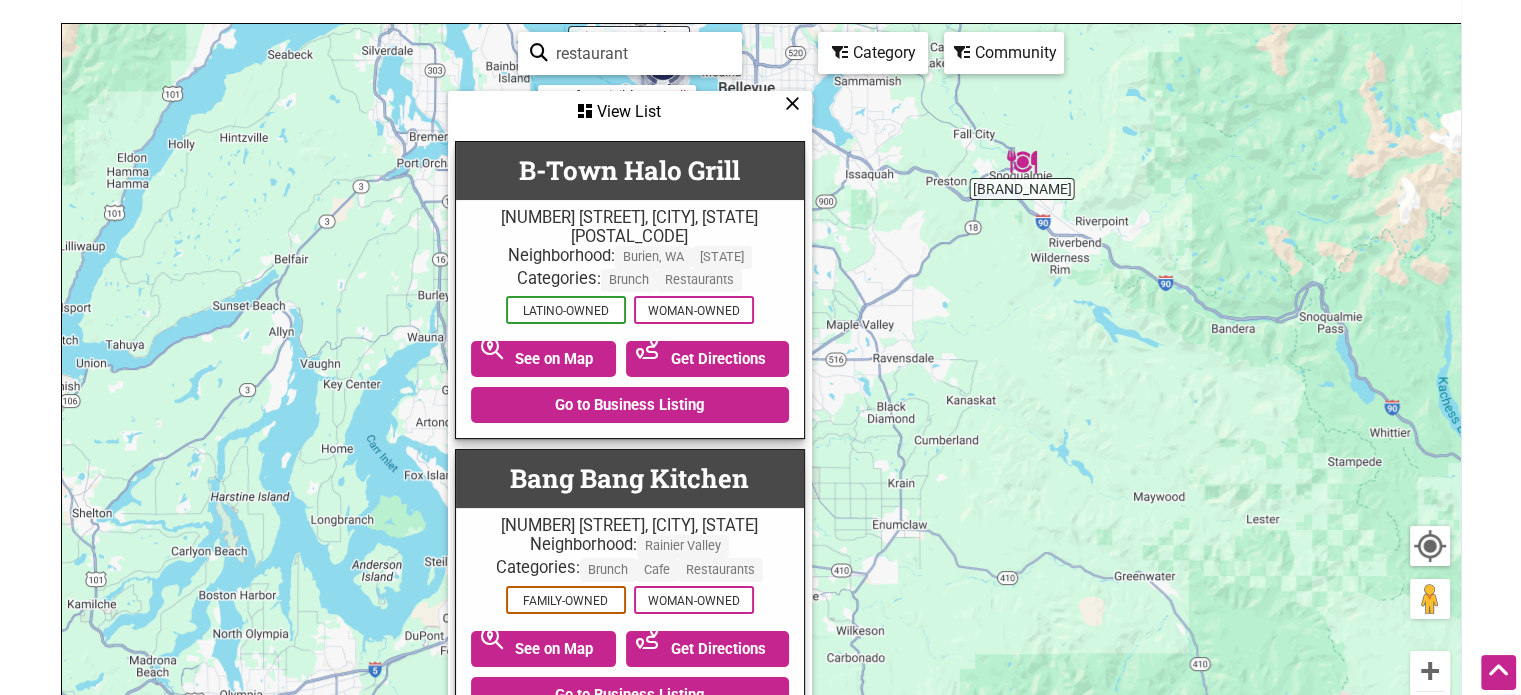 click on "Category" at bounding box center [630, 112] 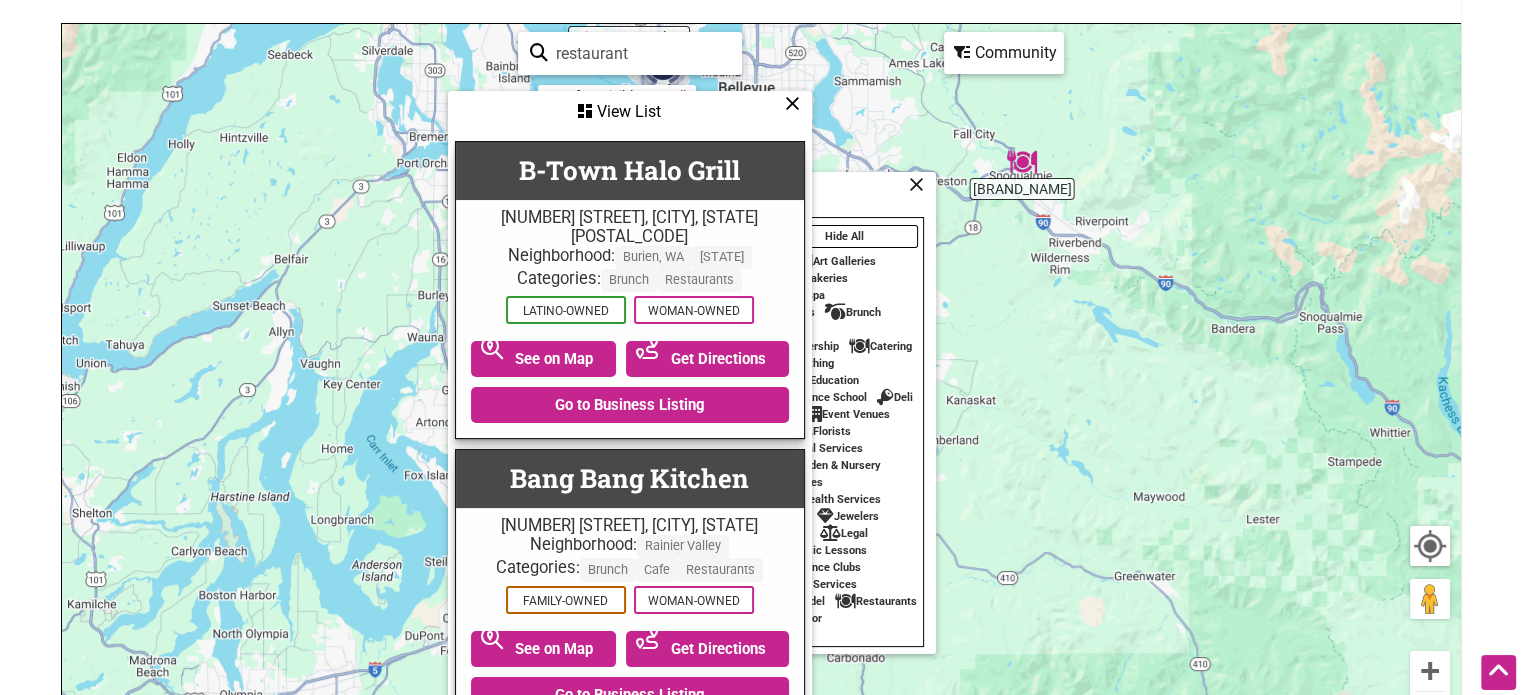 click at bounding box center [792, 103] 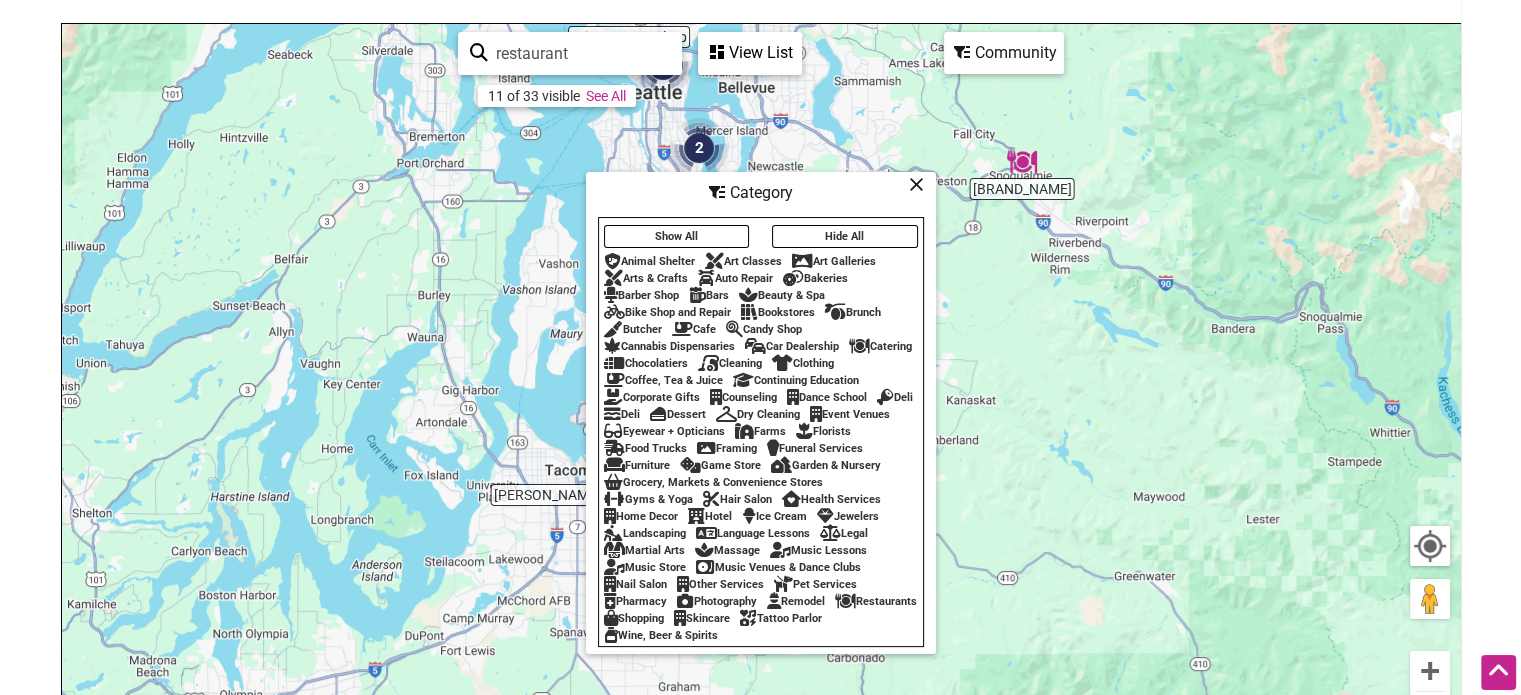 click on "Bakeries" at bounding box center (815, 278) 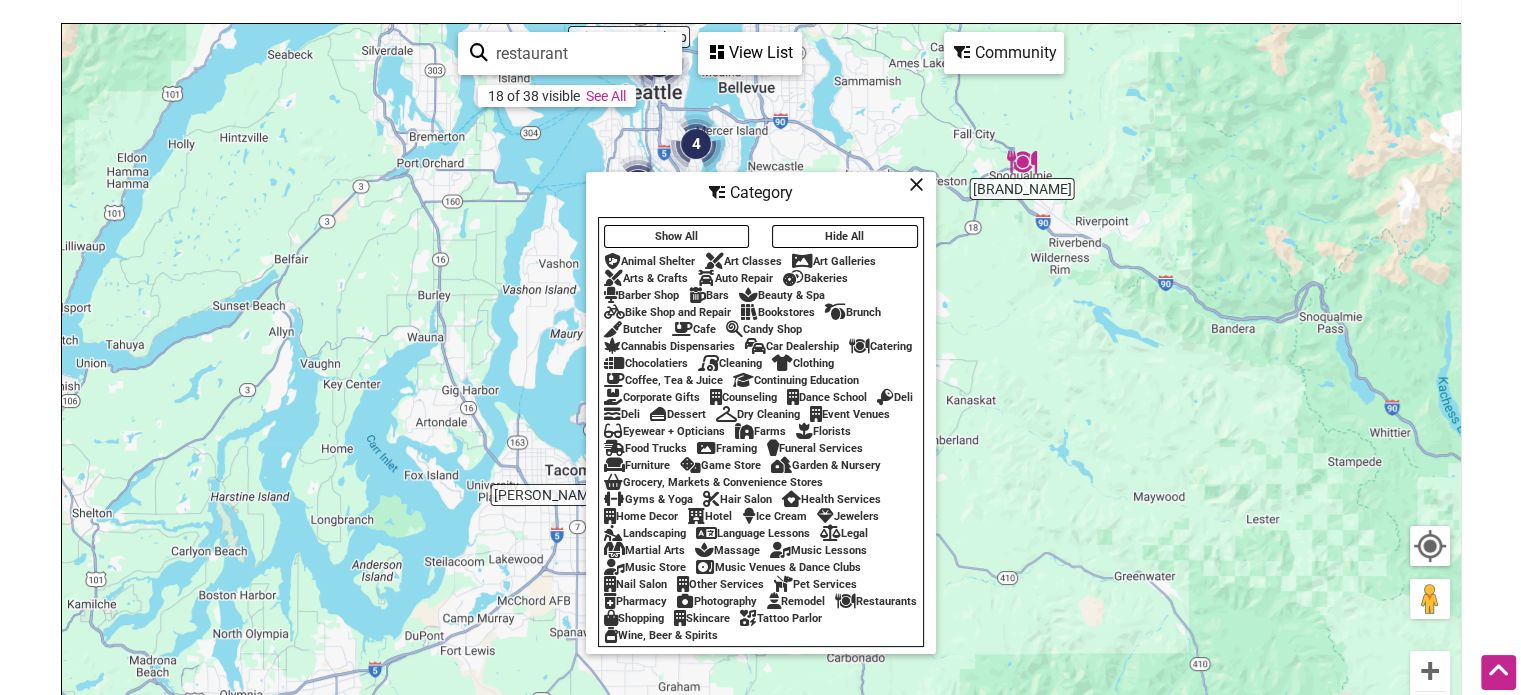 click at bounding box center (916, 184) 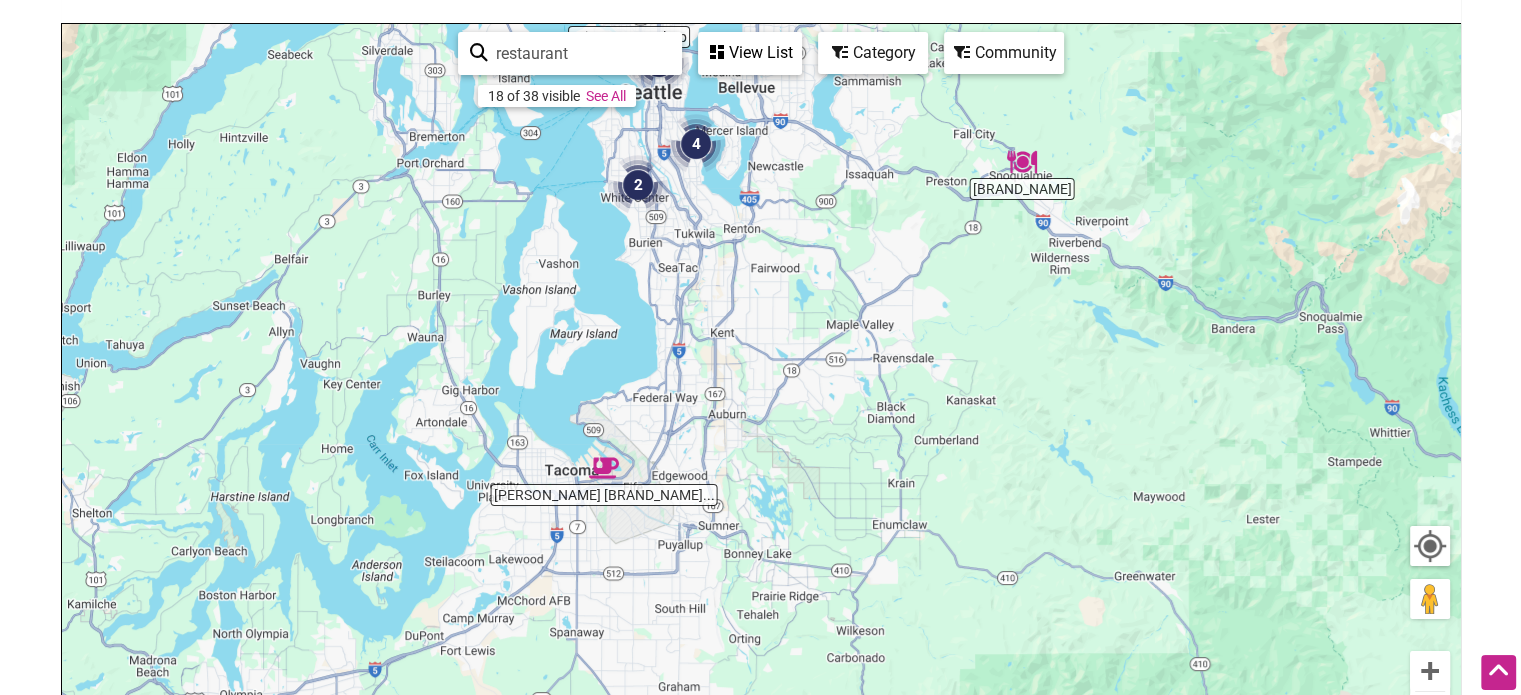 click on "restaurant" at bounding box center [579, 53] 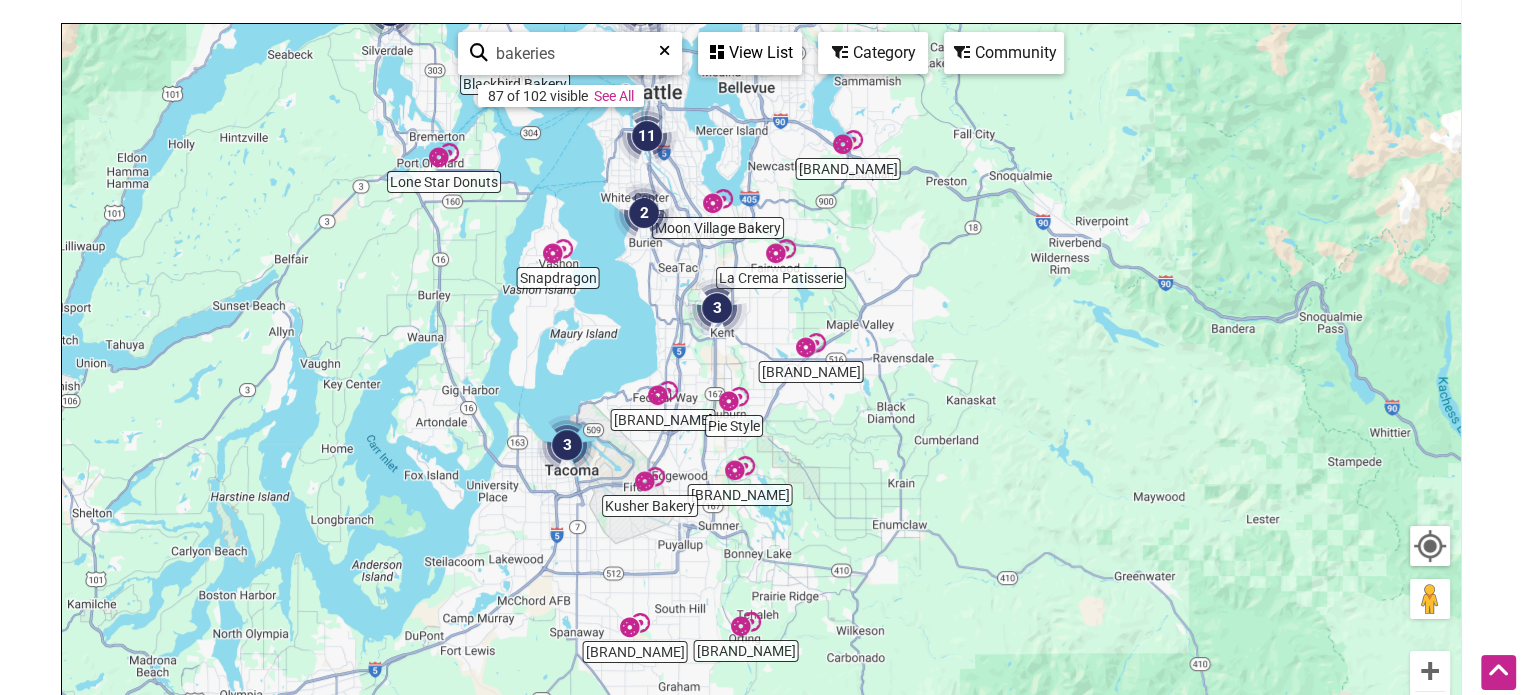 type on "bakeries" 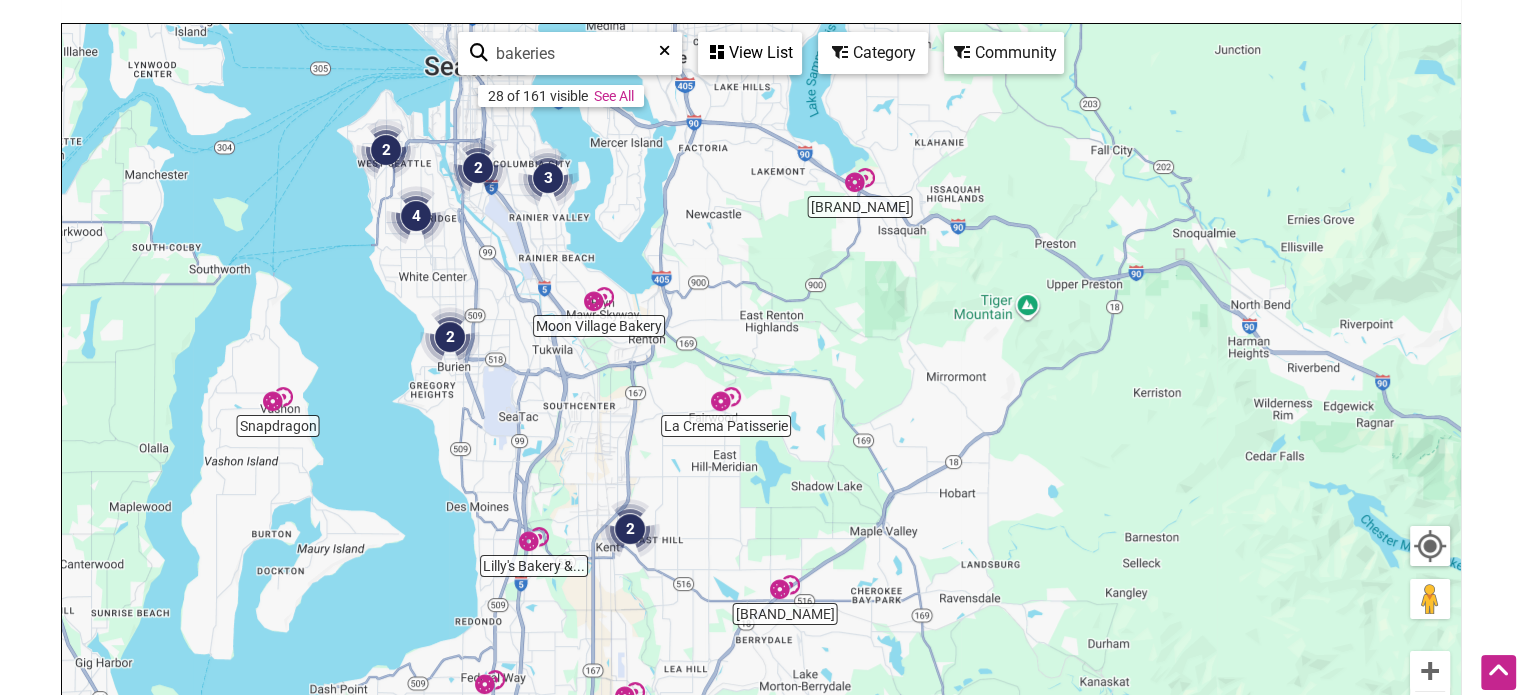drag, startPoint x: 676, startPoint y: 185, endPoint x: 697, endPoint y: 323, distance: 139.58868 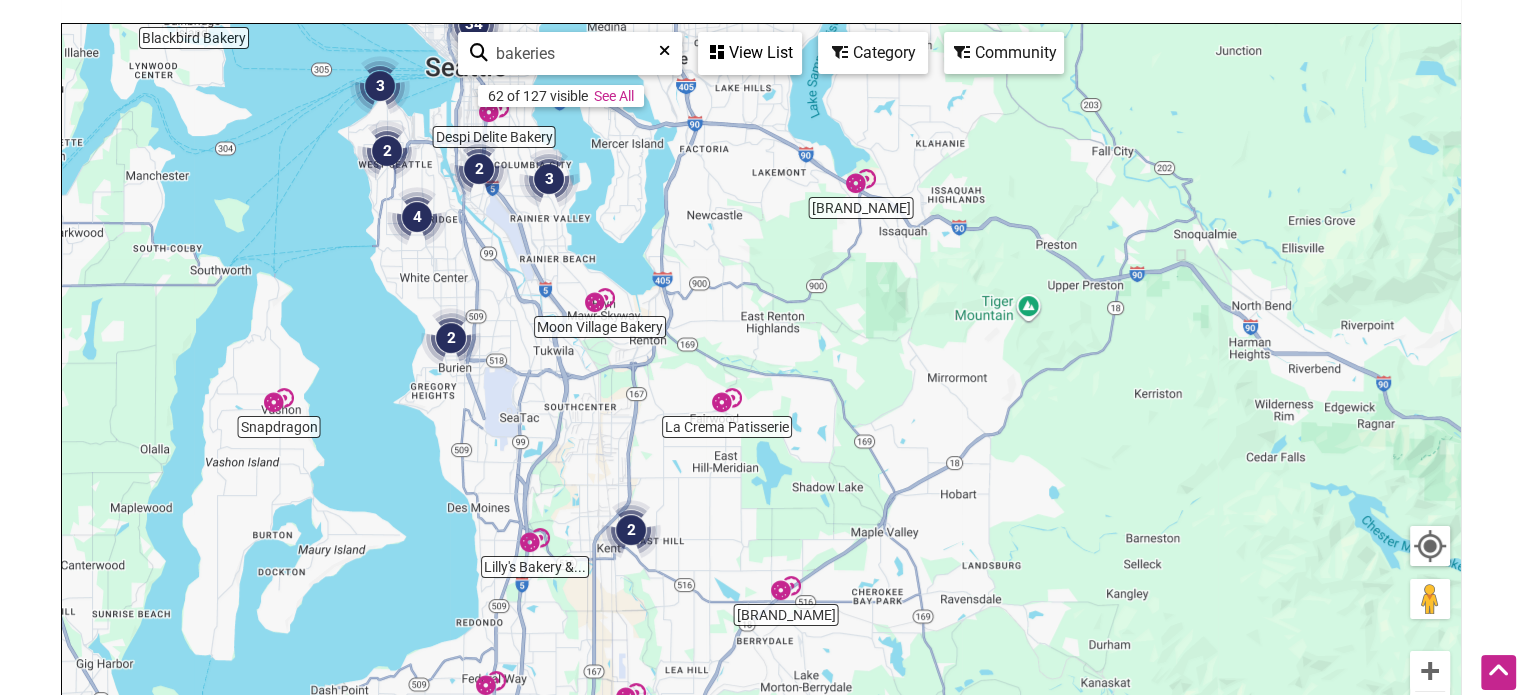 click at bounding box center (600, 300) 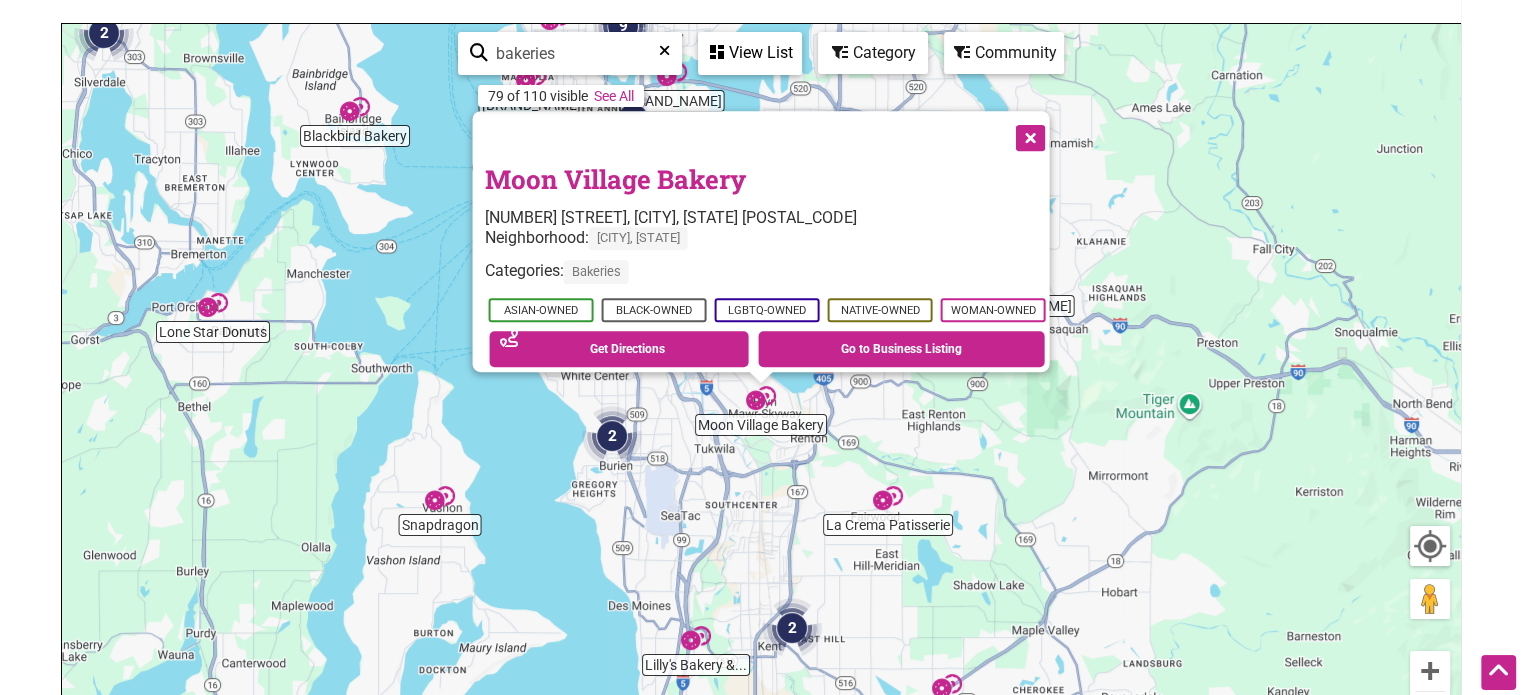 click on "Moon Village Bakery" at bounding box center (614, 179) 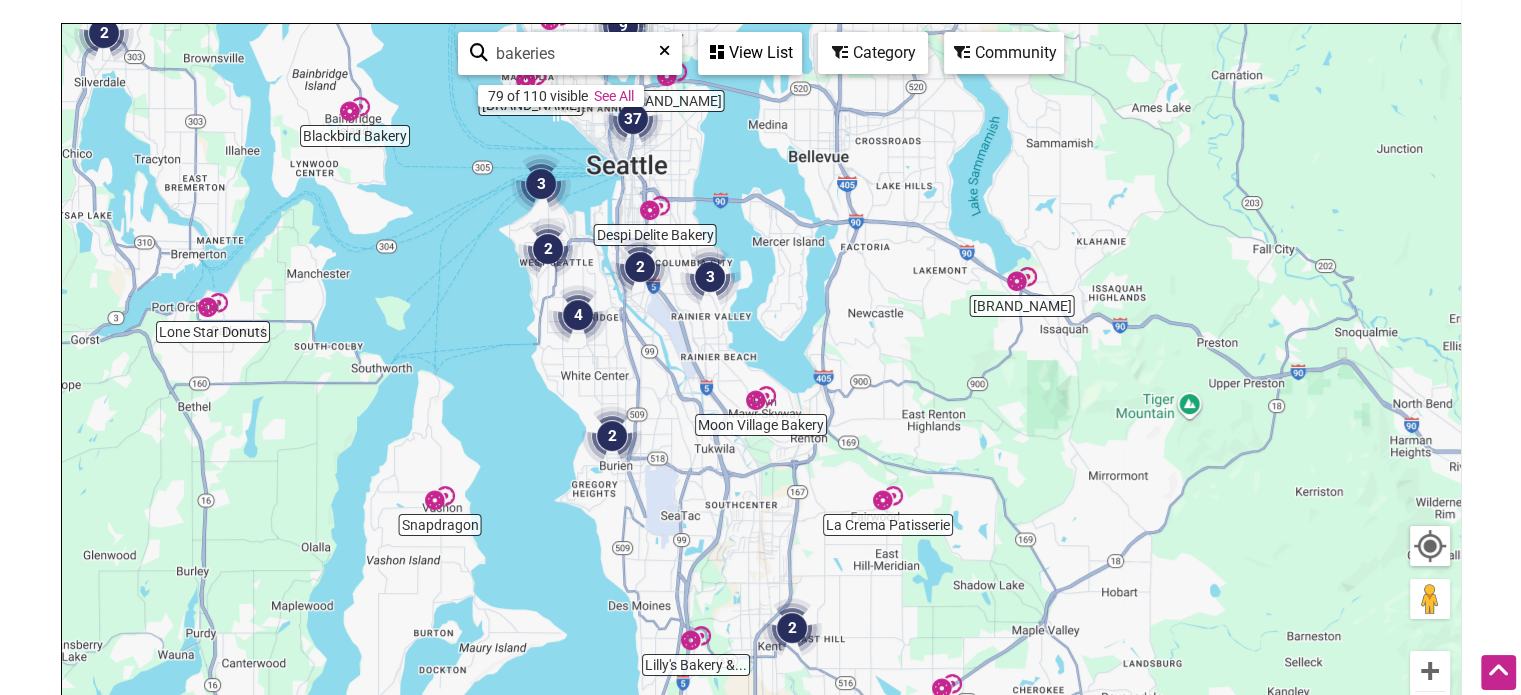 click on "To navigate, press the arrow keys." at bounding box center (761, 413) 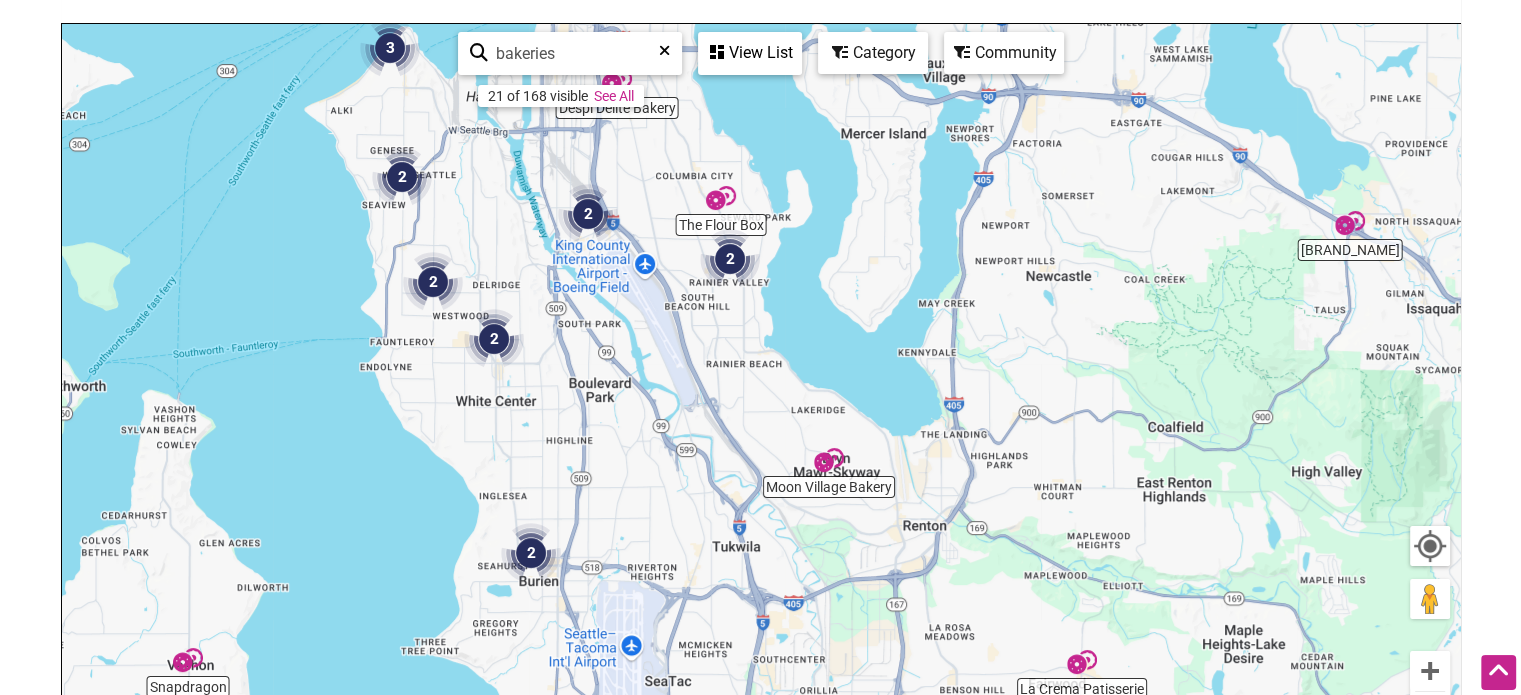 click on "To navigate, press the arrow keys." at bounding box center (761, 413) 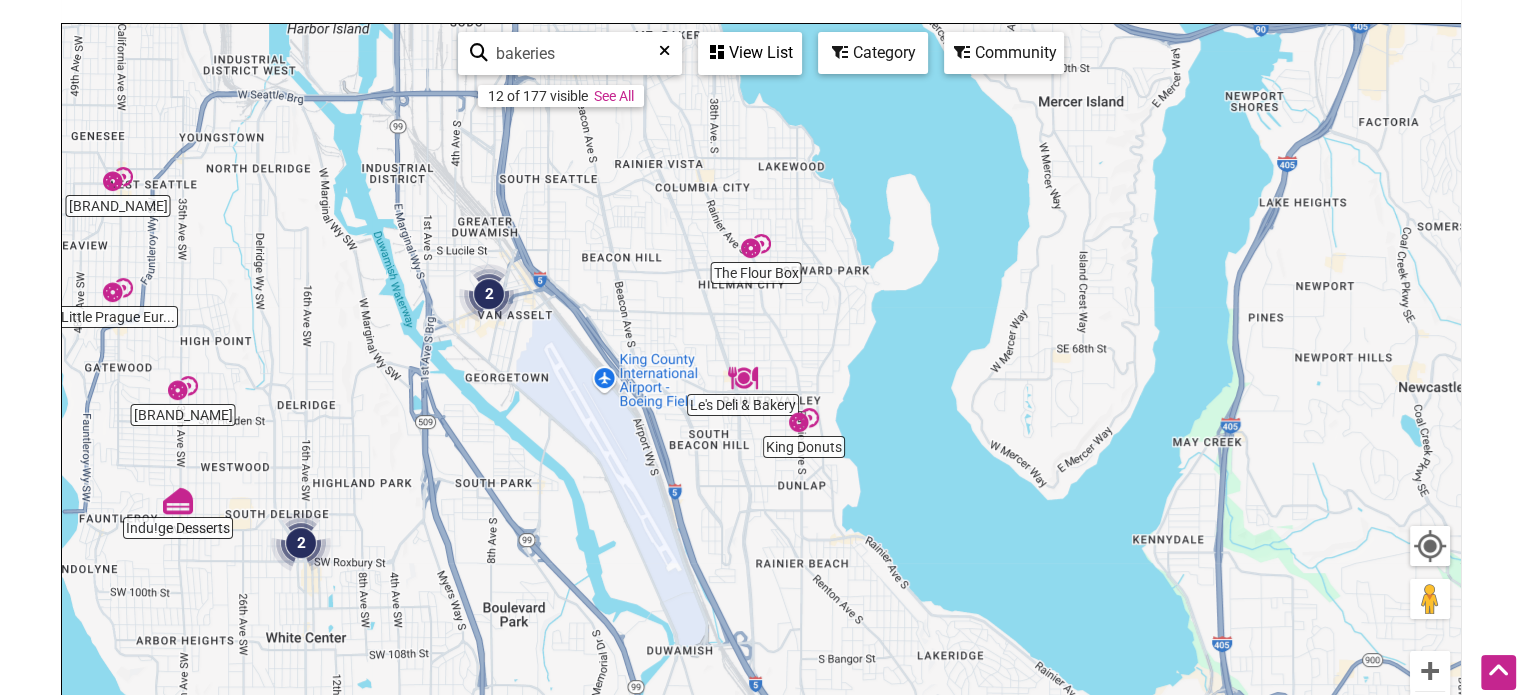 drag, startPoint x: 720, startPoint y: 327, endPoint x: 755, endPoint y: 495, distance: 171.60712 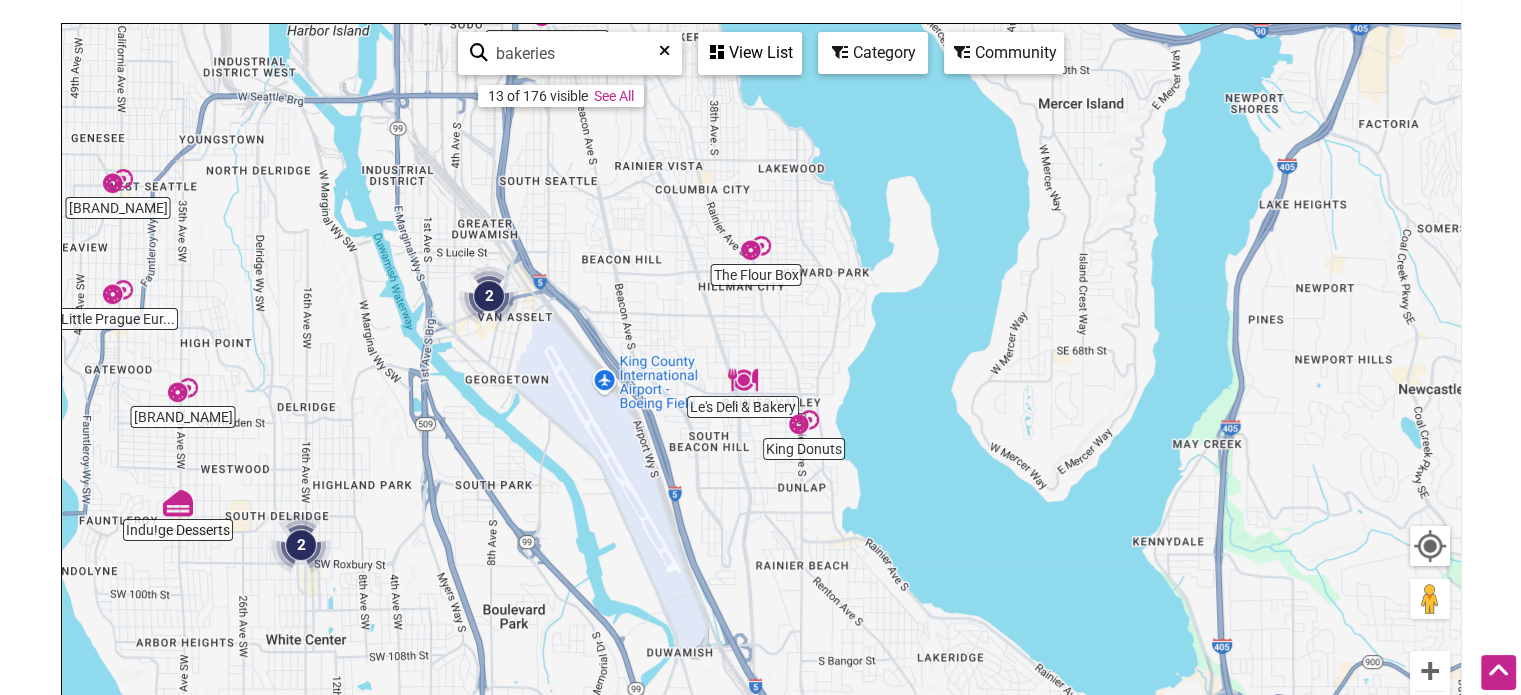 click at bounding box center (756, 248) 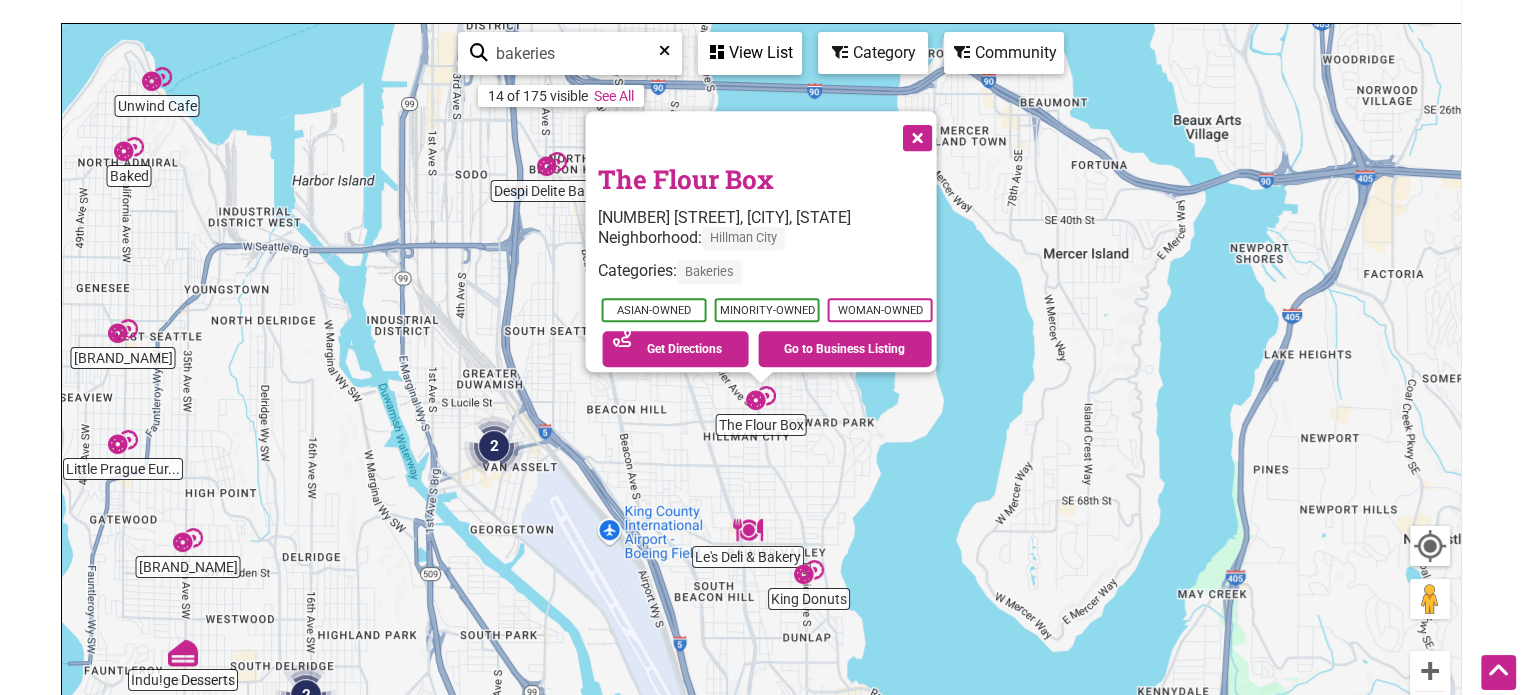 click on "The Flour Box" at bounding box center [685, 179] 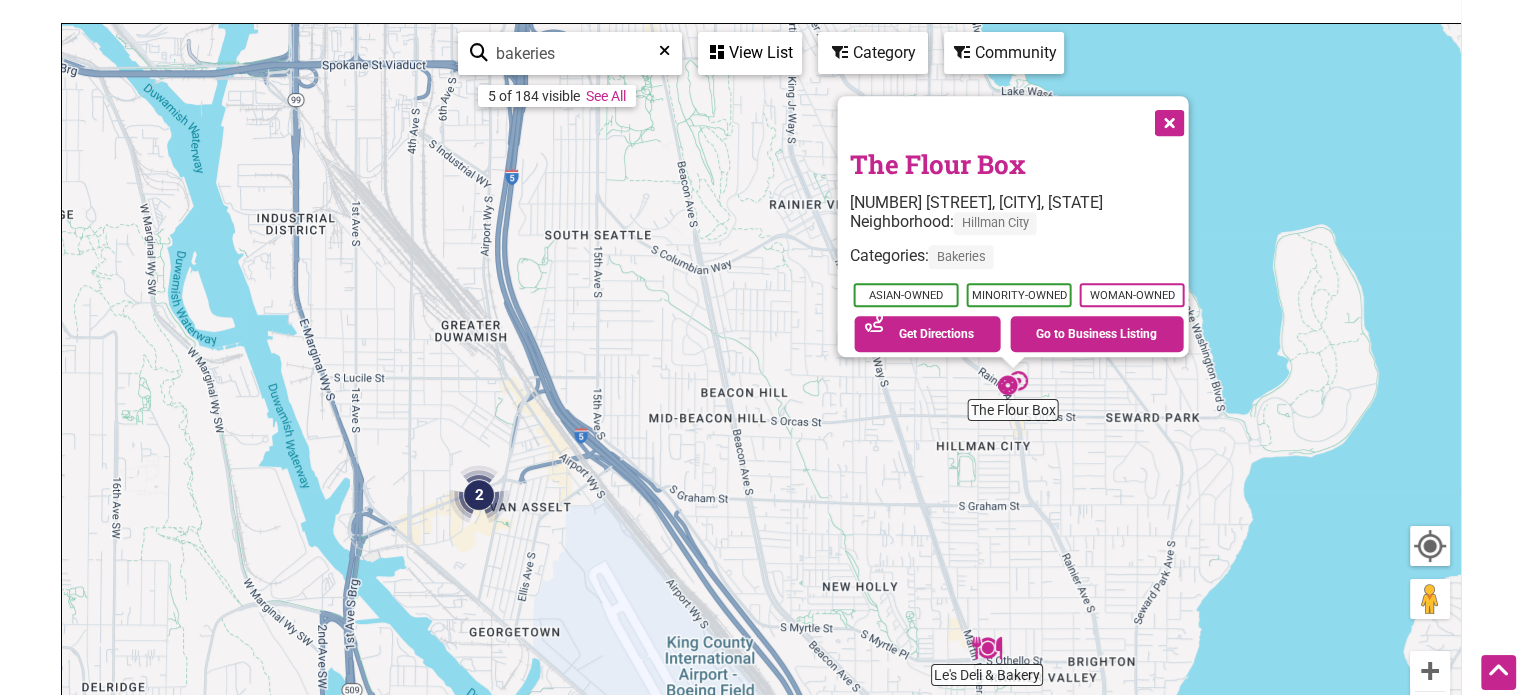 click on "To navigate, press the arrow keys.
The Flour Box
5520 Rainier Ave S, Seattle, WA 98118
Neighborhood:  Hillman City
Categories:  Bakeries
Asian-Owned Minority-Owned Woman-Owned
See on Map
Get Directions
Go to Business Listing" at bounding box center (761, 413) 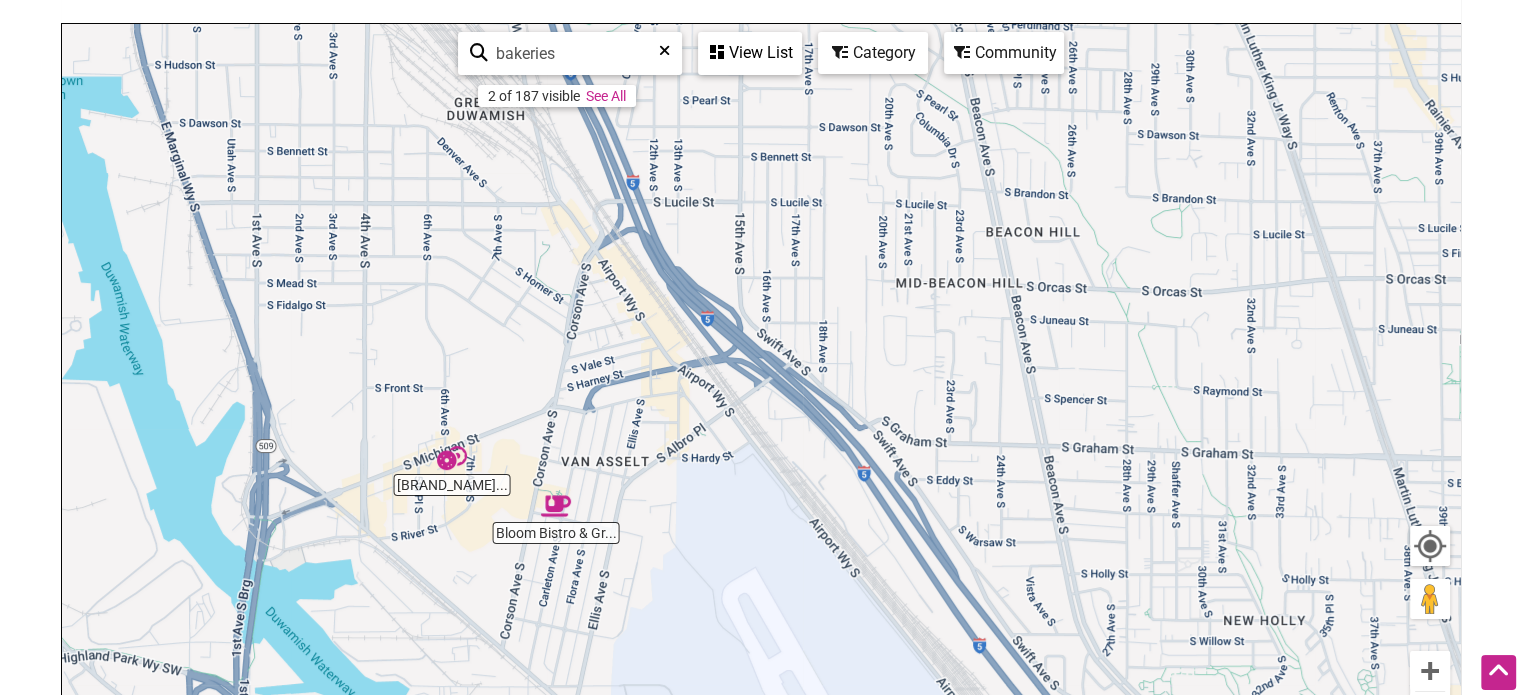 click at bounding box center [556, 506] 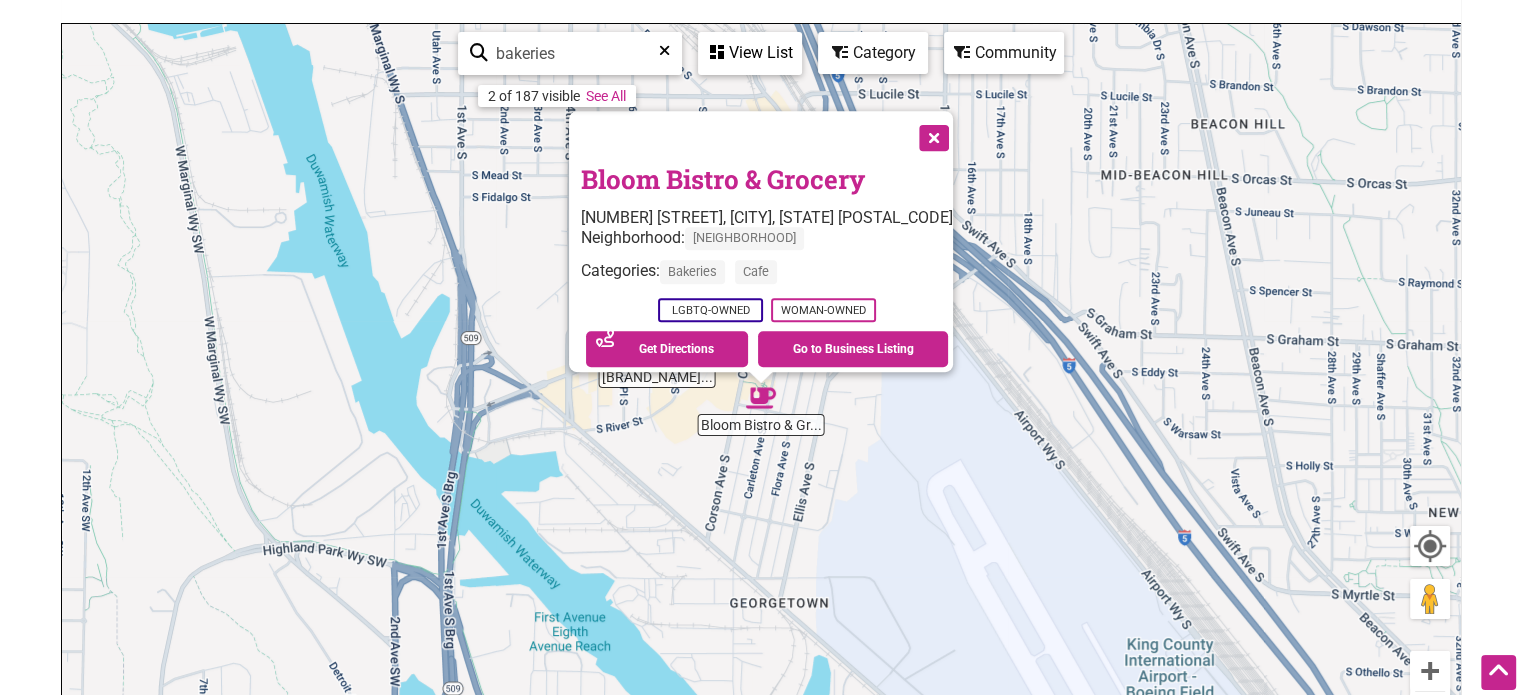click at bounding box center [932, 136] 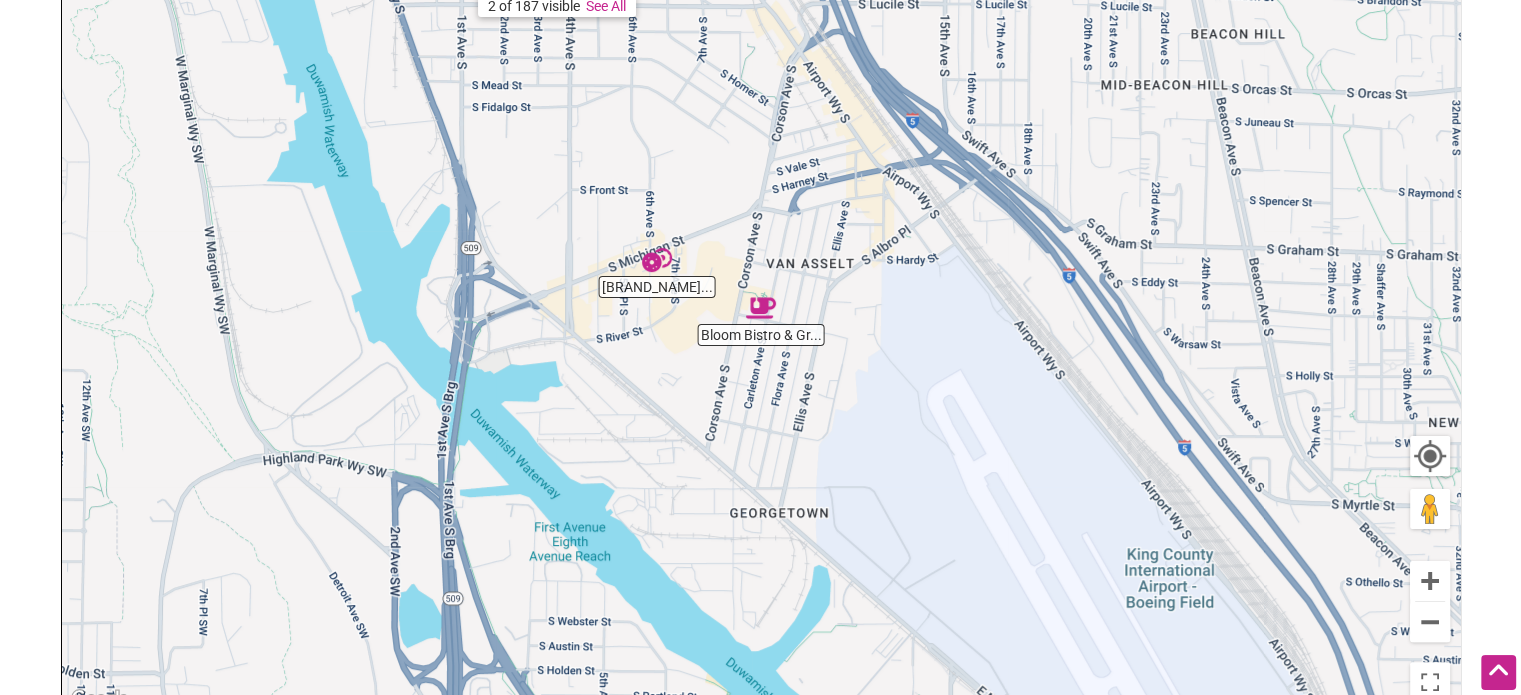scroll, scrollTop: 338, scrollLeft: 0, axis: vertical 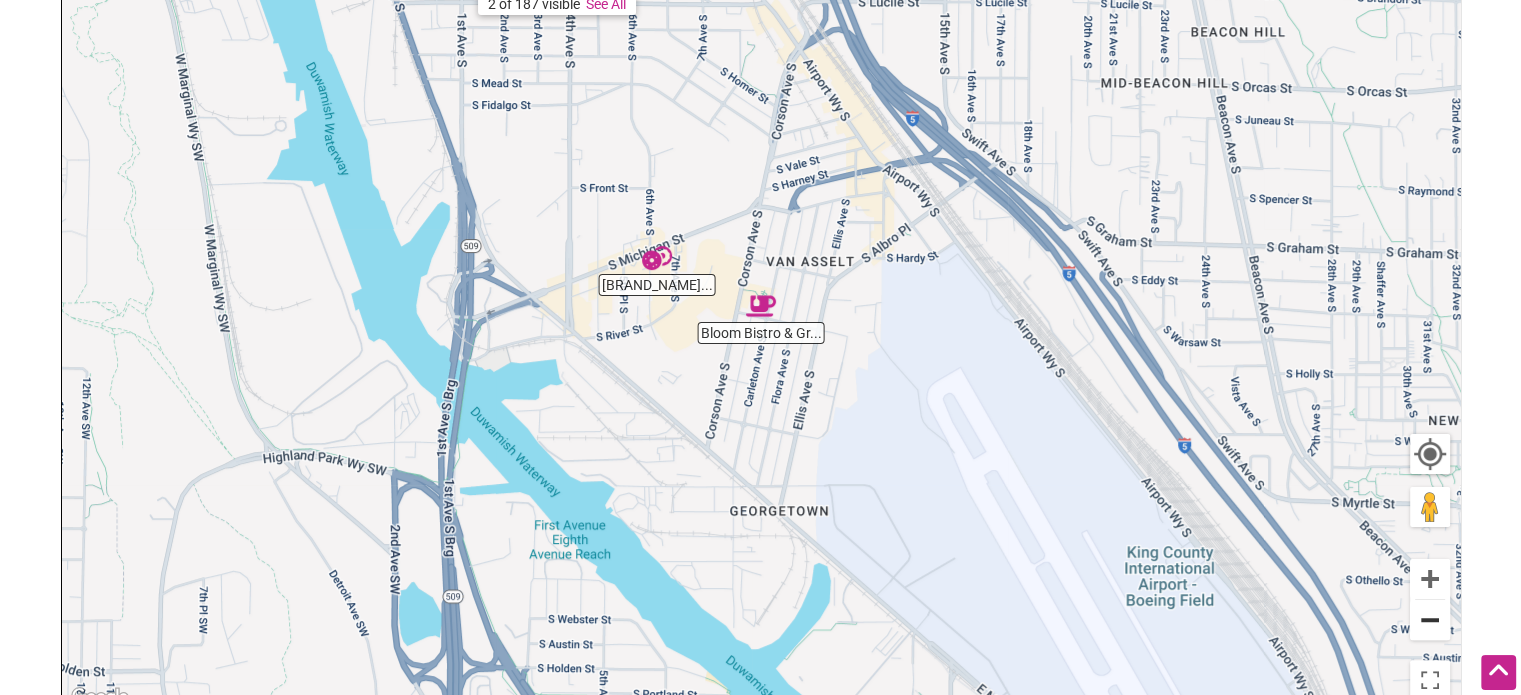 click at bounding box center [1430, 620] 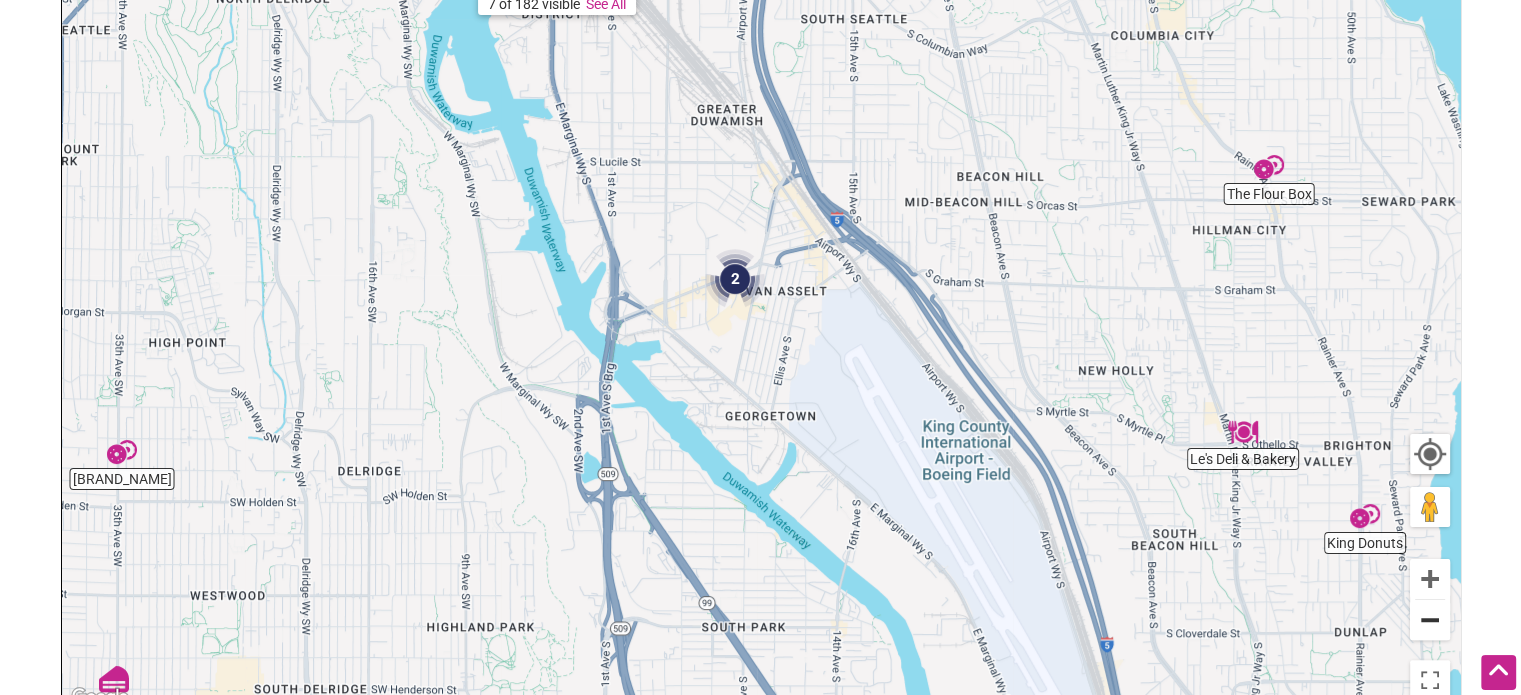 click at bounding box center [1430, 620] 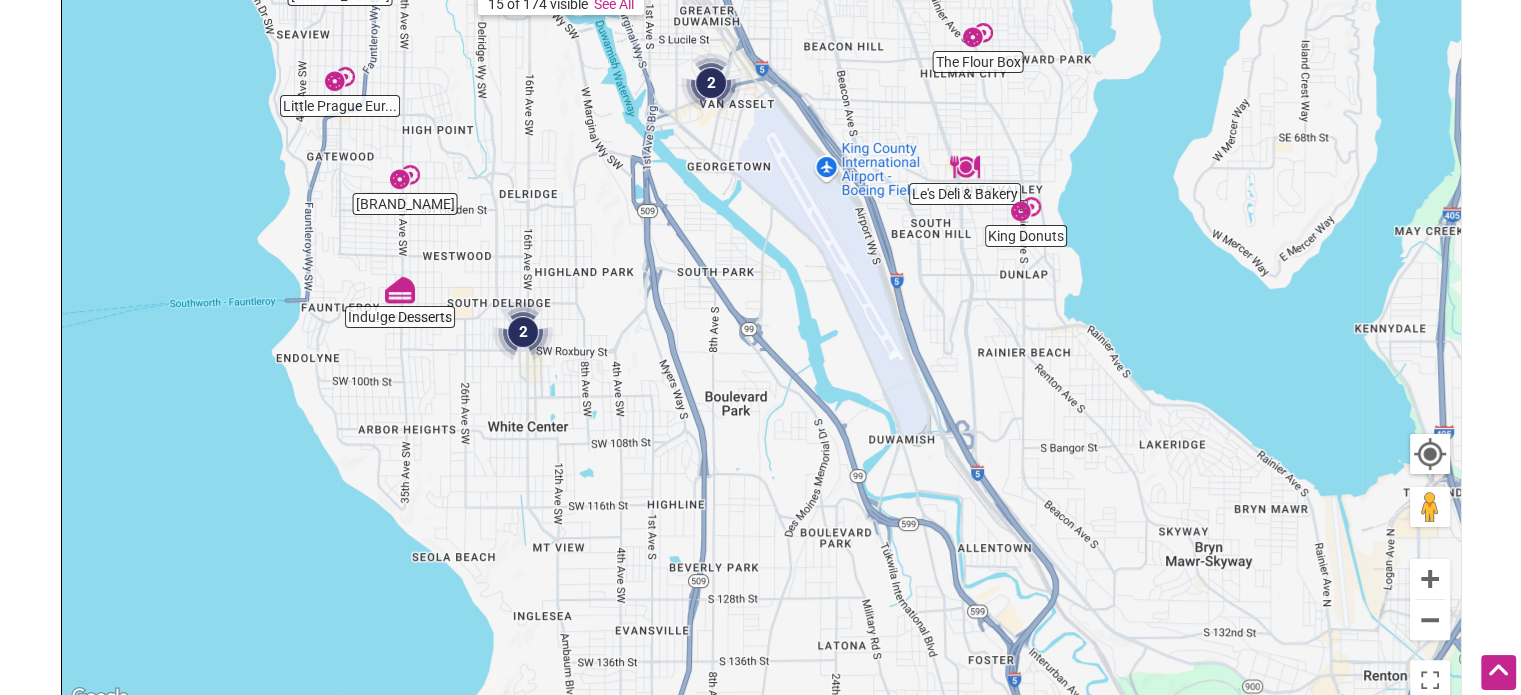 drag, startPoint x: 665, startPoint y: 583, endPoint x: 624, endPoint y: 375, distance: 212.00237 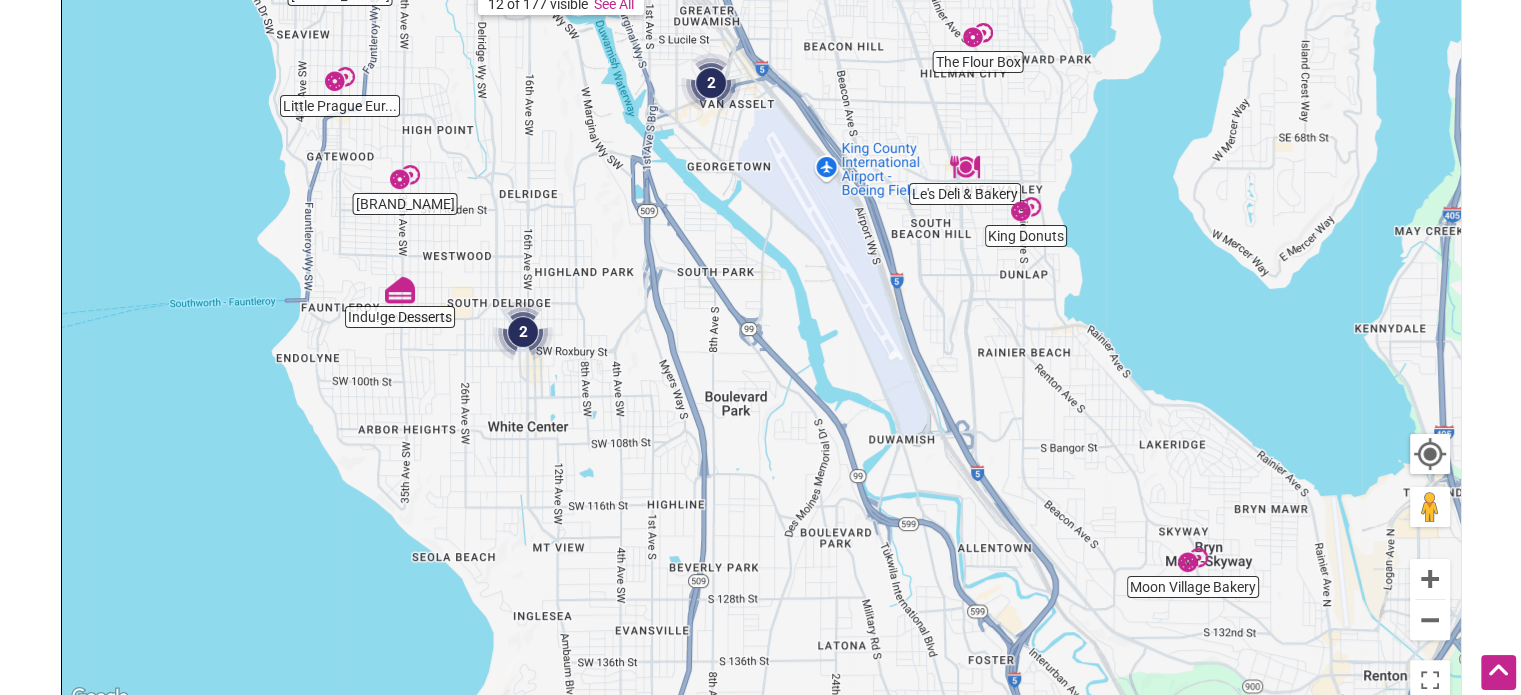 click at bounding box center (523, 332) 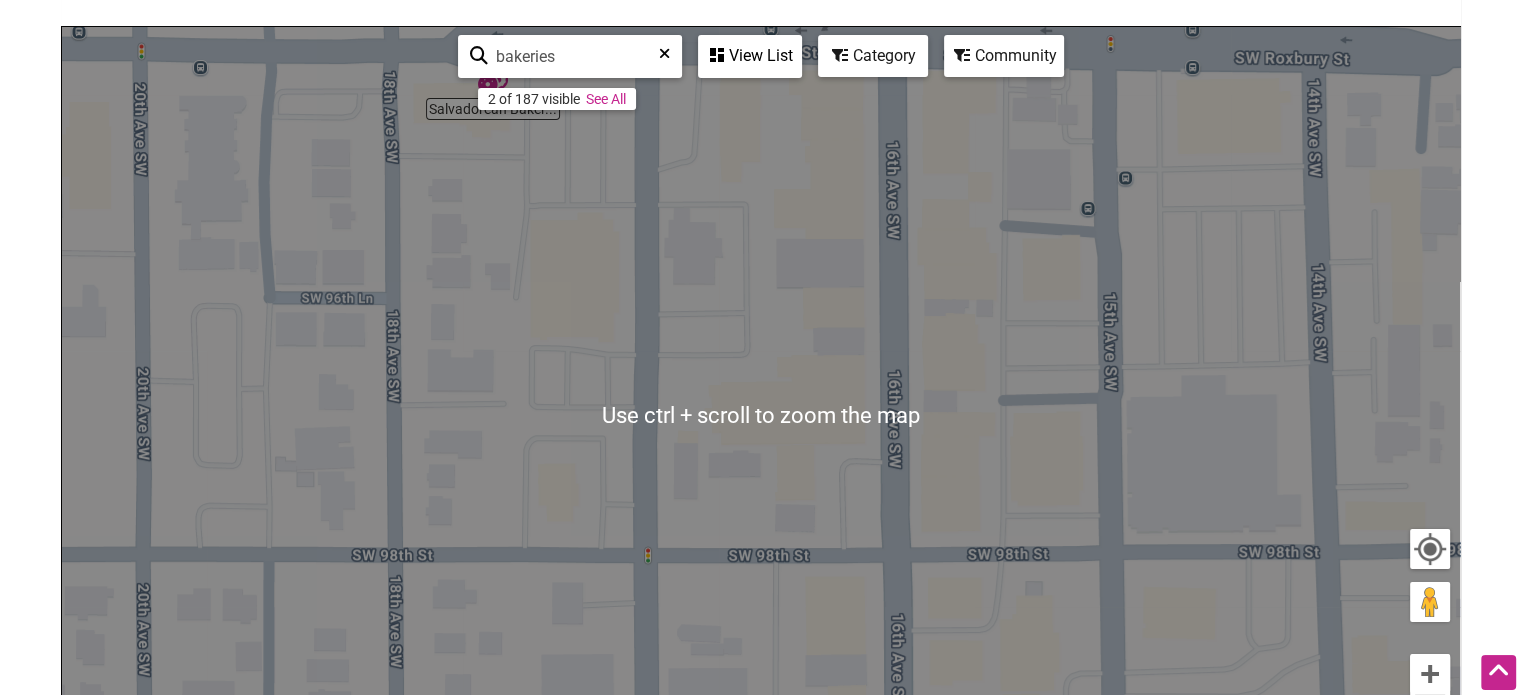 scroll, scrollTop: 272, scrollLeft: 0, axis: vertical 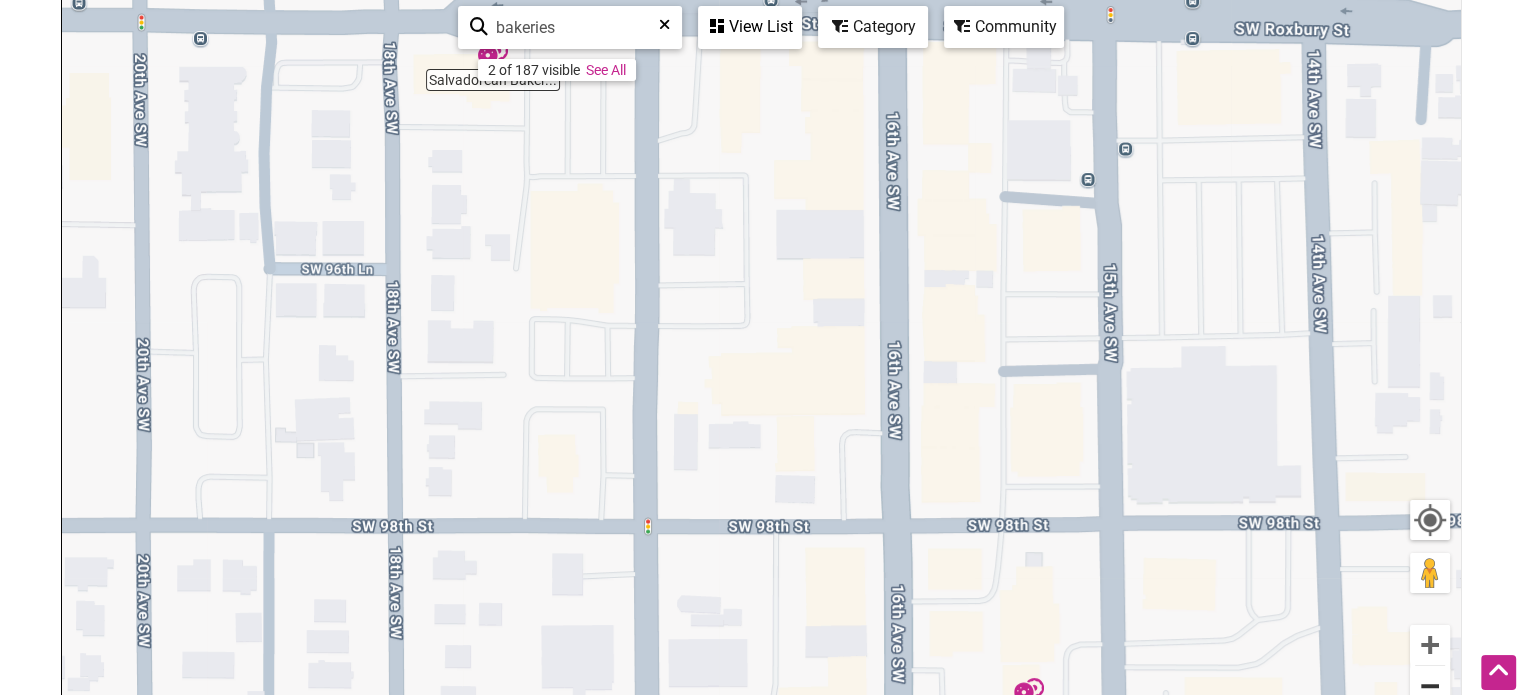 click at bounding box center [1430, 686] 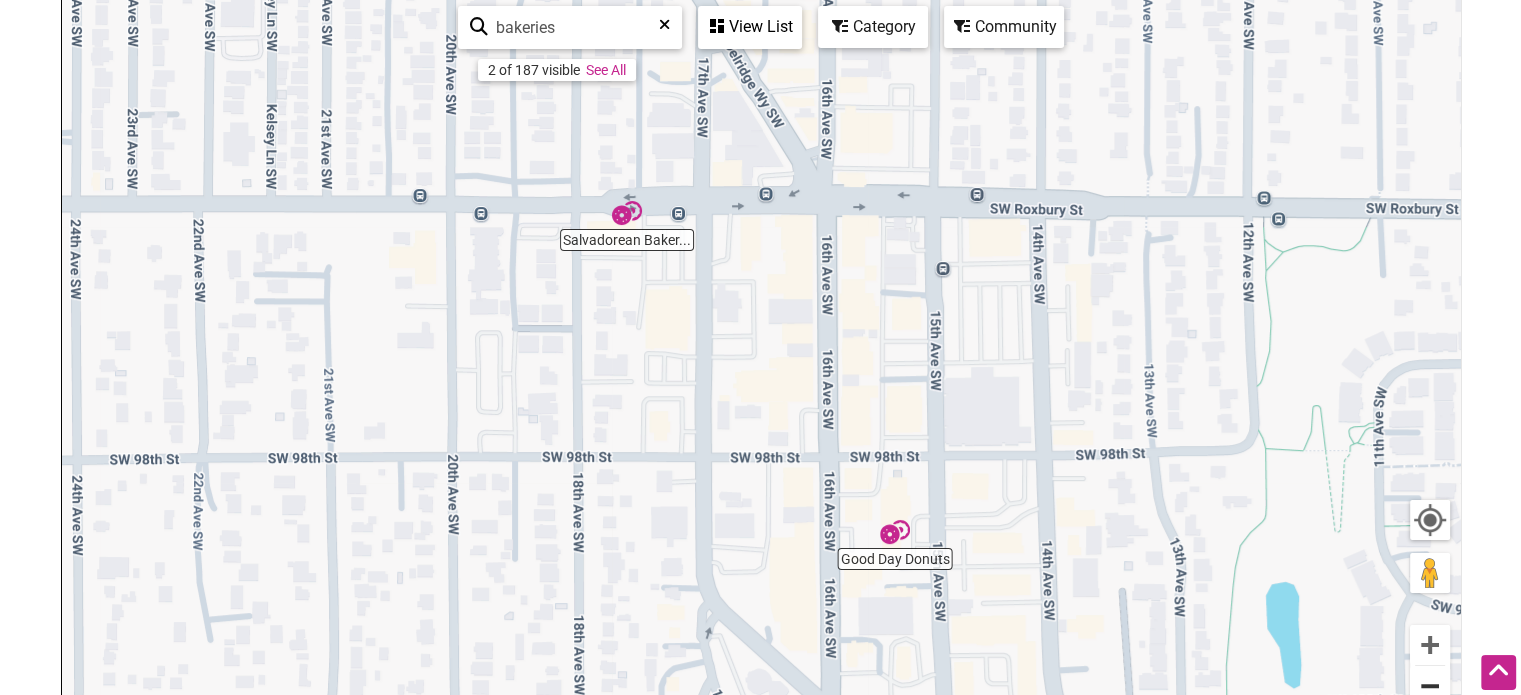 click at bounding box center [1430, 686] 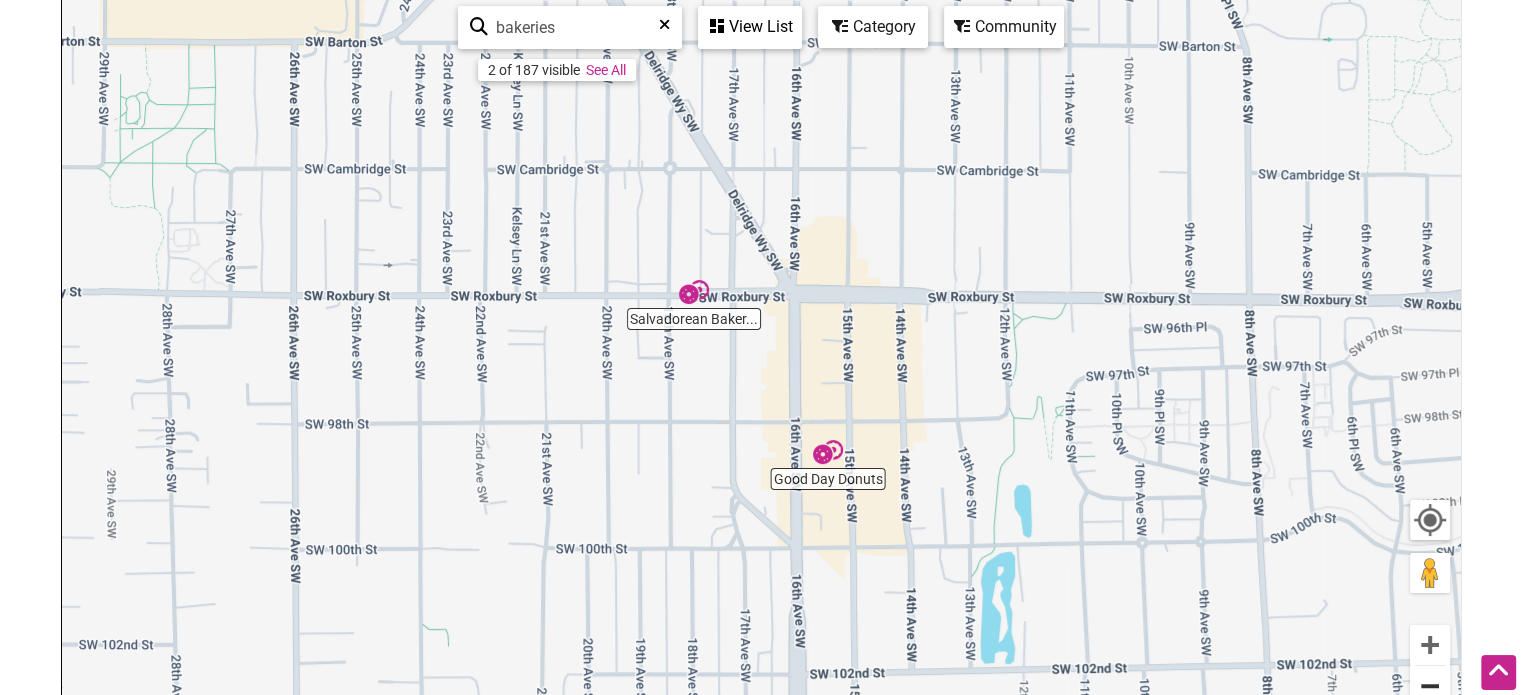 click at bounding box center [1430, 686] 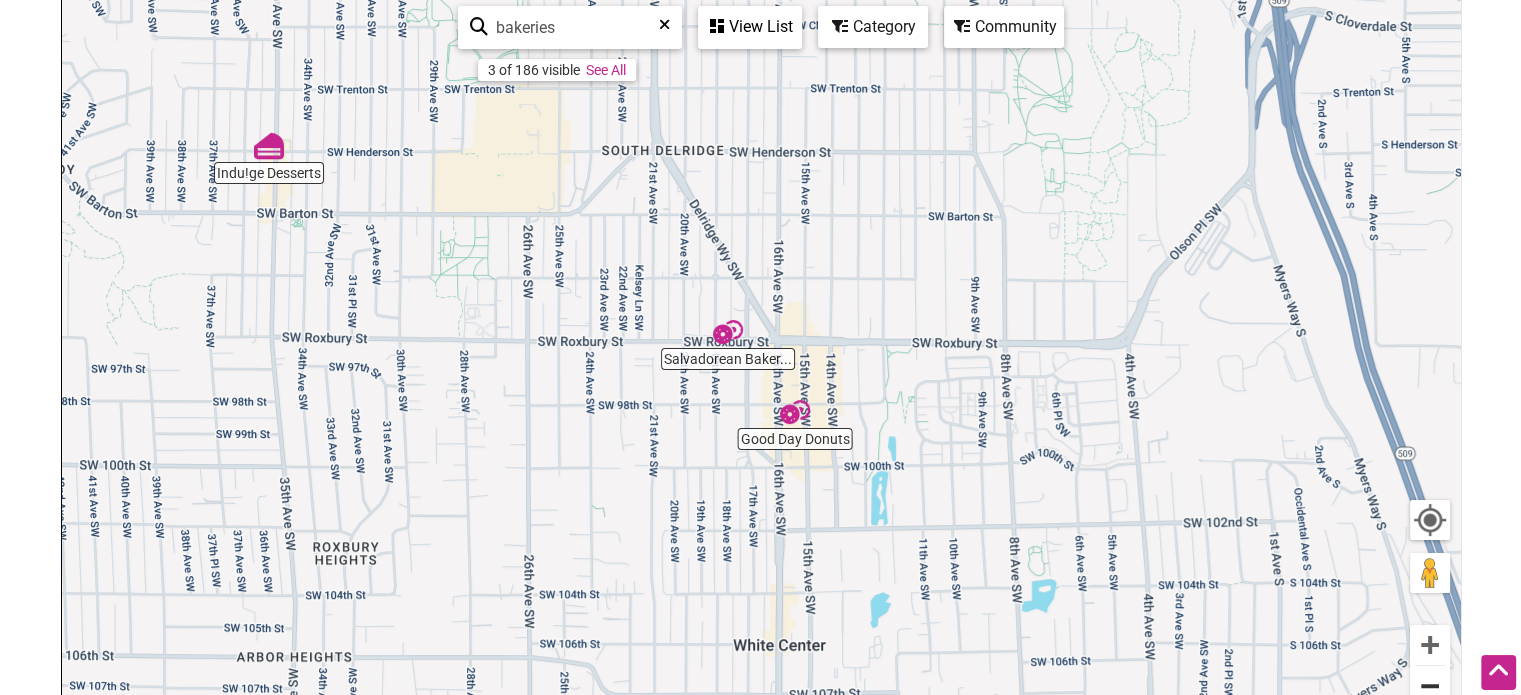 click at bounding box center [1430, 686] 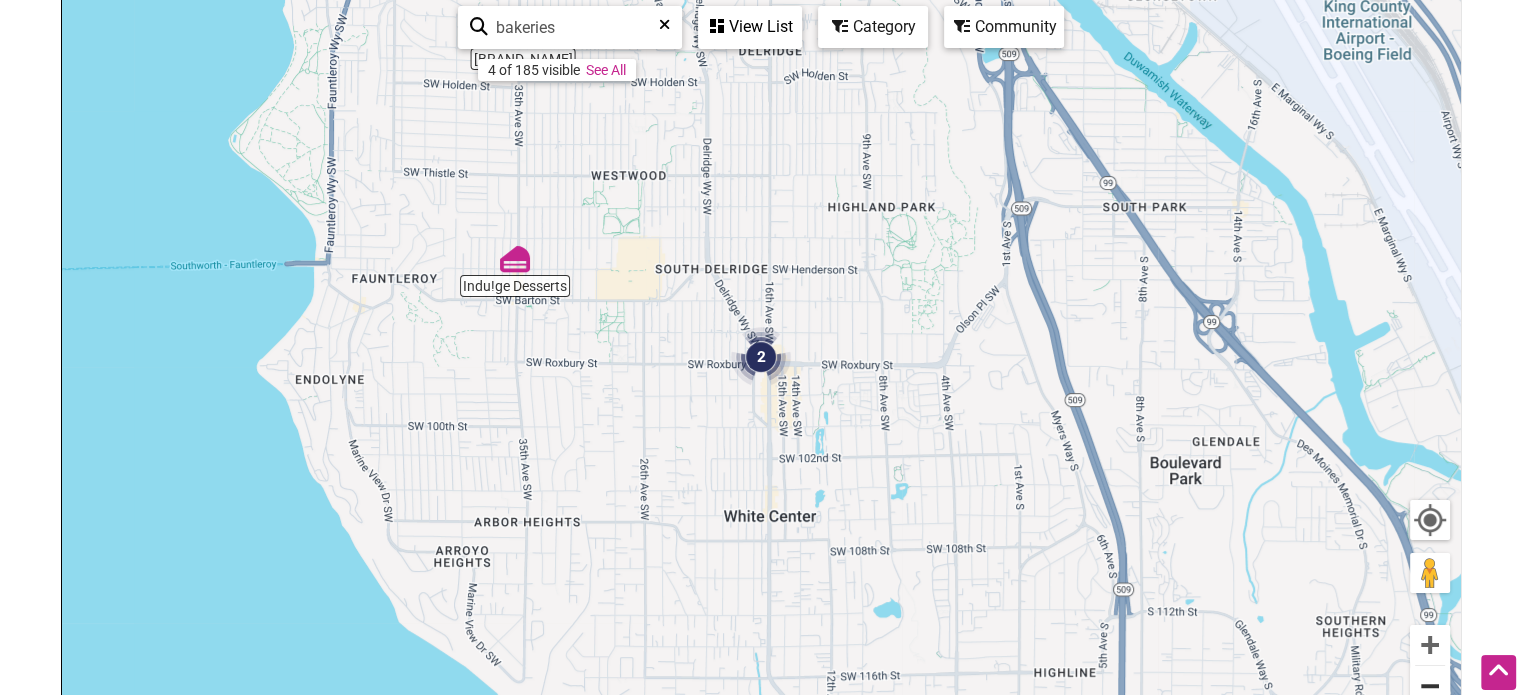 click at bounding box center [1430, 686] 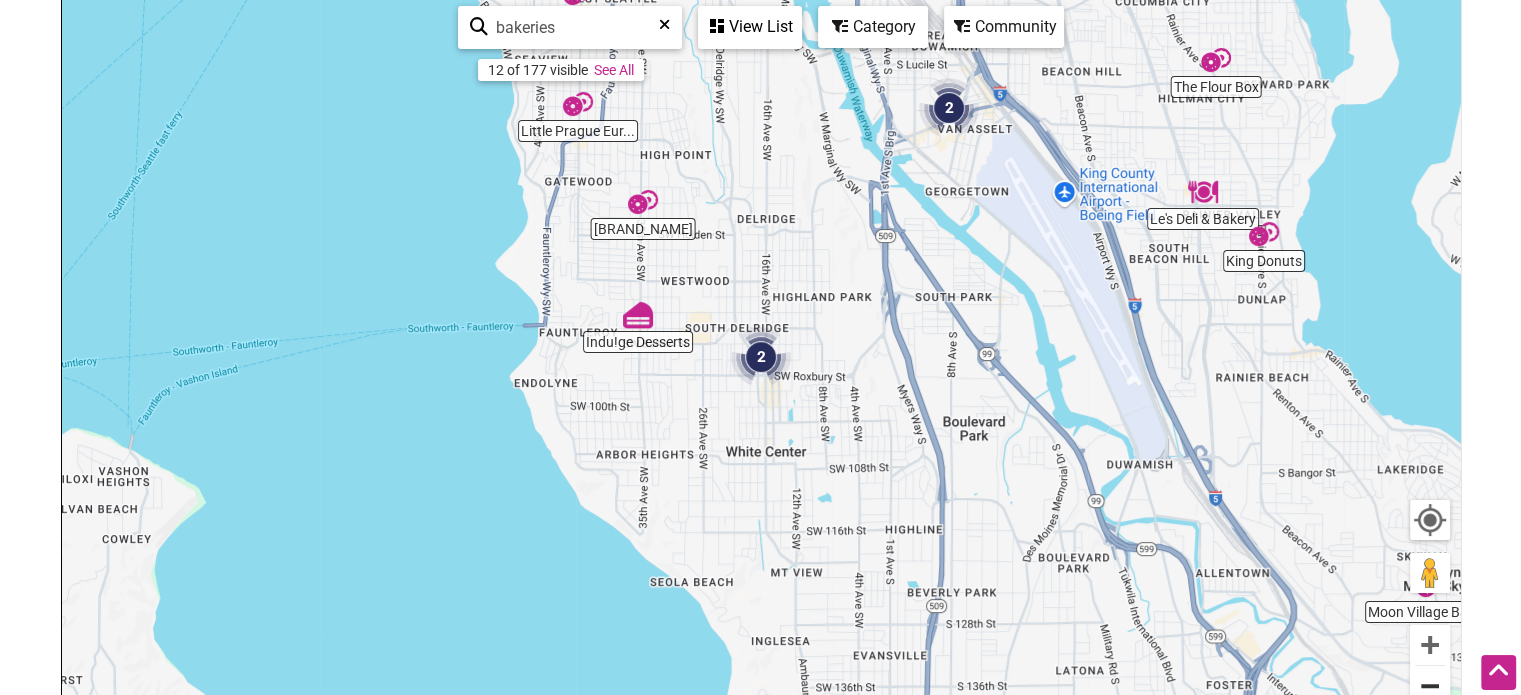 click at bounding box center (1430, 686) 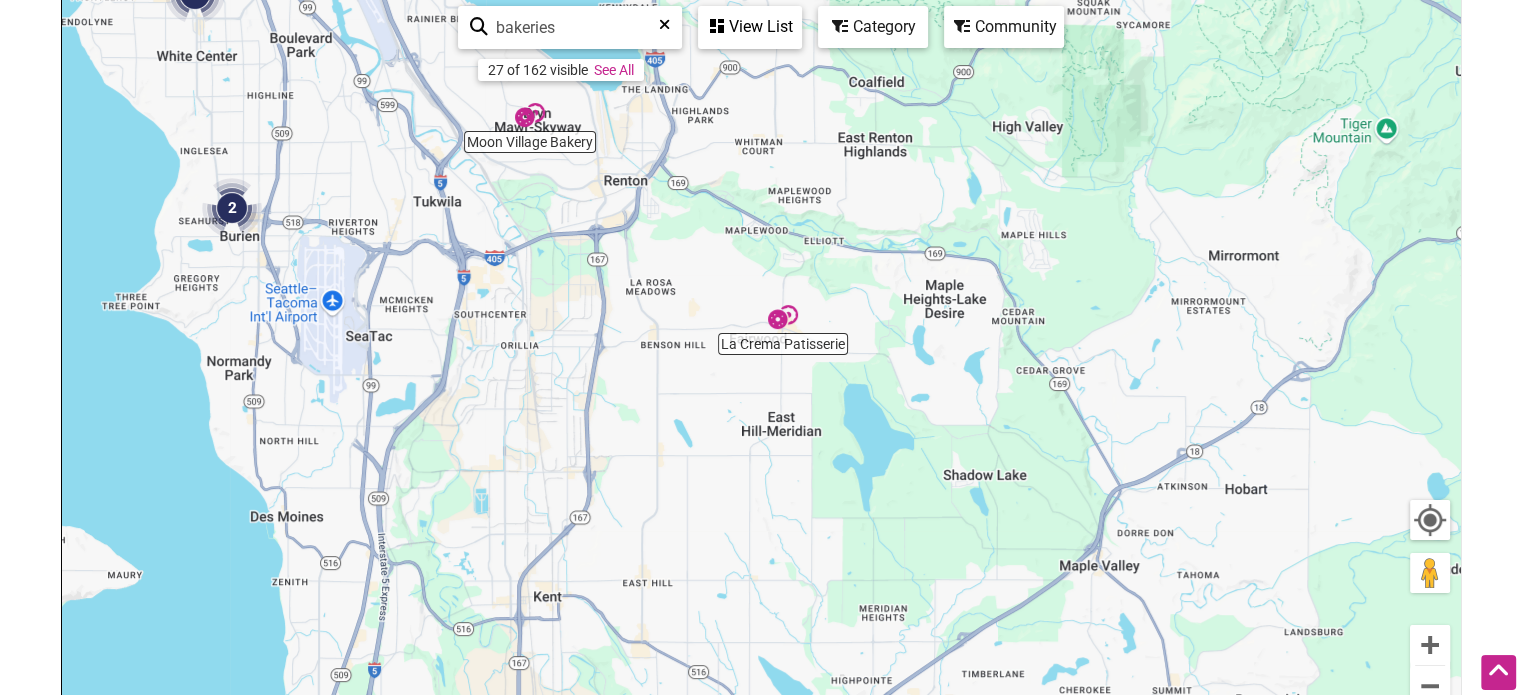 drag, startPoint x: 1286, startPoint y: 467, endPoint x: 685, endPoint y: 44, distance: 734.93536 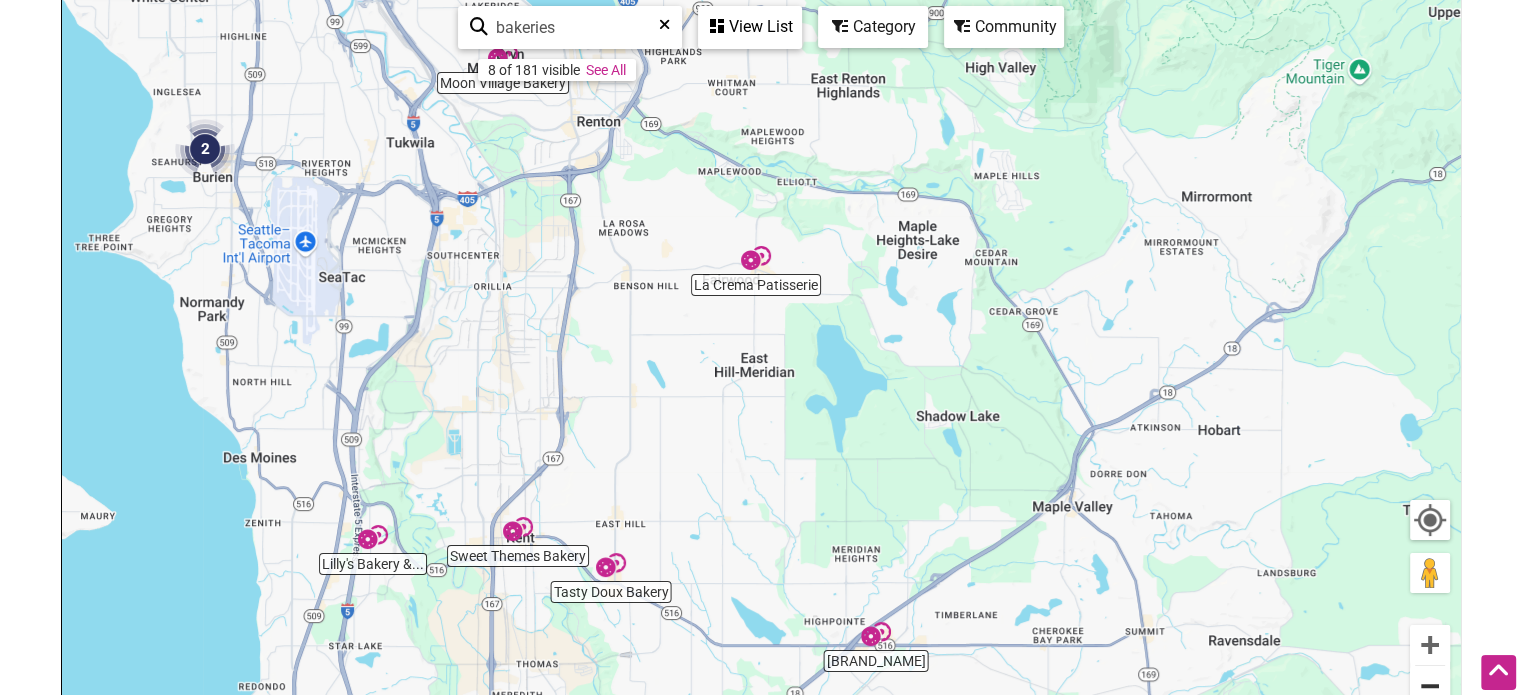 click at bounding box center [1430, 686] 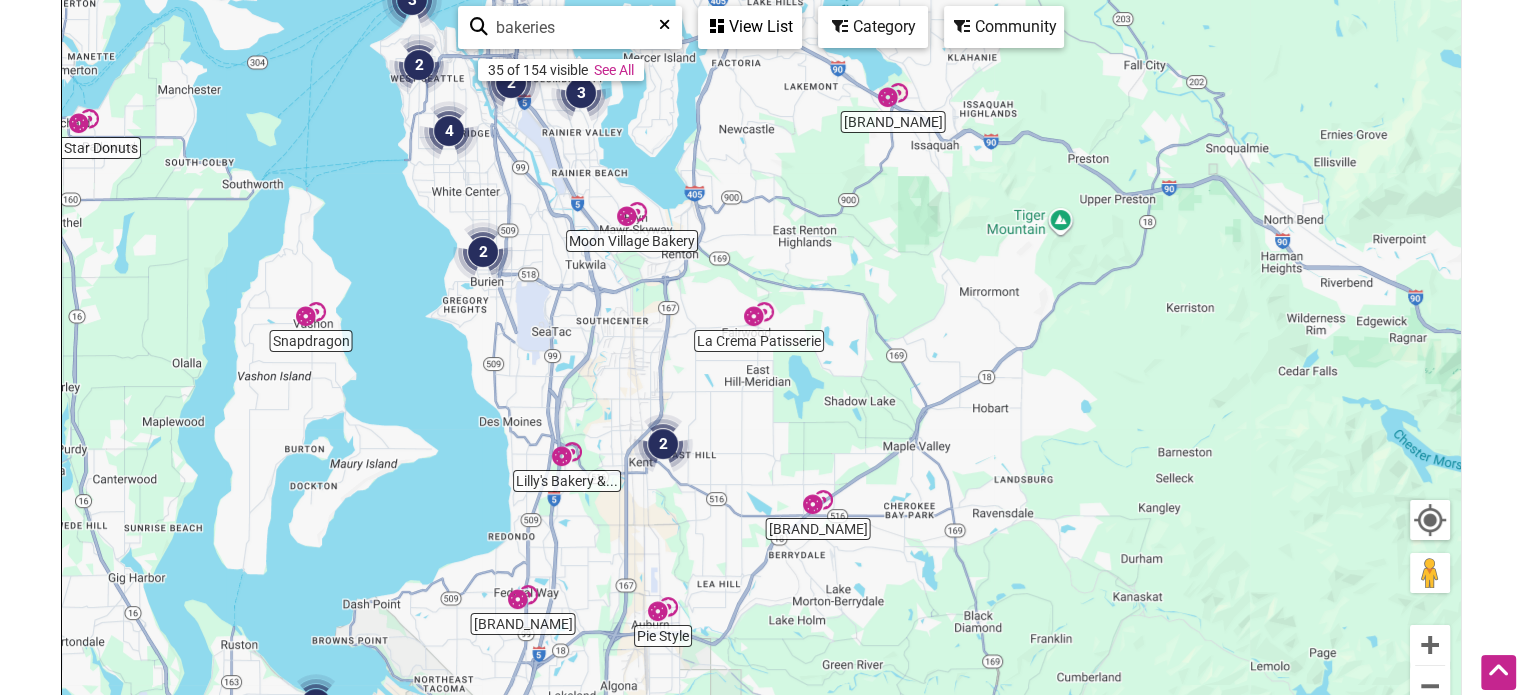 click at bounding box center (663, 444) 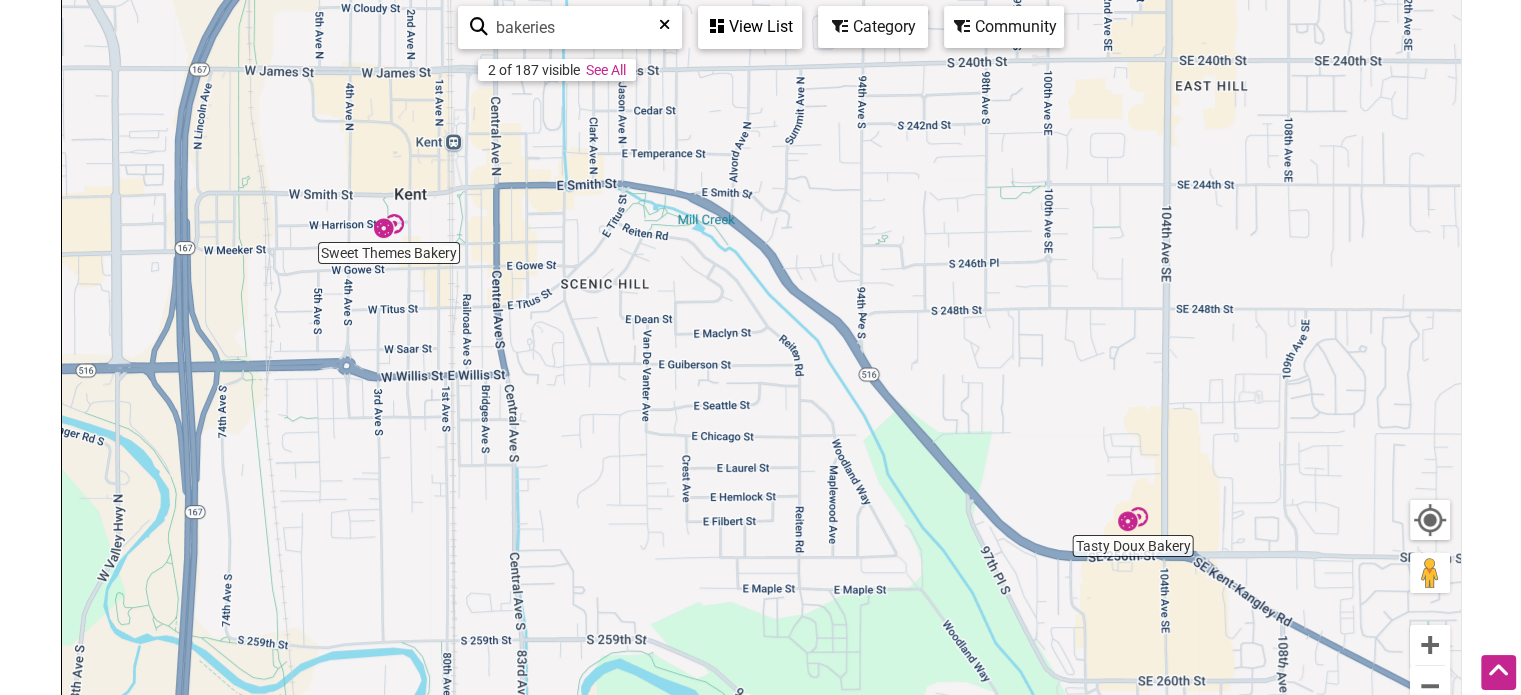 click at bounding box center (1133, 519) 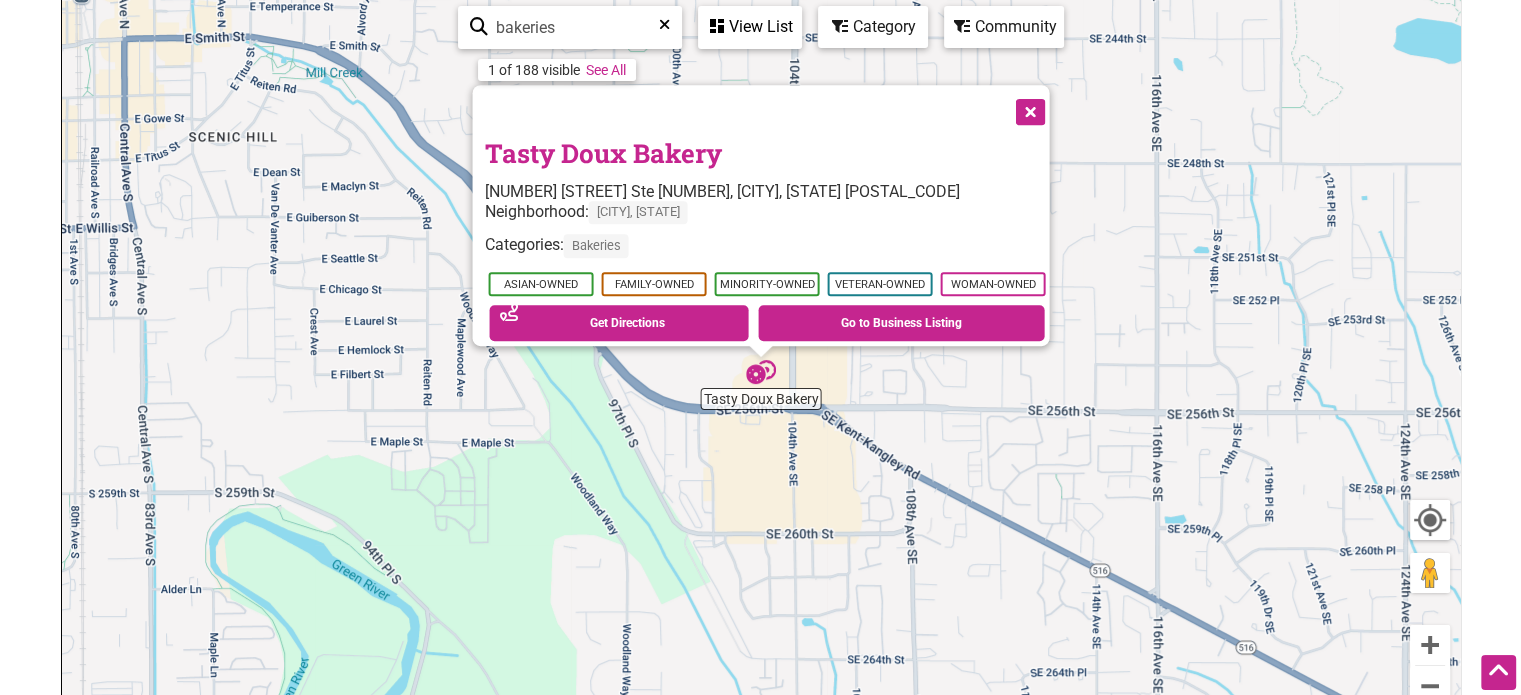 click on "Tasty Doux Bakery" at bounding box center [602, 153] 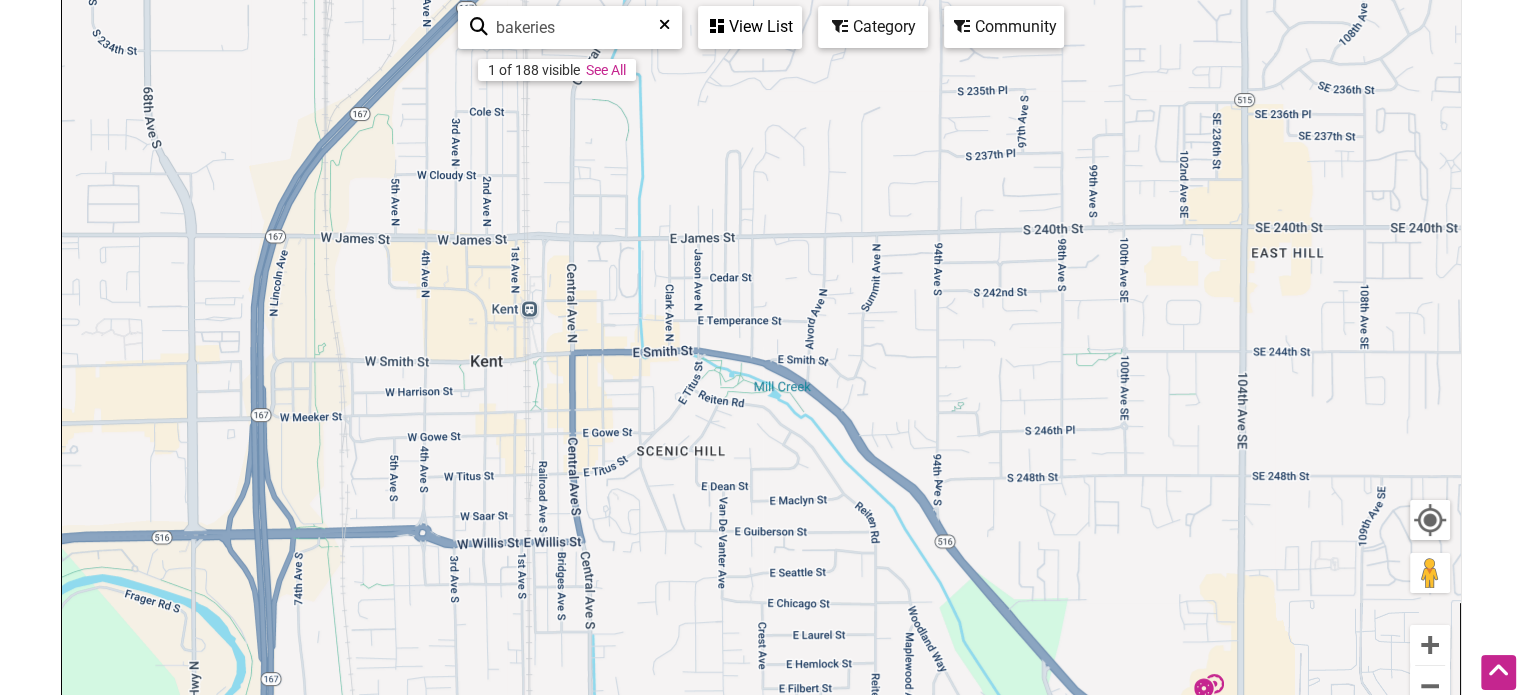 drag, startPoint x: 576, startPoint y: 188, endPoint x: 1028, endPoint y: 504, distance: 551.507 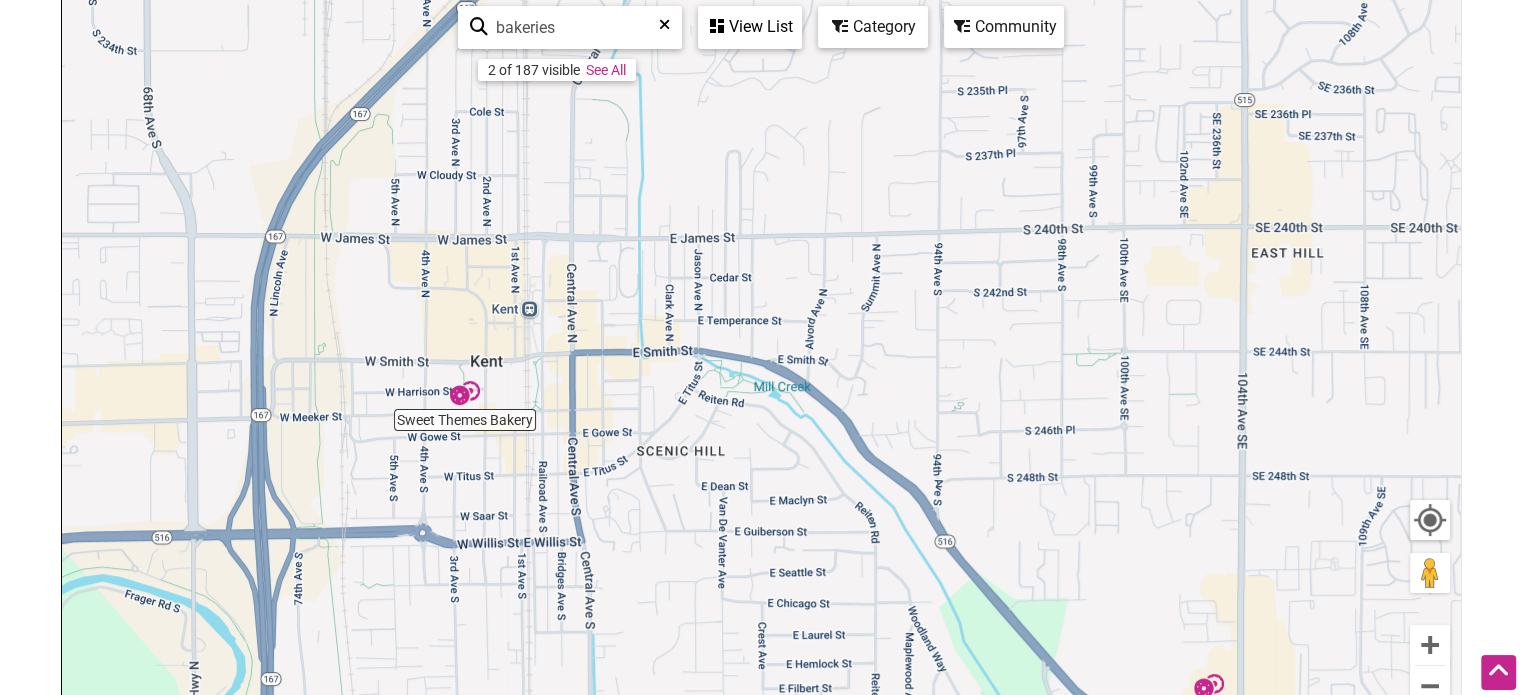 click at bounding box center [465, 393] 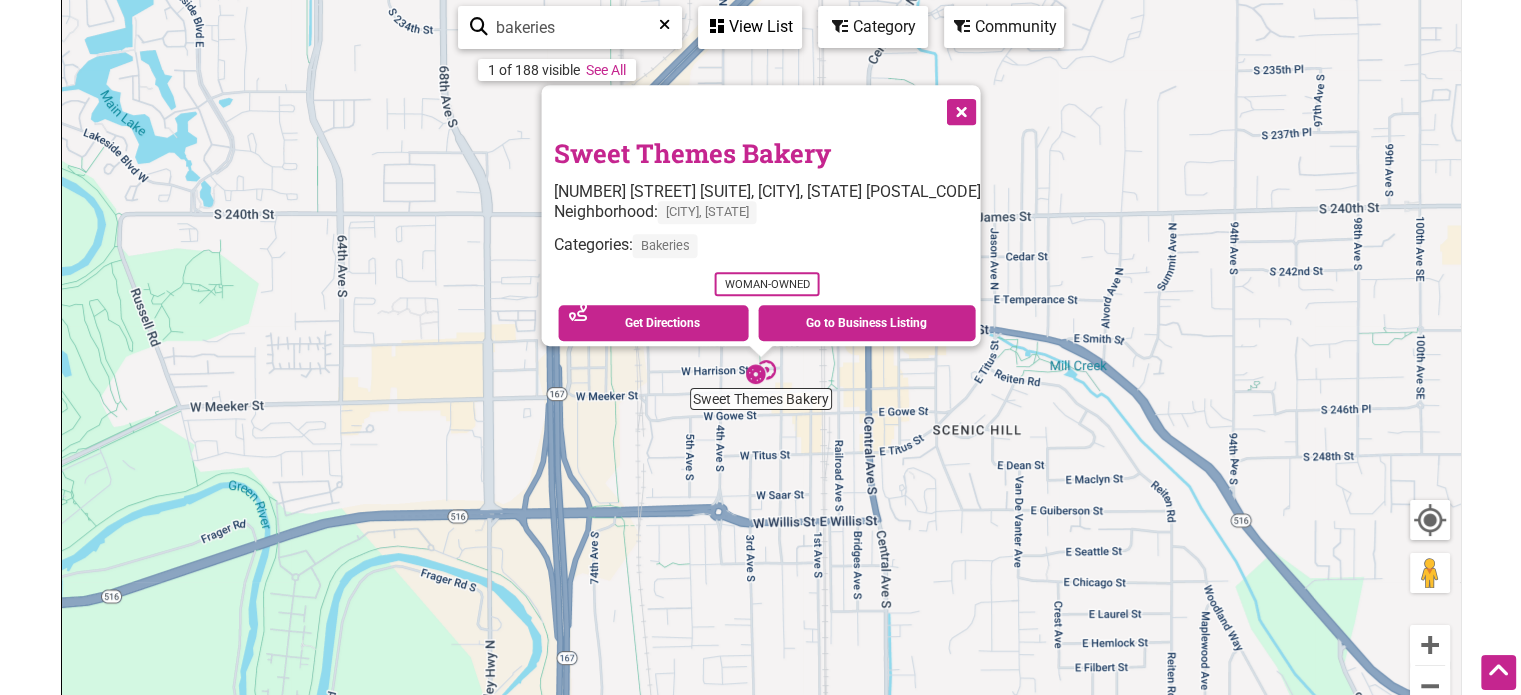 click on "Sweet Themes Bakery" at bounding box center (691, 153) 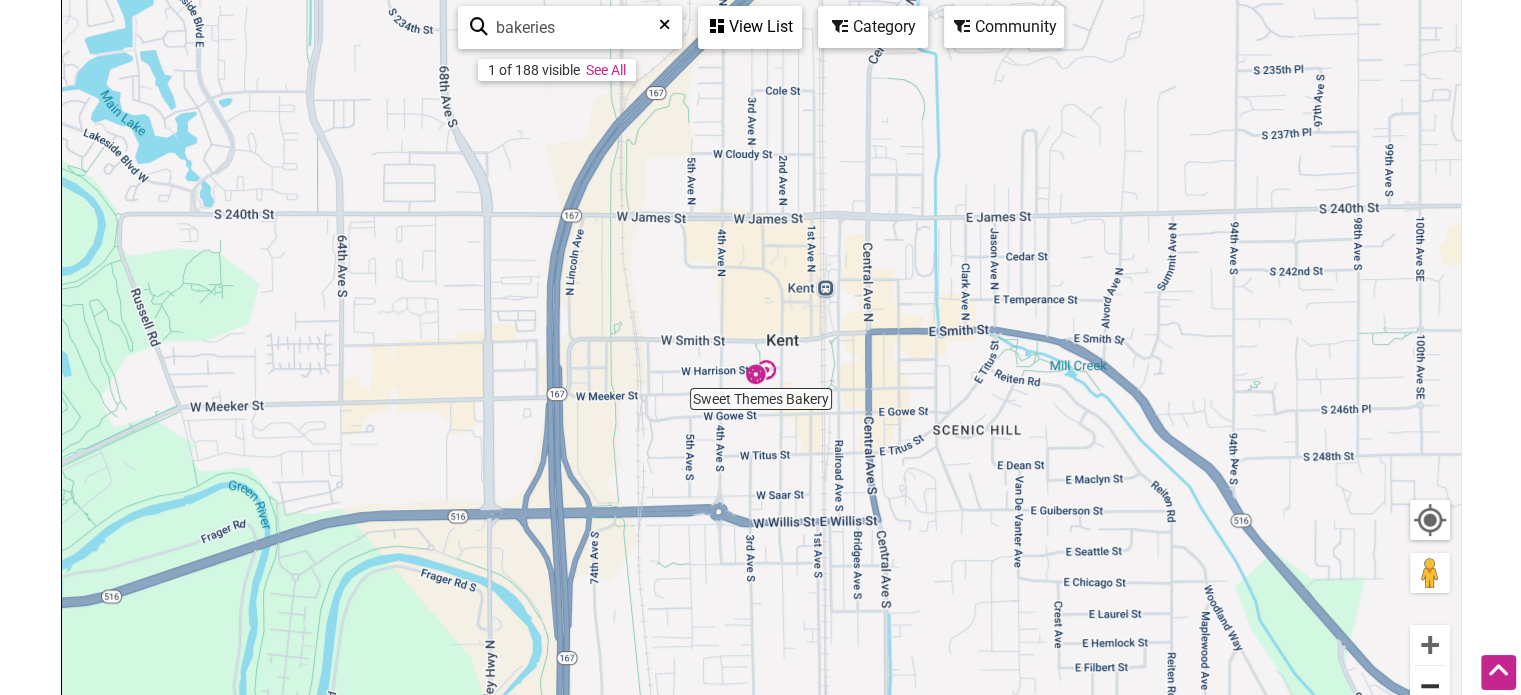 click at bounding box center [1430, 686] 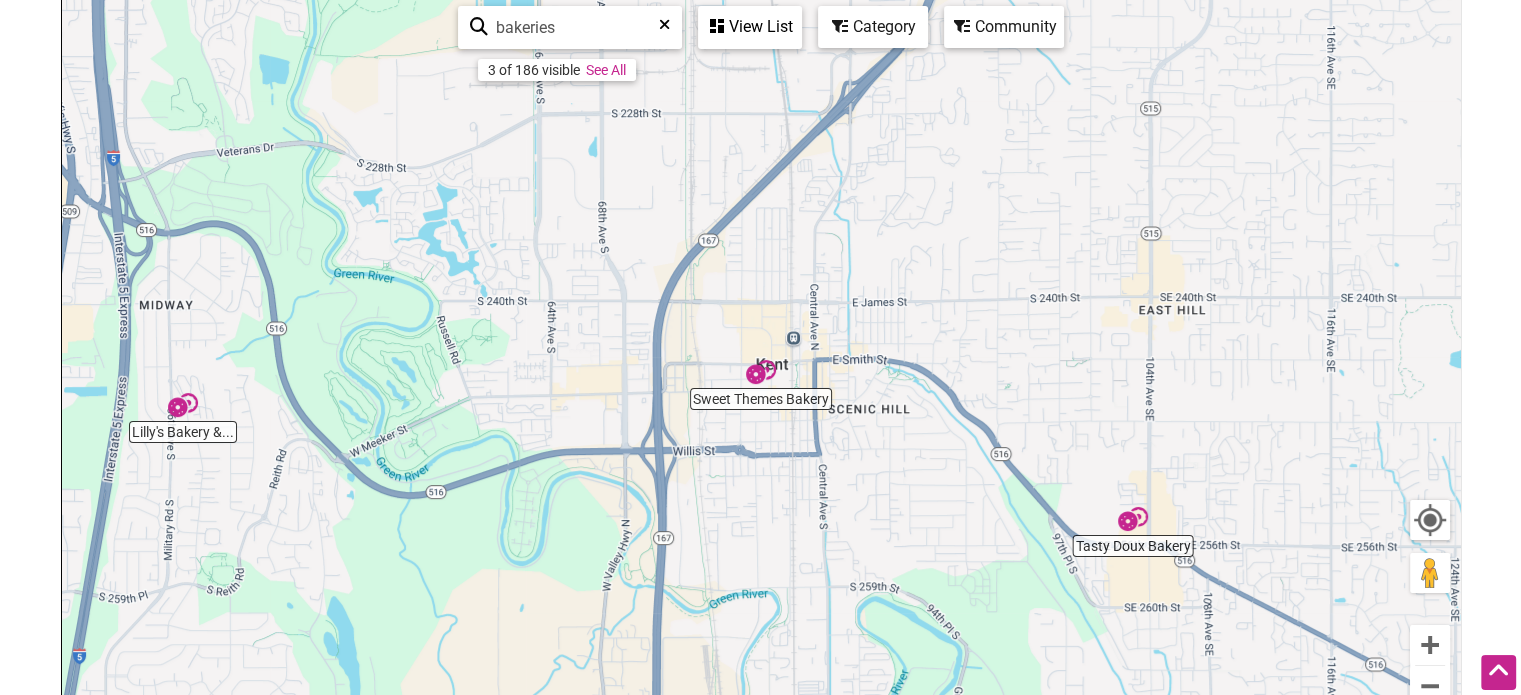 click at bounding box center (183, 405) 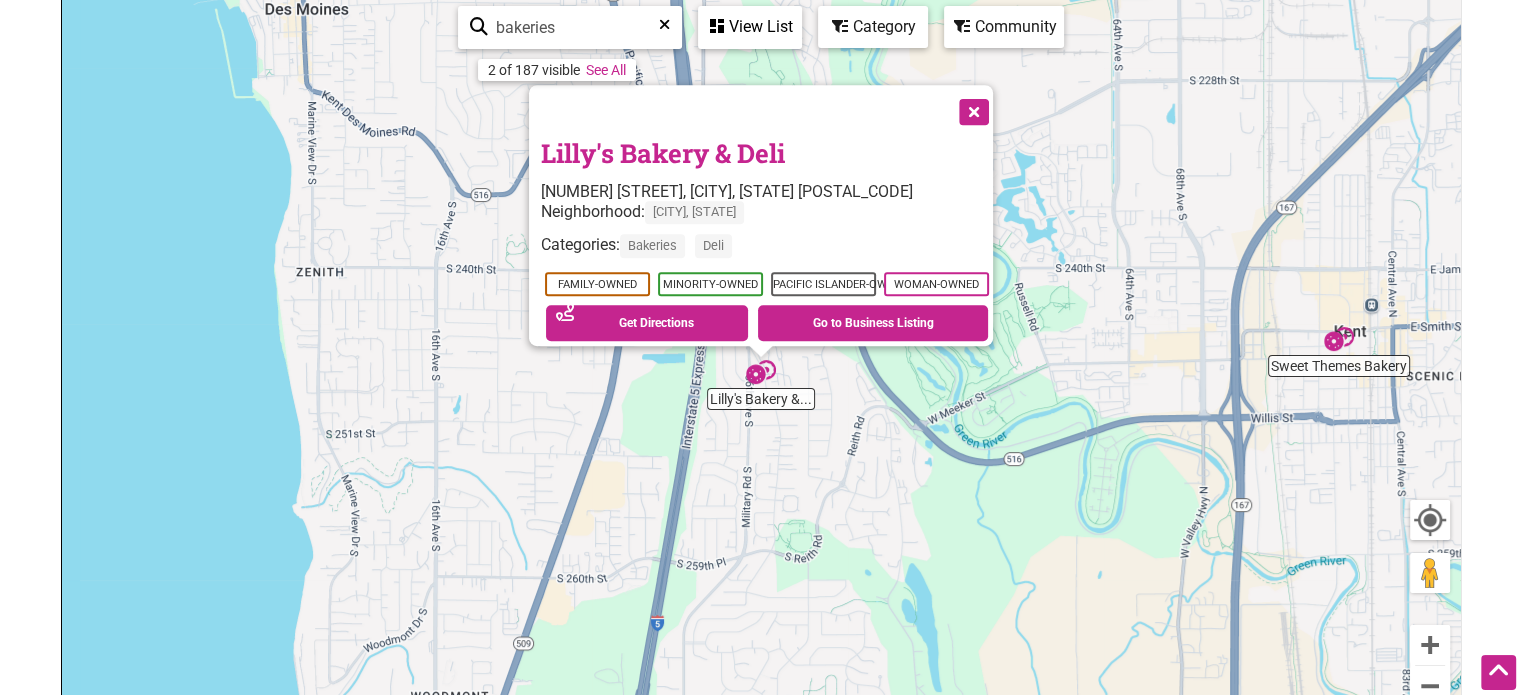 click on "Lilly's Bakery & Deli" at bounding box center (663, 153) 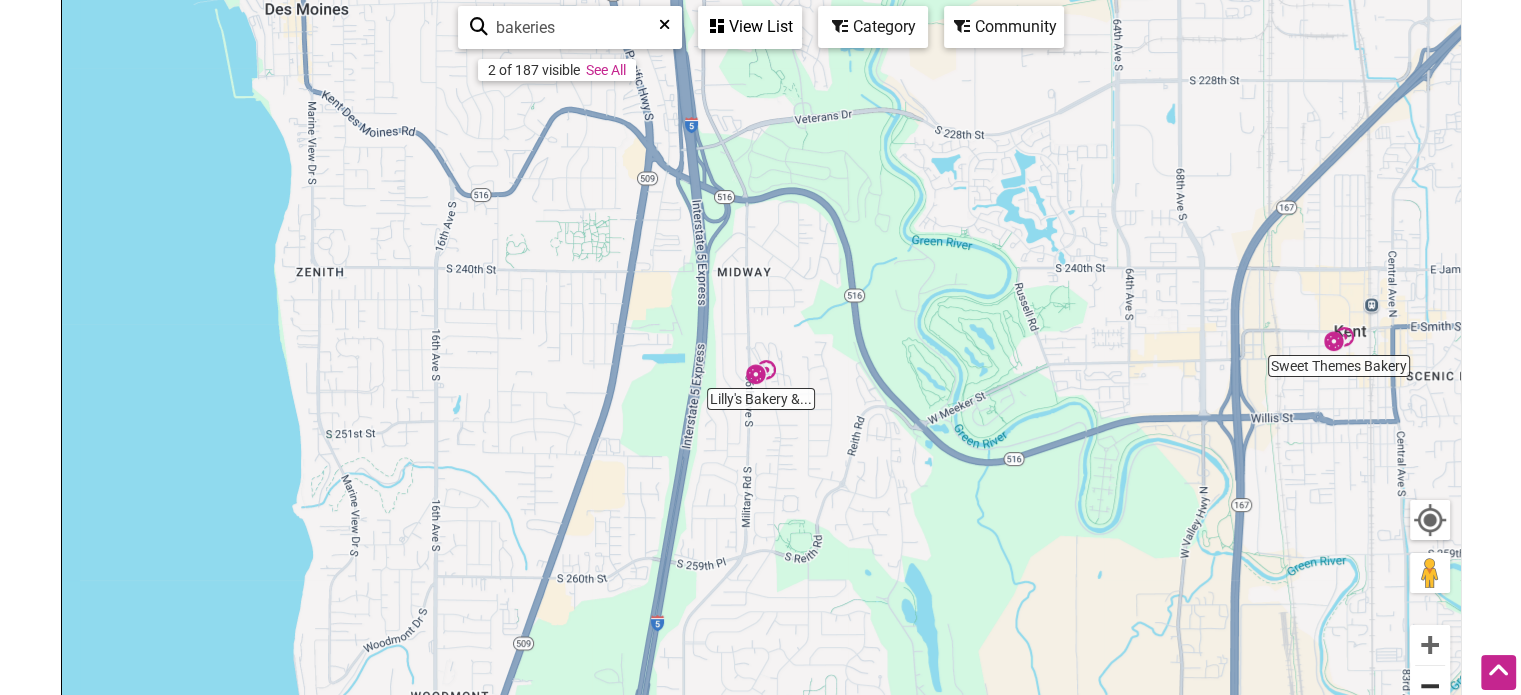 click at bounding box center (1430, 686) 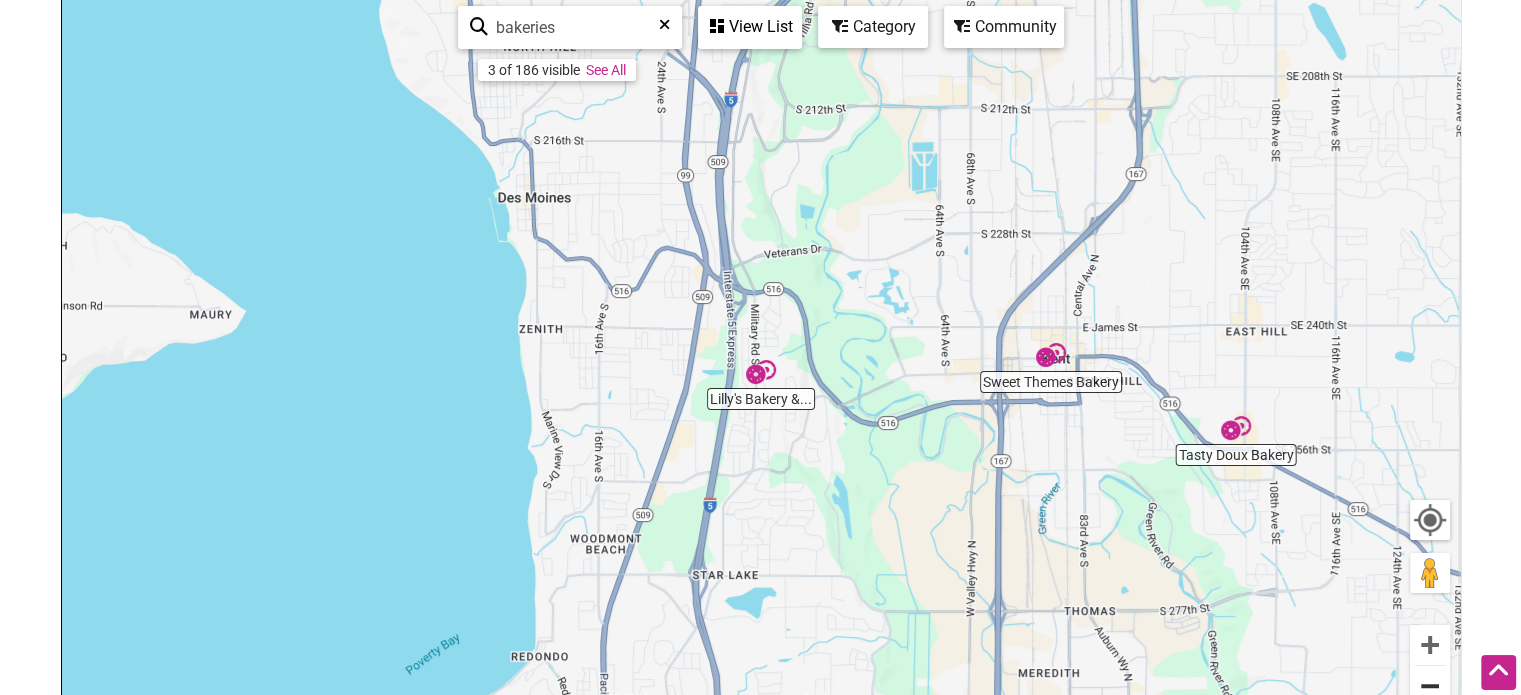 click at bounding box center (1430, 686) 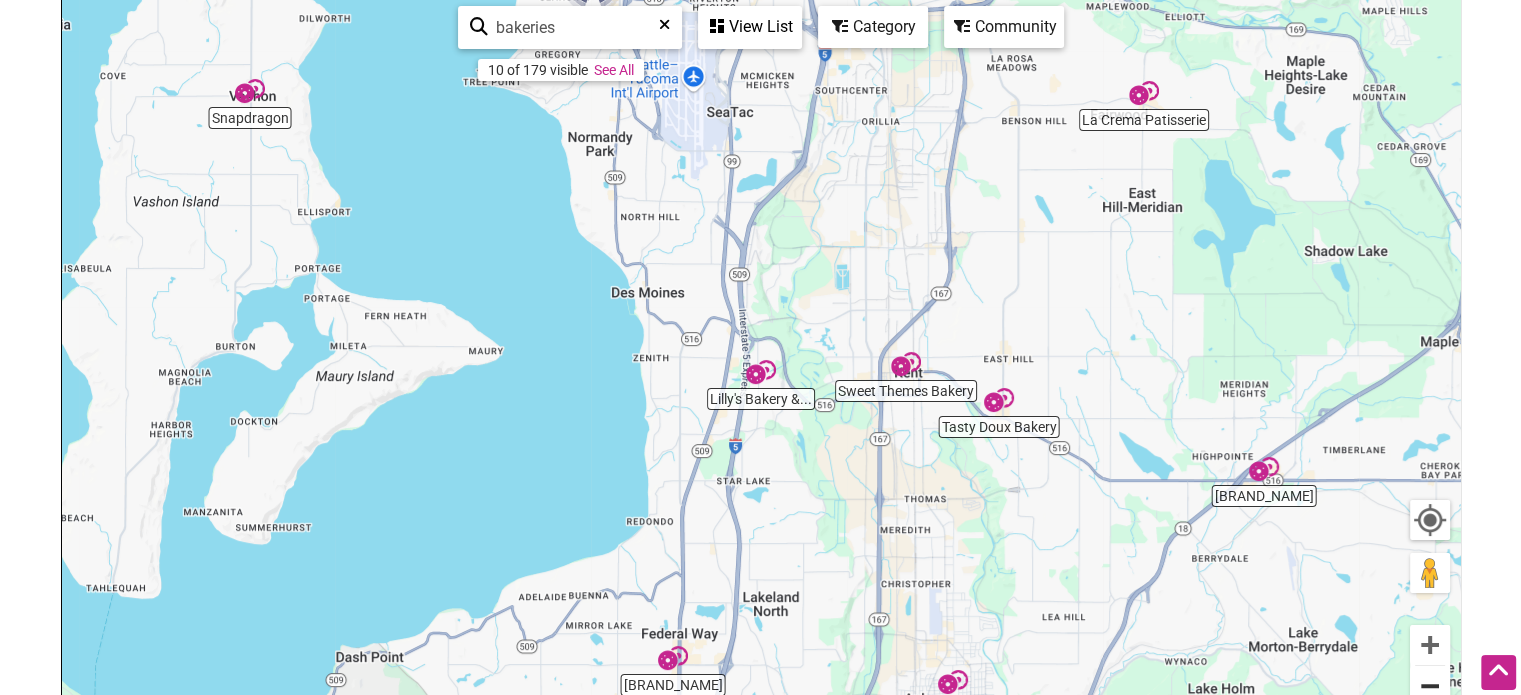 click at bounding box center (1430, 686) 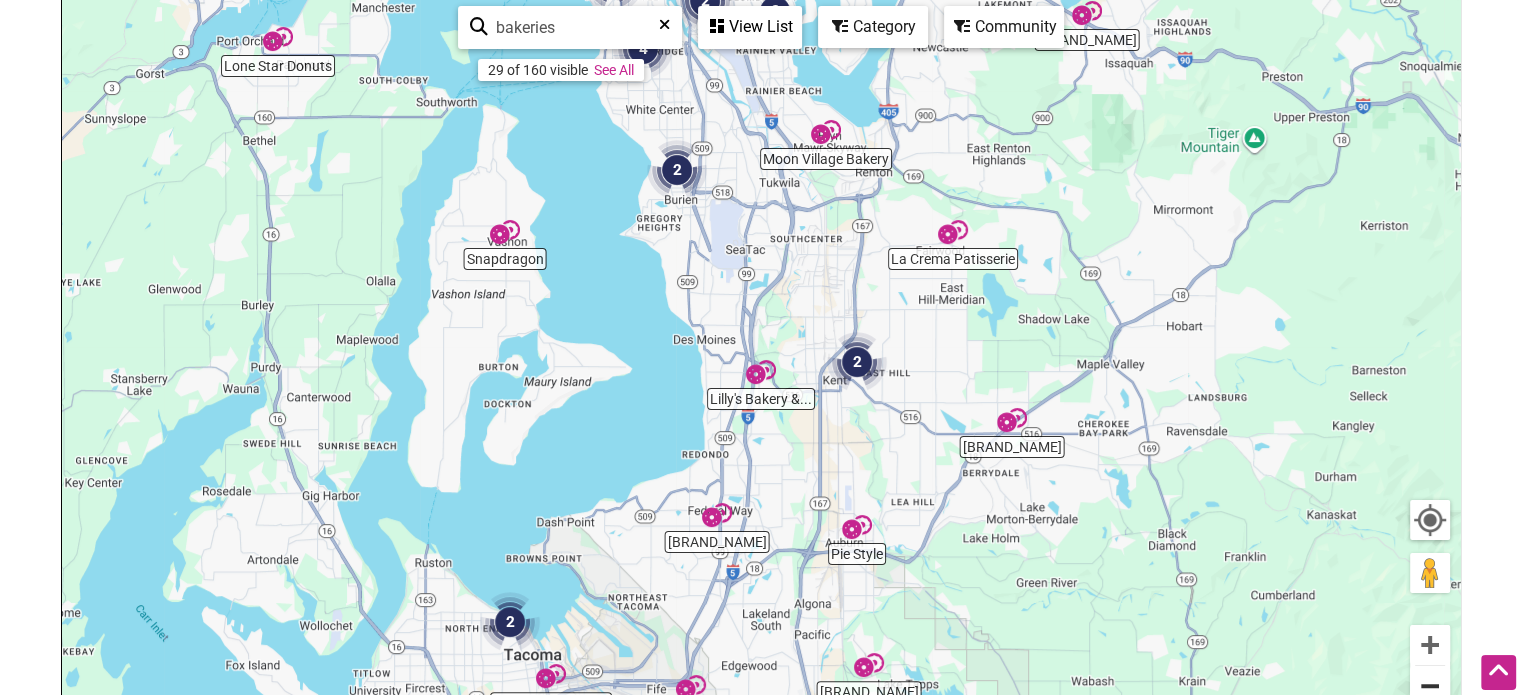 click at bounding box center (1430, 686) 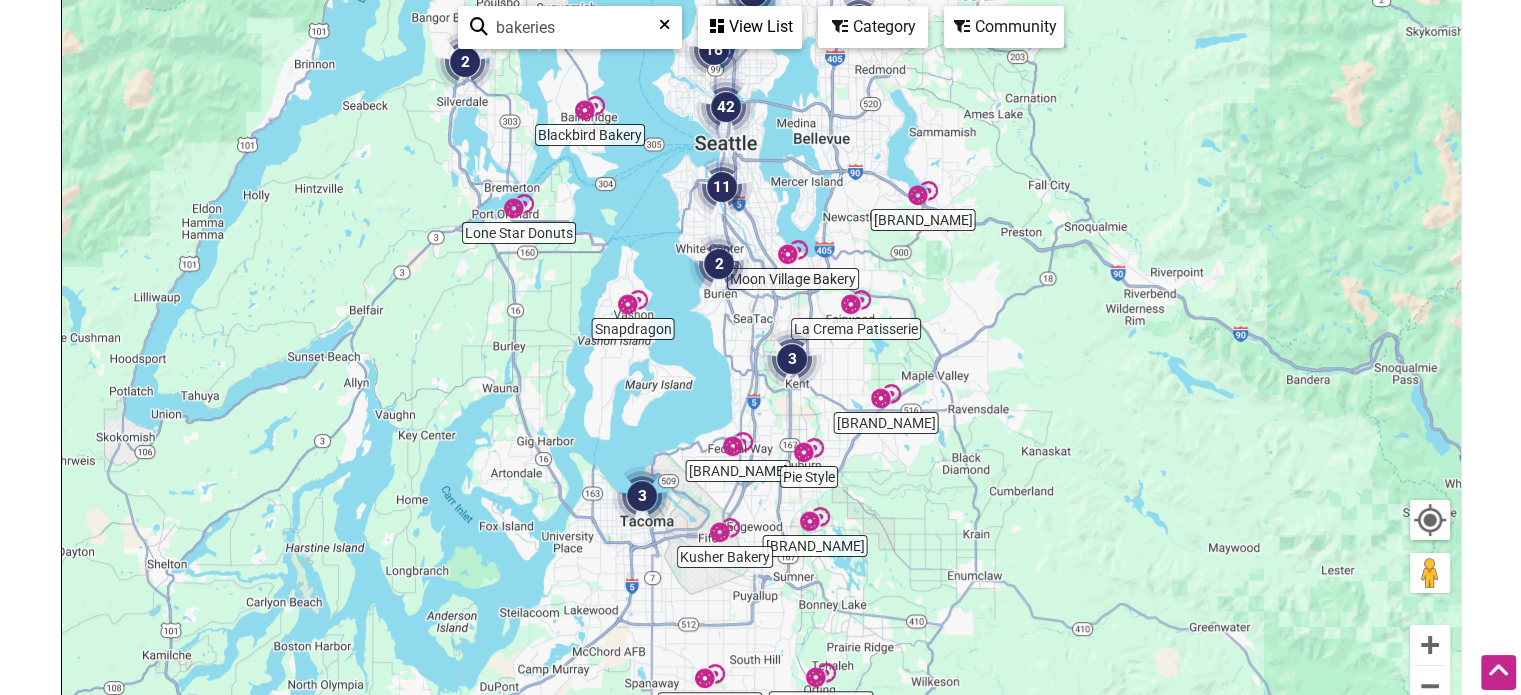 click on "Community" at bounding box center [750, 27] 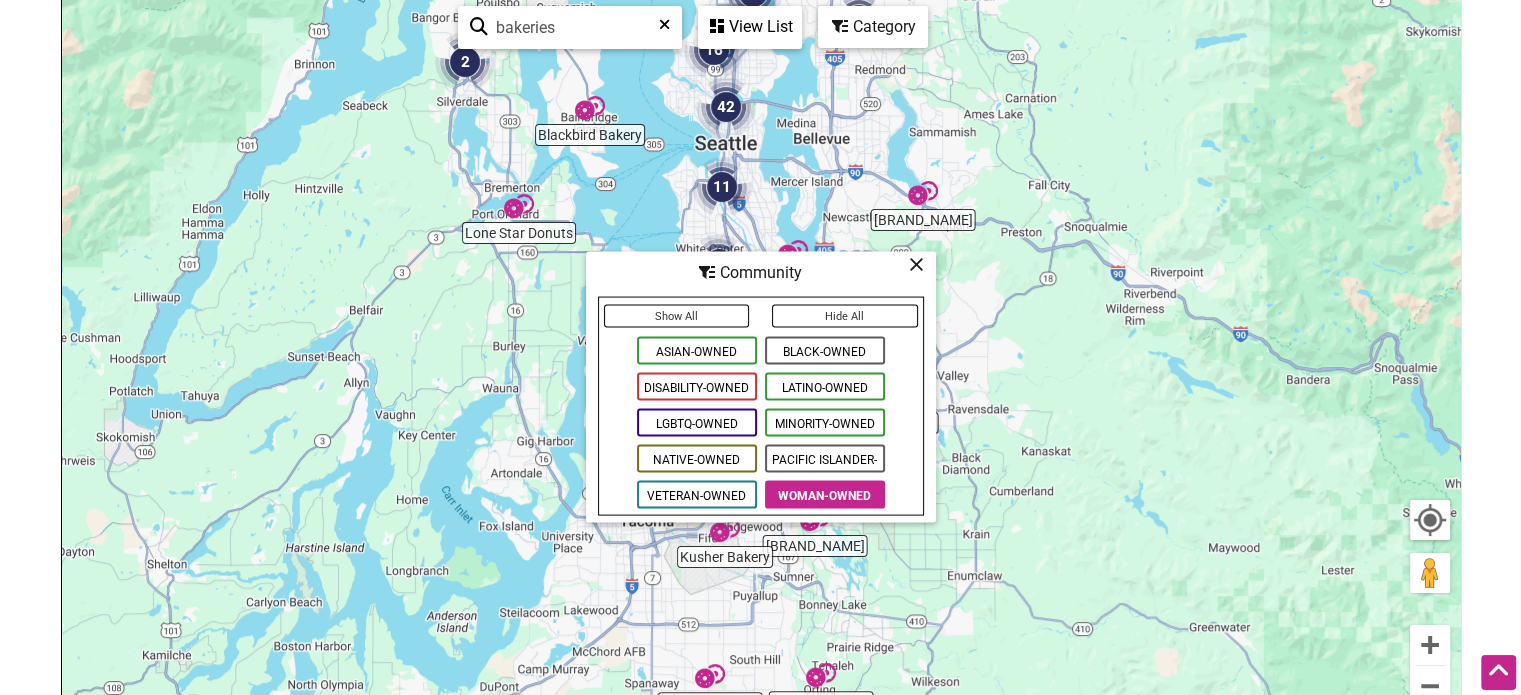 click at bounding box center (916, 264) 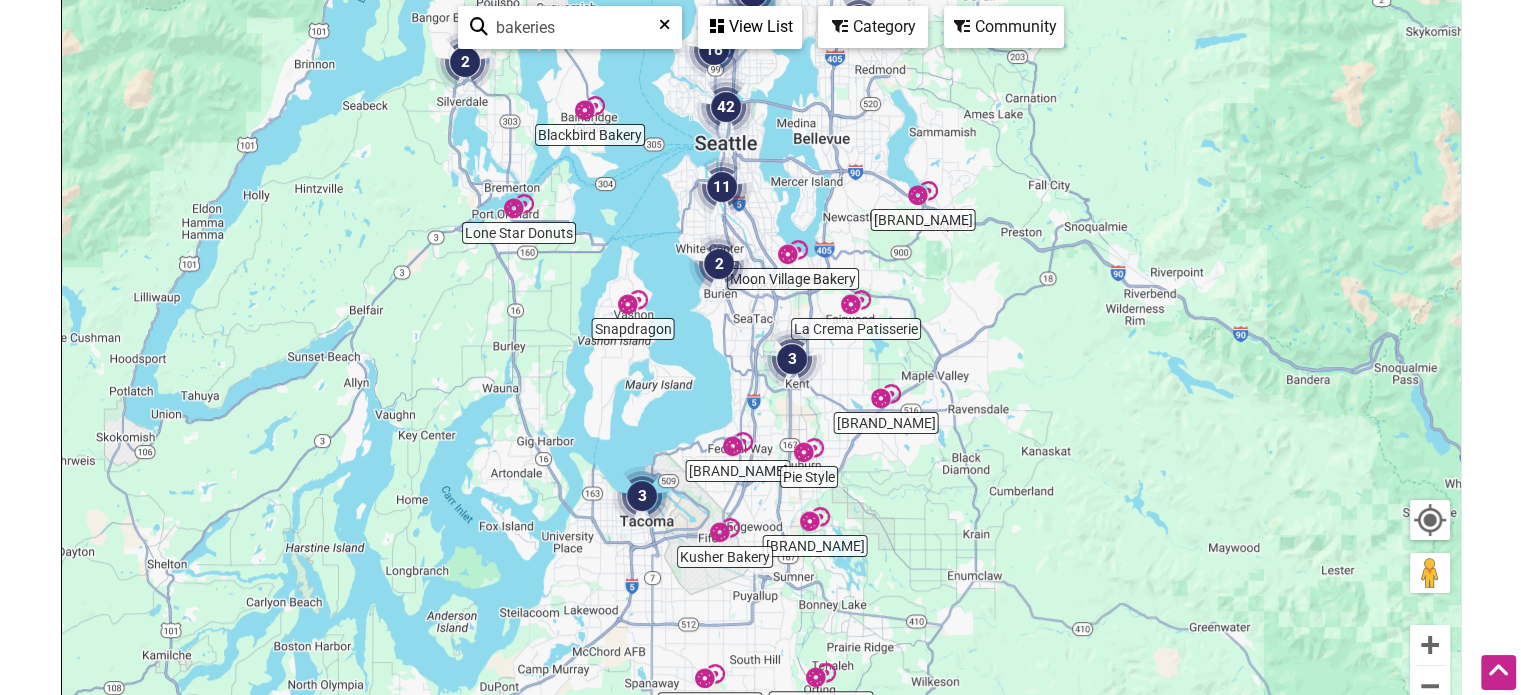 click at bounding box center (725, 530) 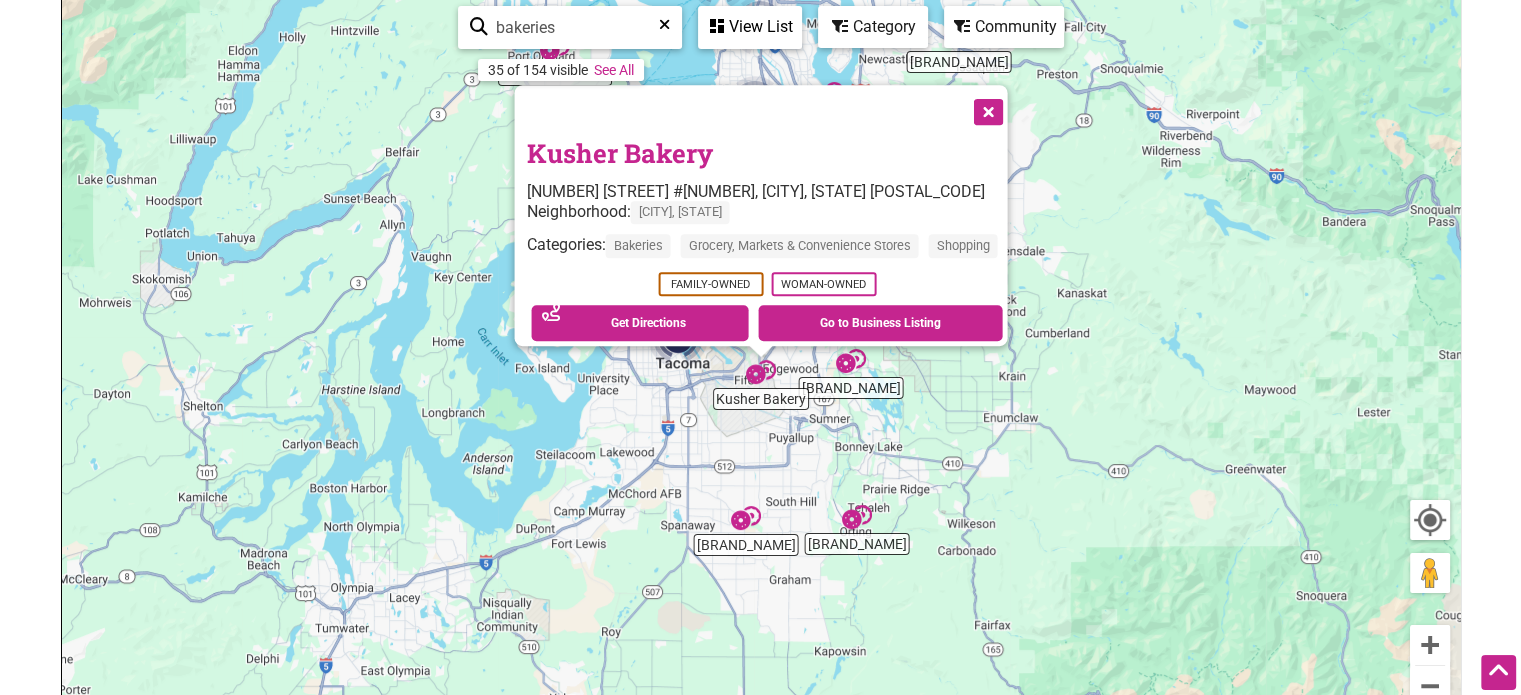 click at bounding box center [986, 110] 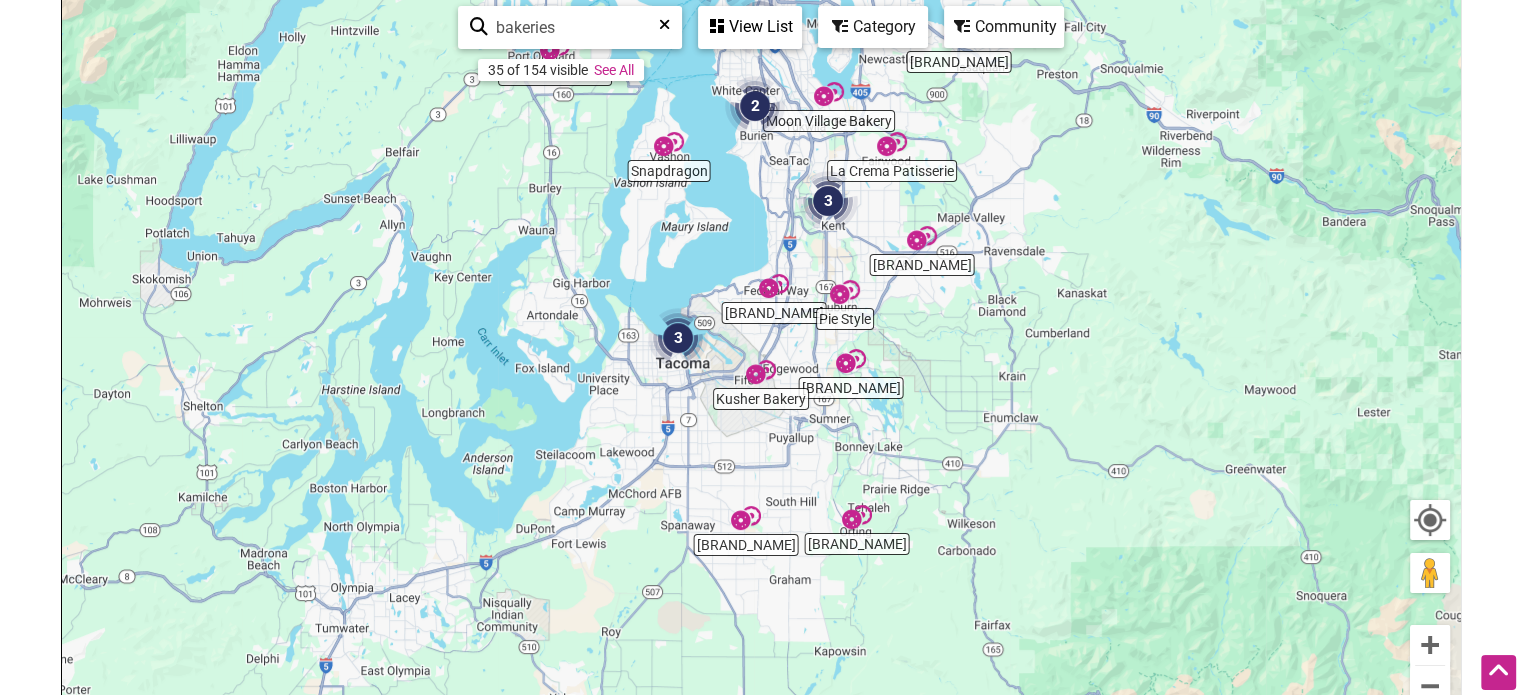 click at bounding box center (678, 338) 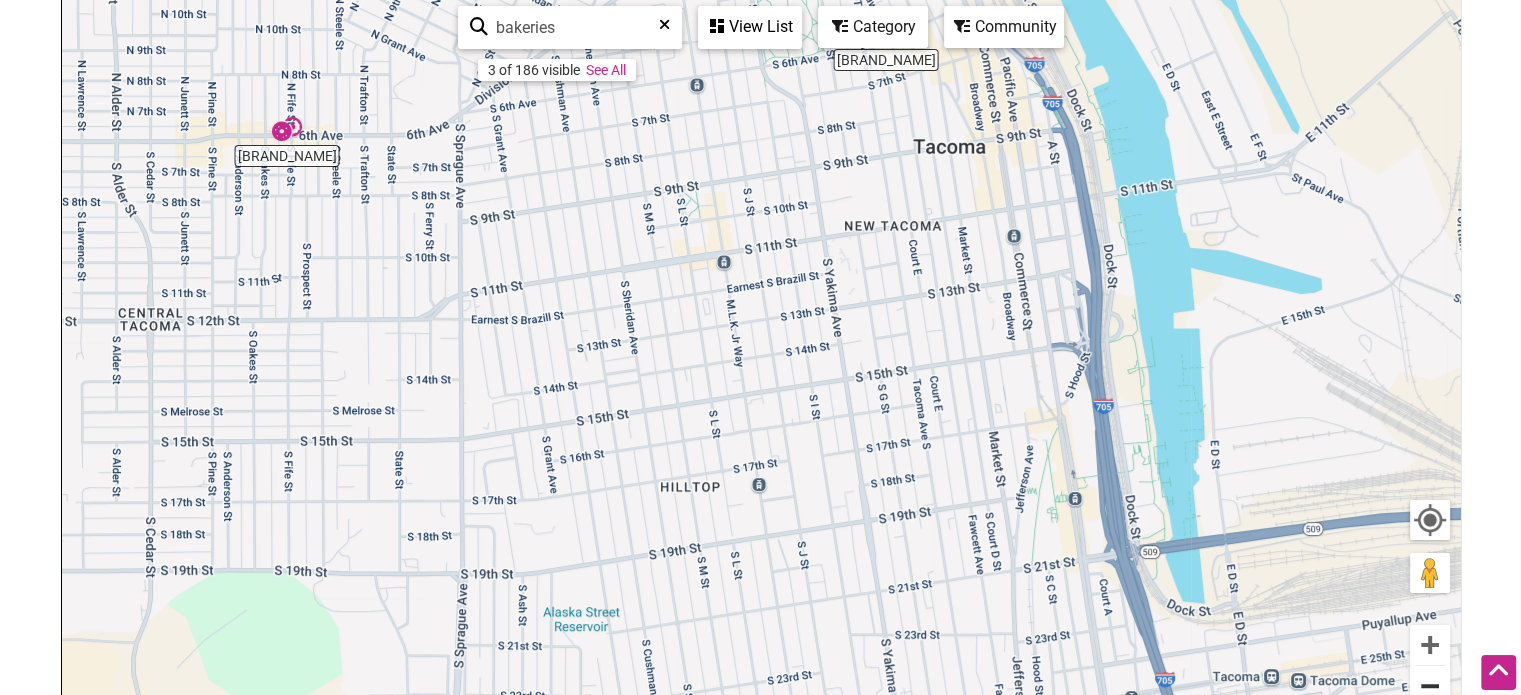 click at bounding box center [1430, 686] 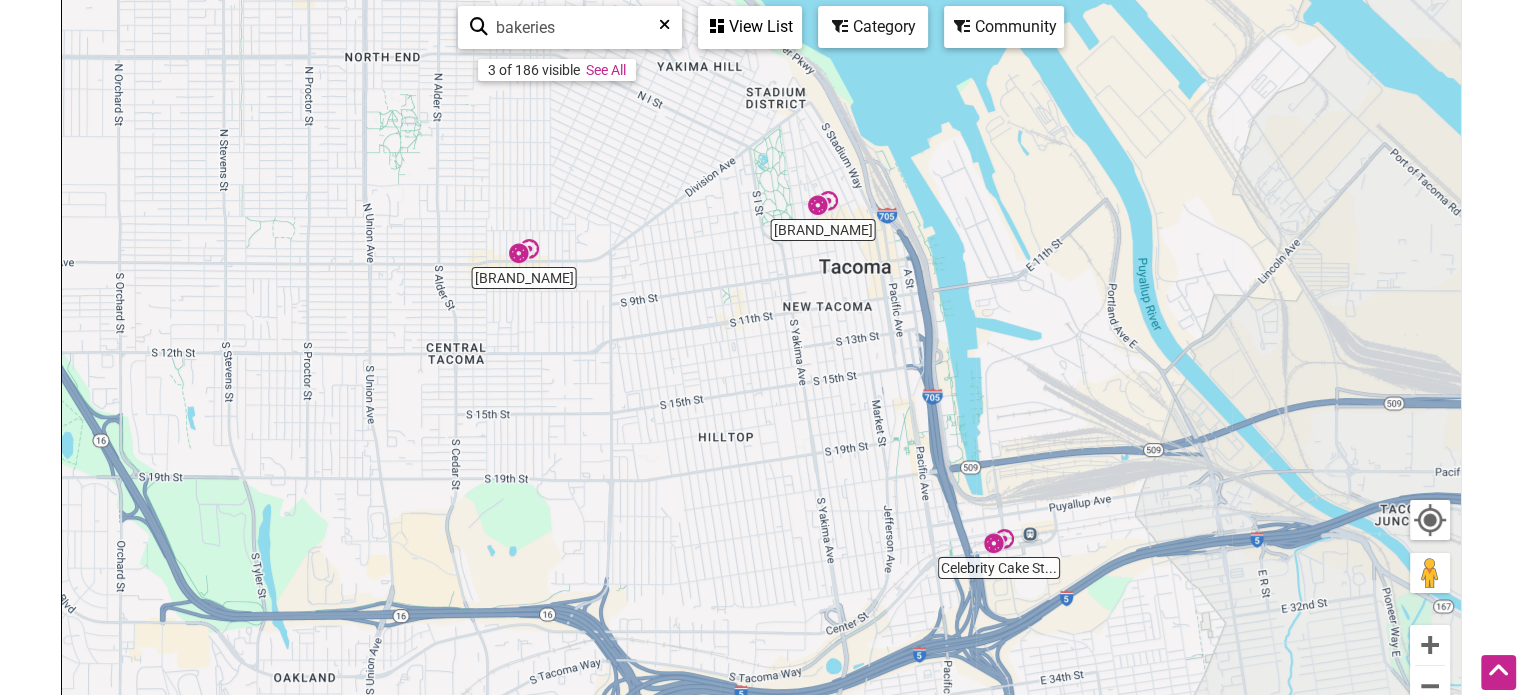 click at bounding box center [823, 203] 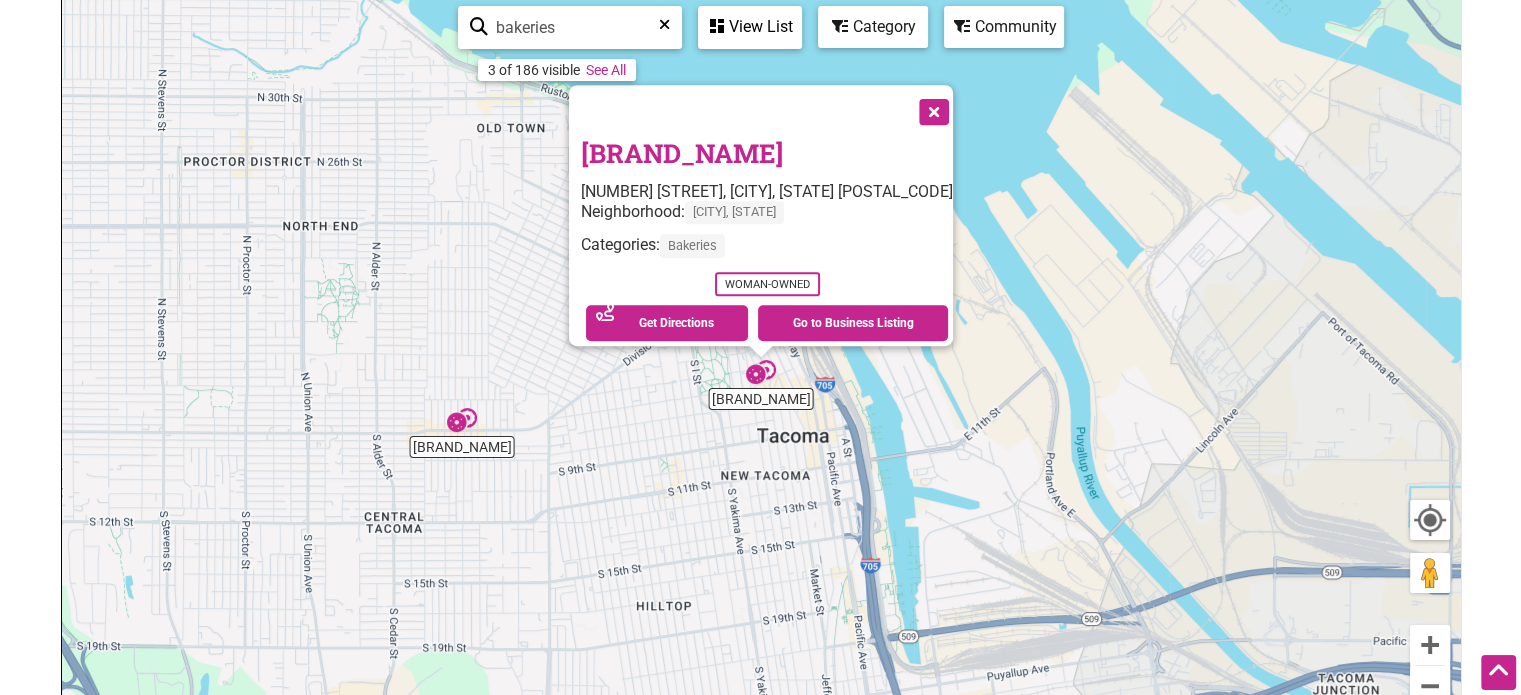 click on "Corina Bakery" at bounding box center (682, 153) 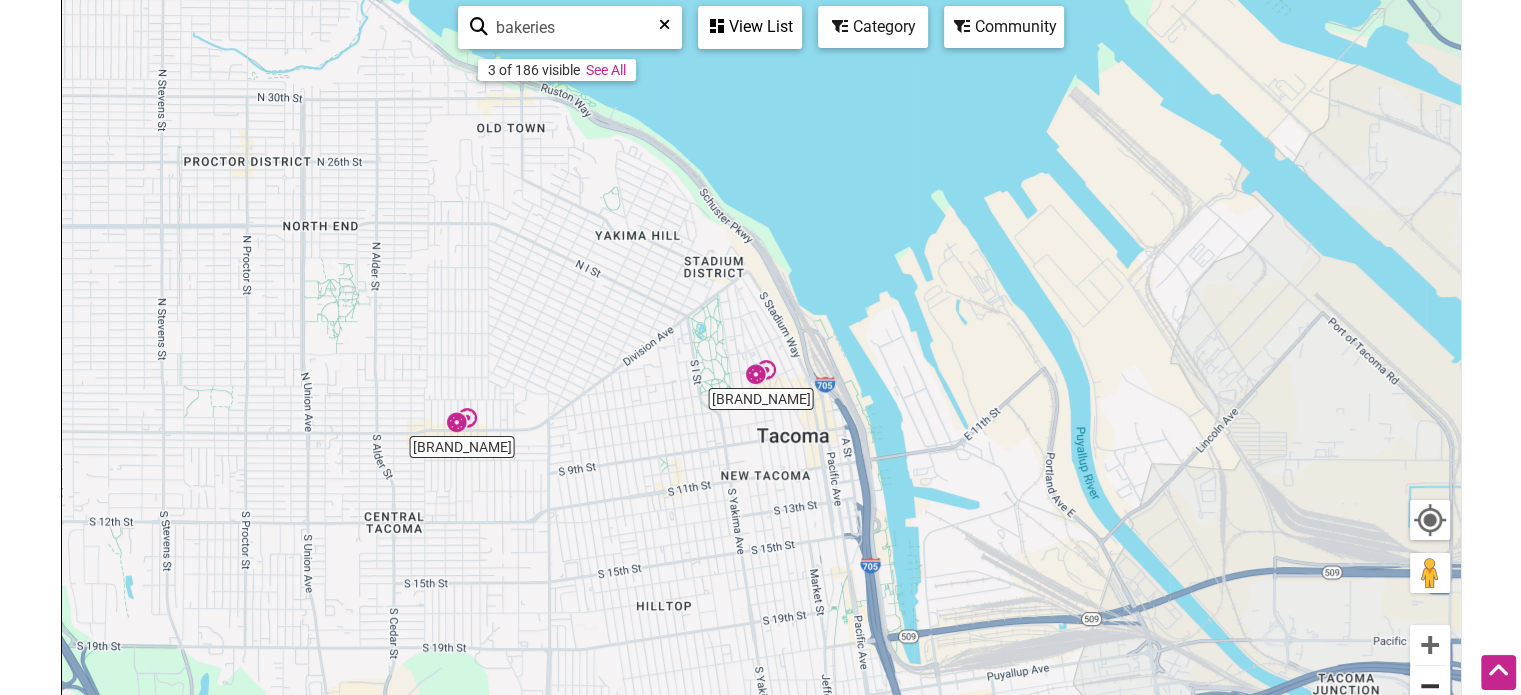 click at bounding box center [1430, 686] 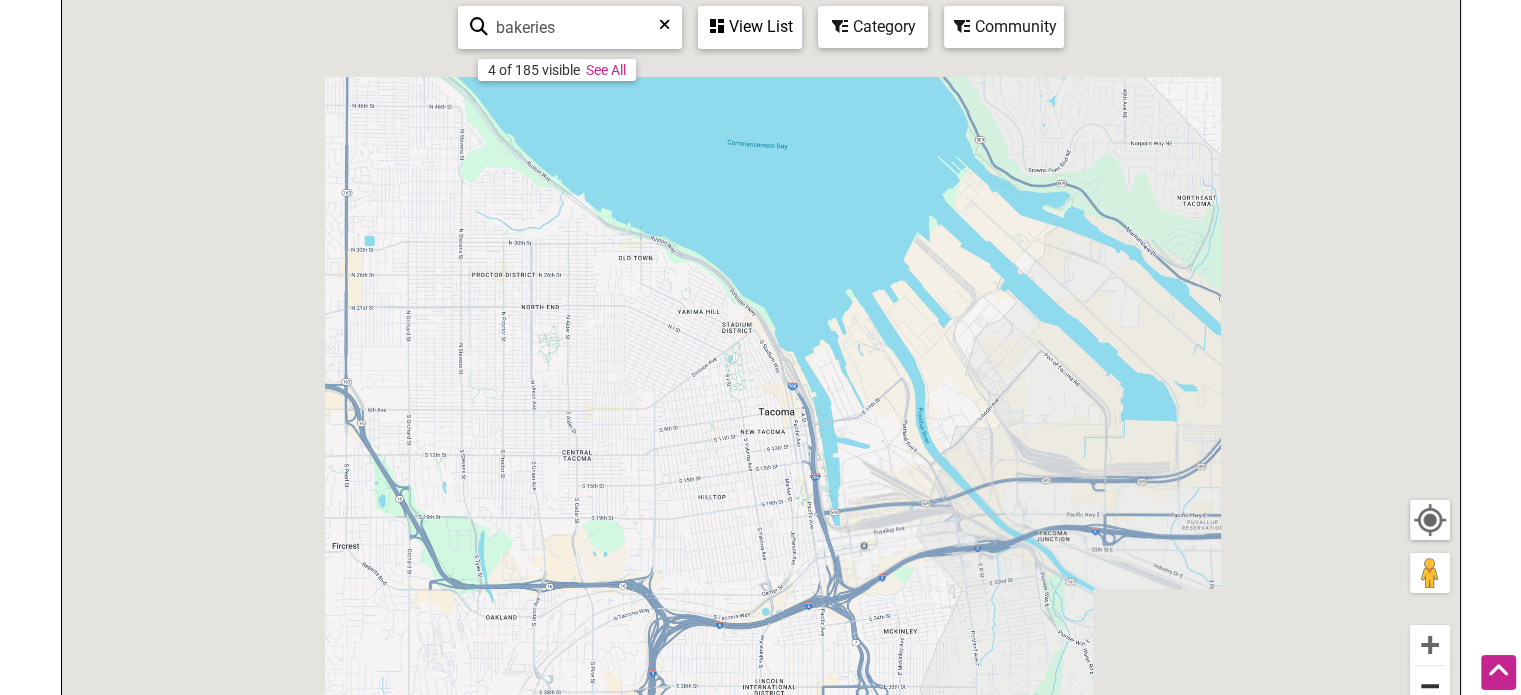 click at bounding box center (1430, 686) 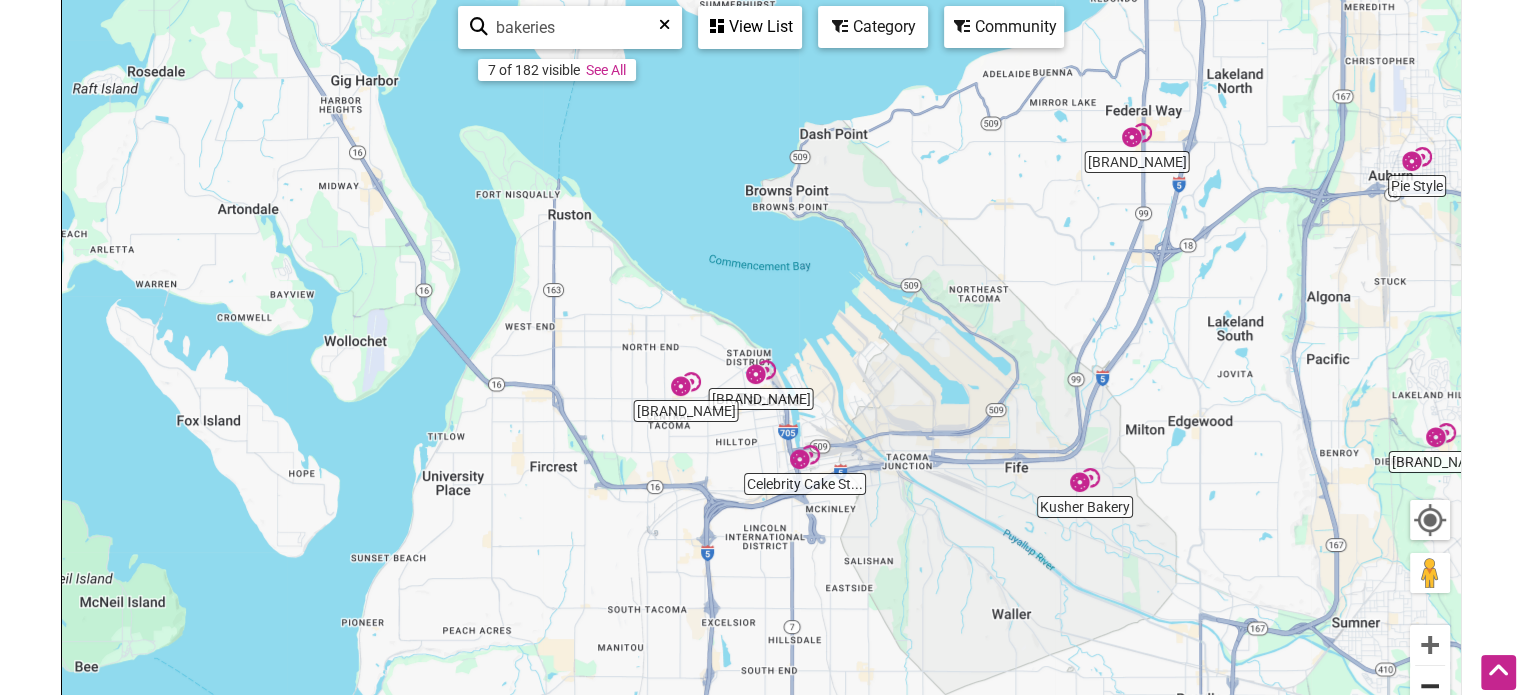 click at bounding box center [1430, 686] 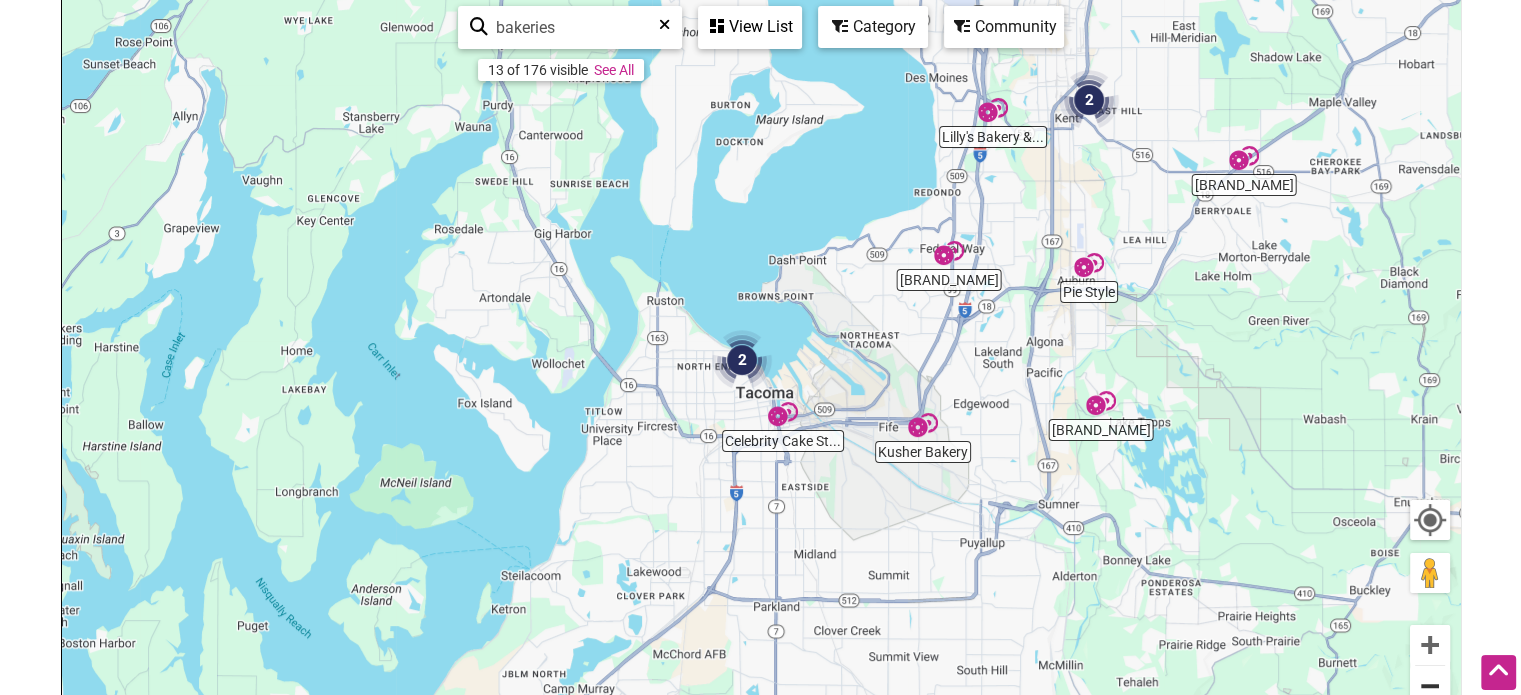 click at bounding box center [1430, 686] 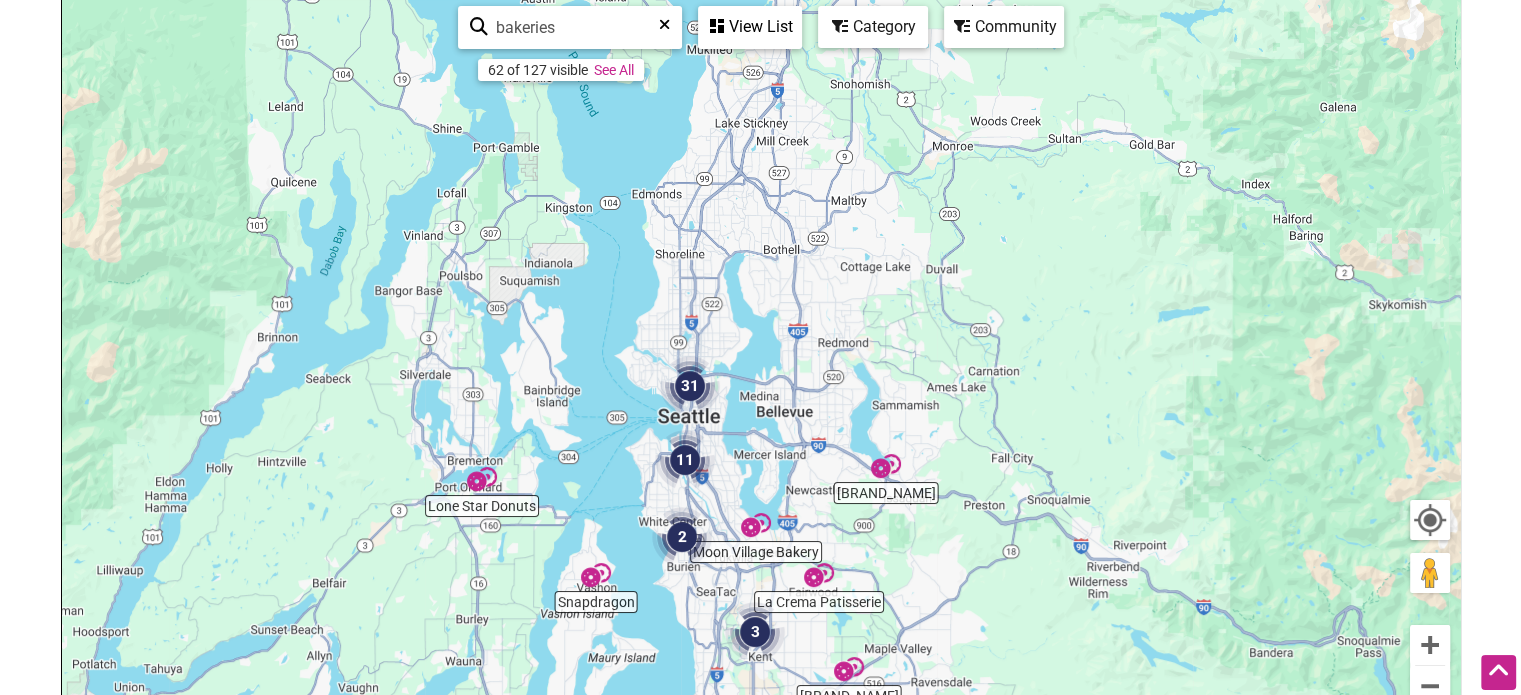 drag, startPoint x: 1310, startPoint y: 335, endPoint x: 1153, endPoint y: 742, distance: 436.2316 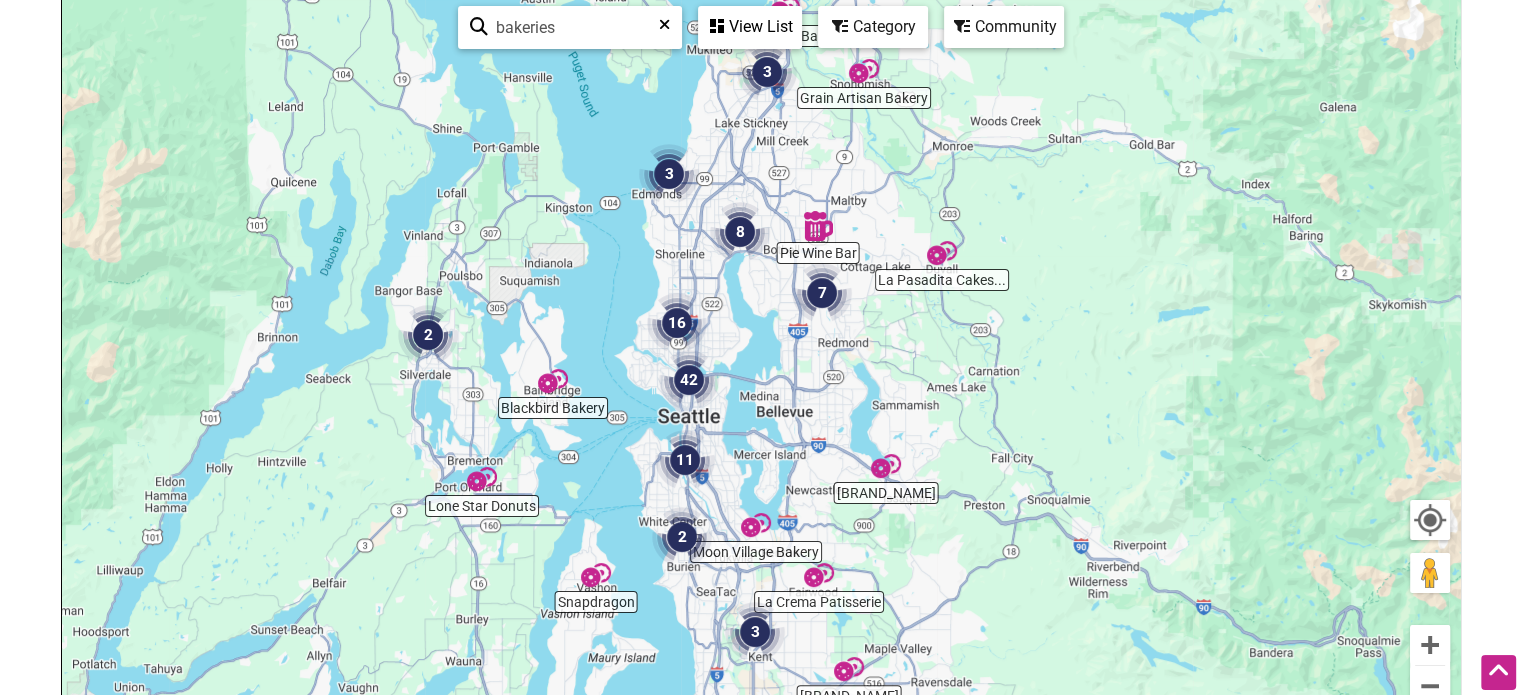 click on "To navigate, press the arrow keys." at bounding box center [761, 387] 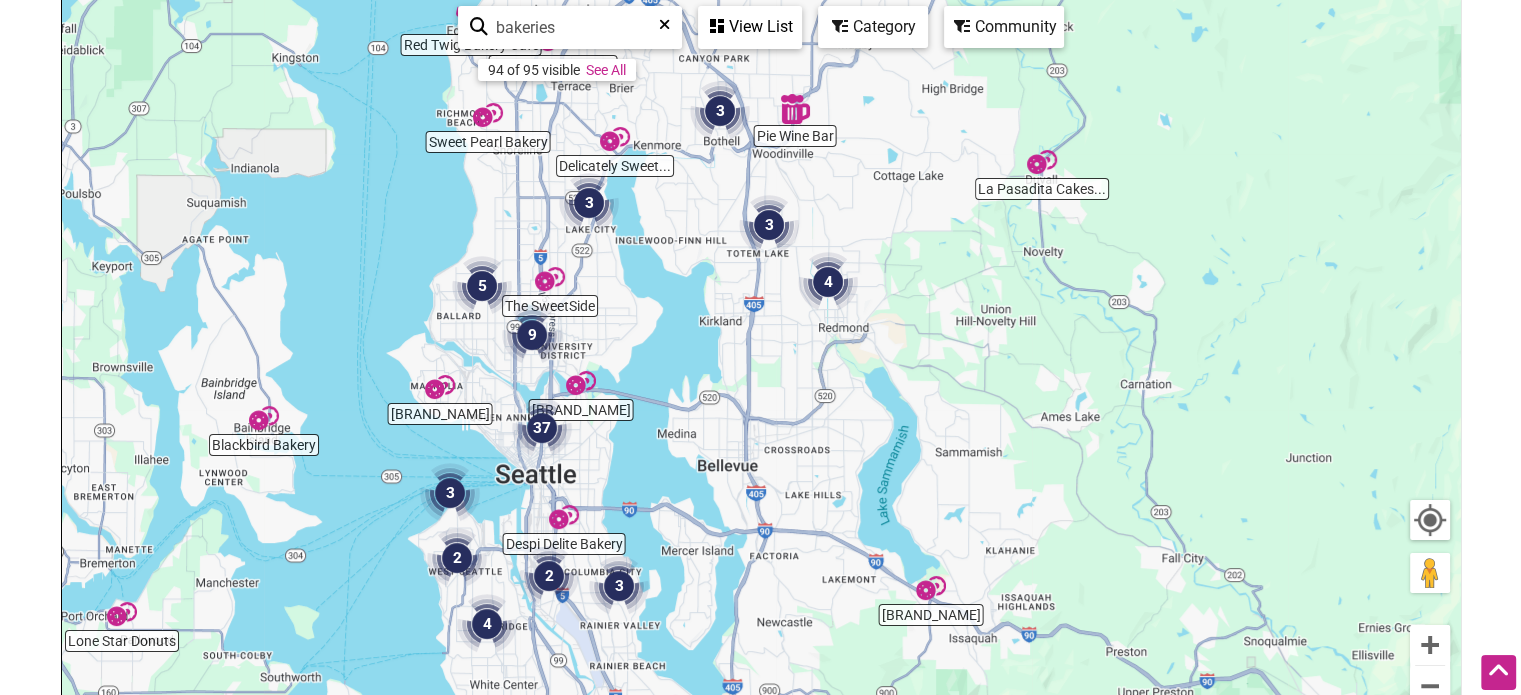 click on "To navigate, press the arrow keys." at bounding box center [761, 387] 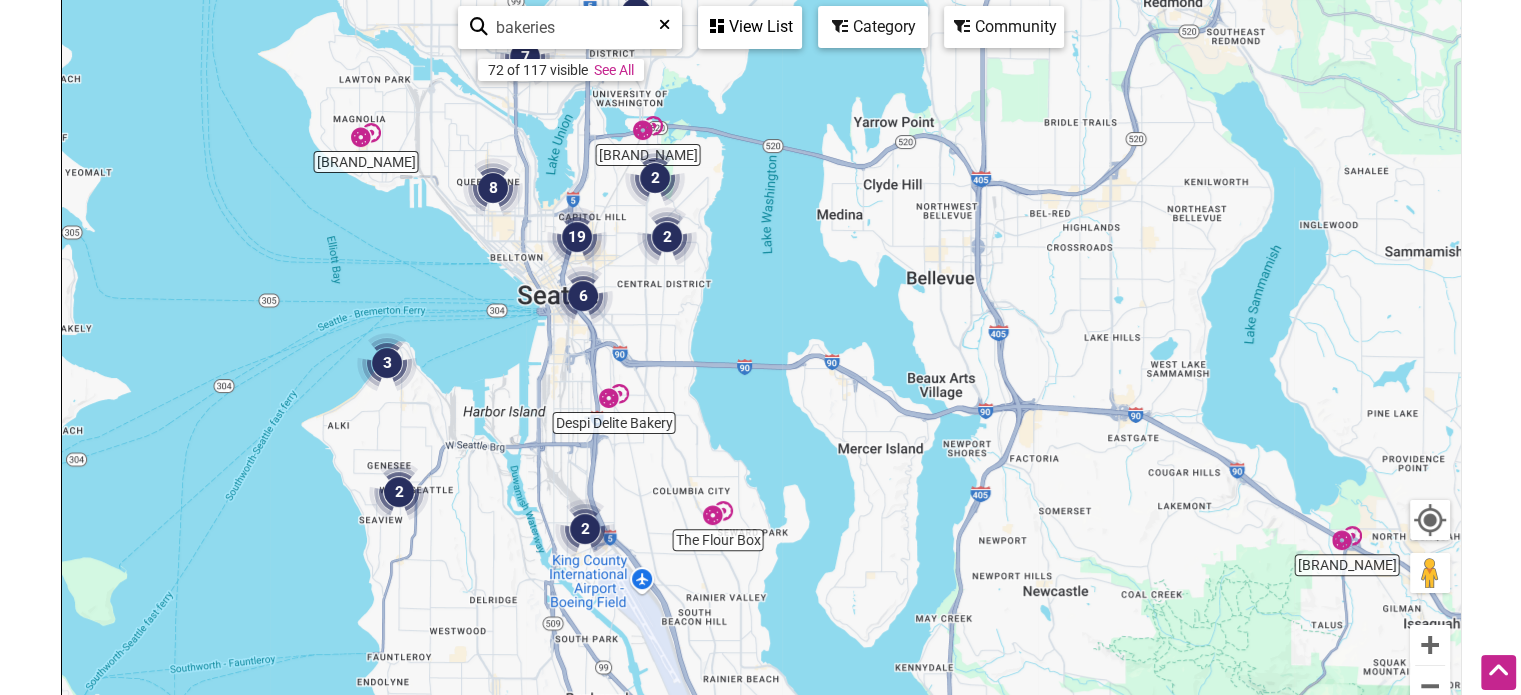 drag, startPoint x: 627, startPoint y: 463, endPoint x: 784, endPoint y: 211, distance: 296.9057 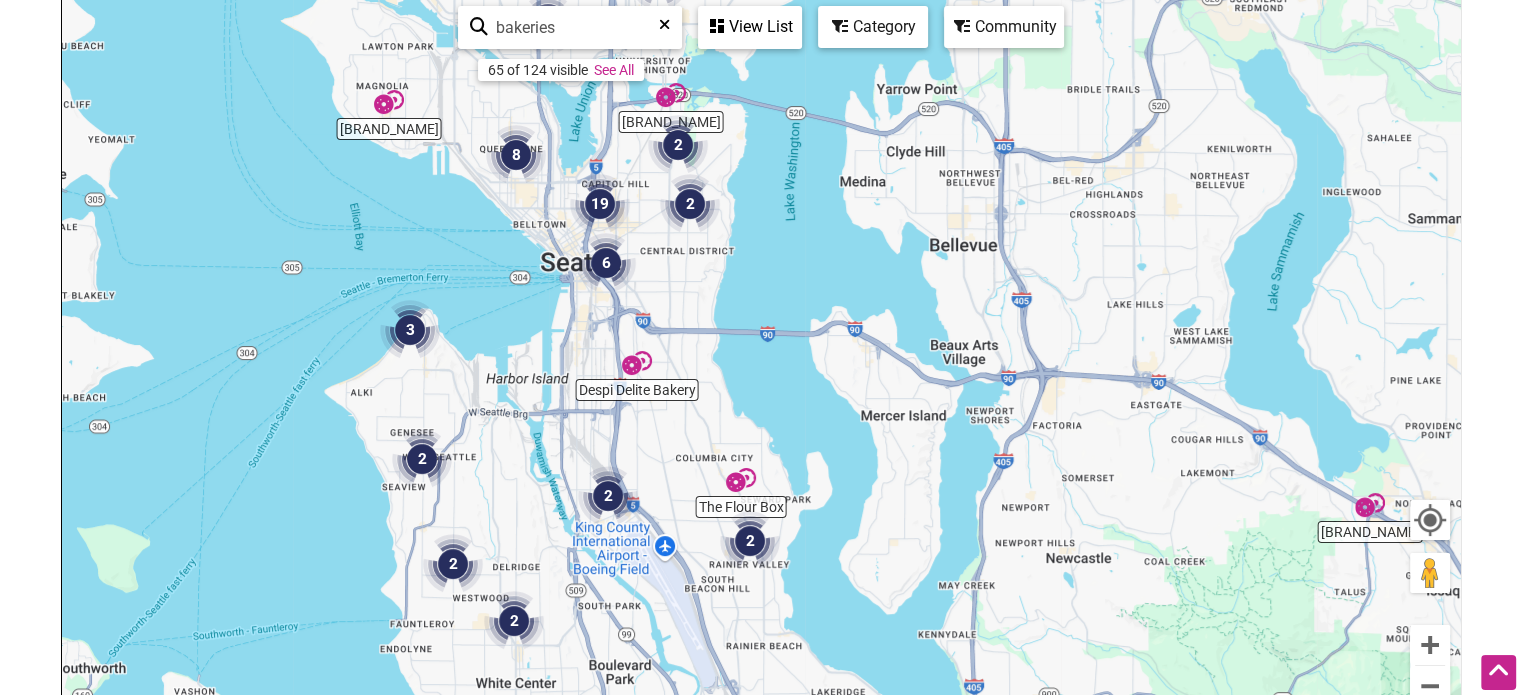 click on "To navigate, press the arrow keys." at bounding box center [761, 387] 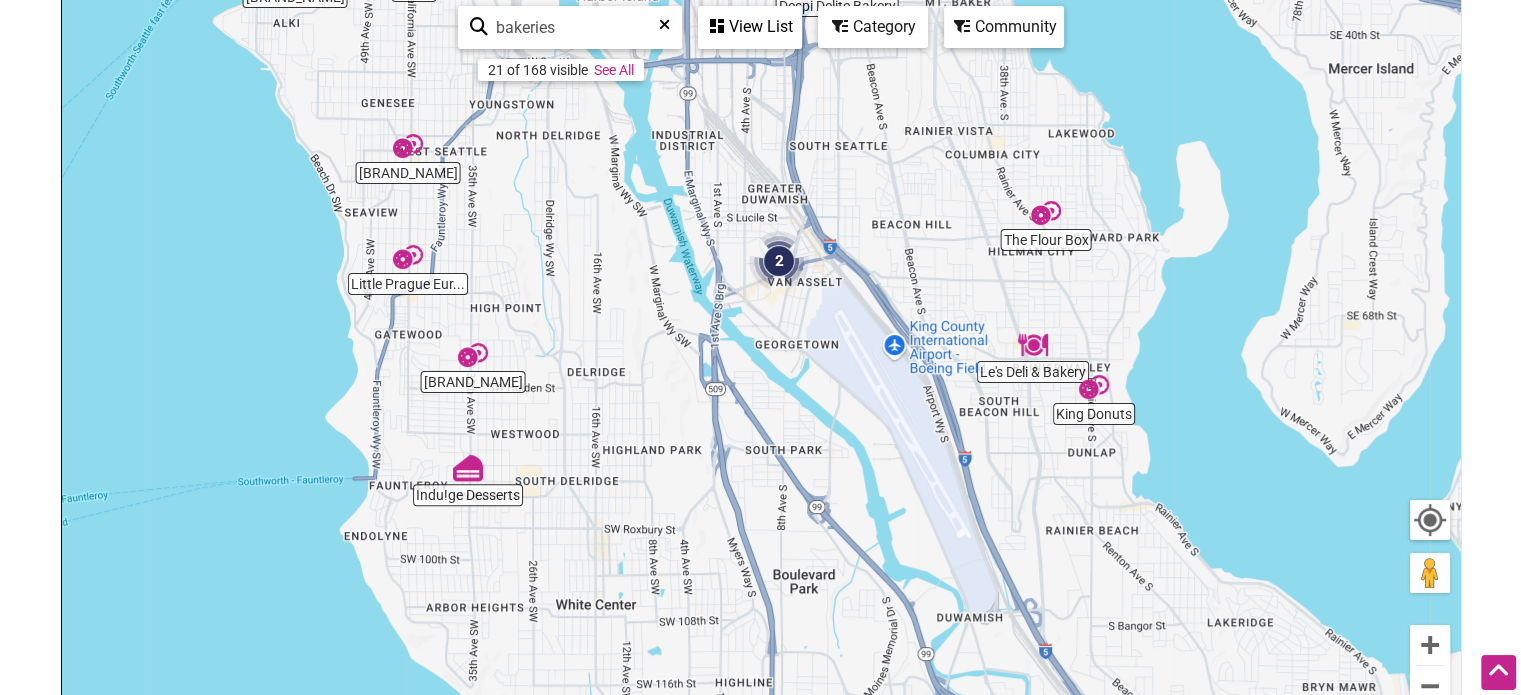 drag, startPoint x: 672, startPoint y: 442, endPoint x: 586, endPoint y: 192, distance: 264.3785 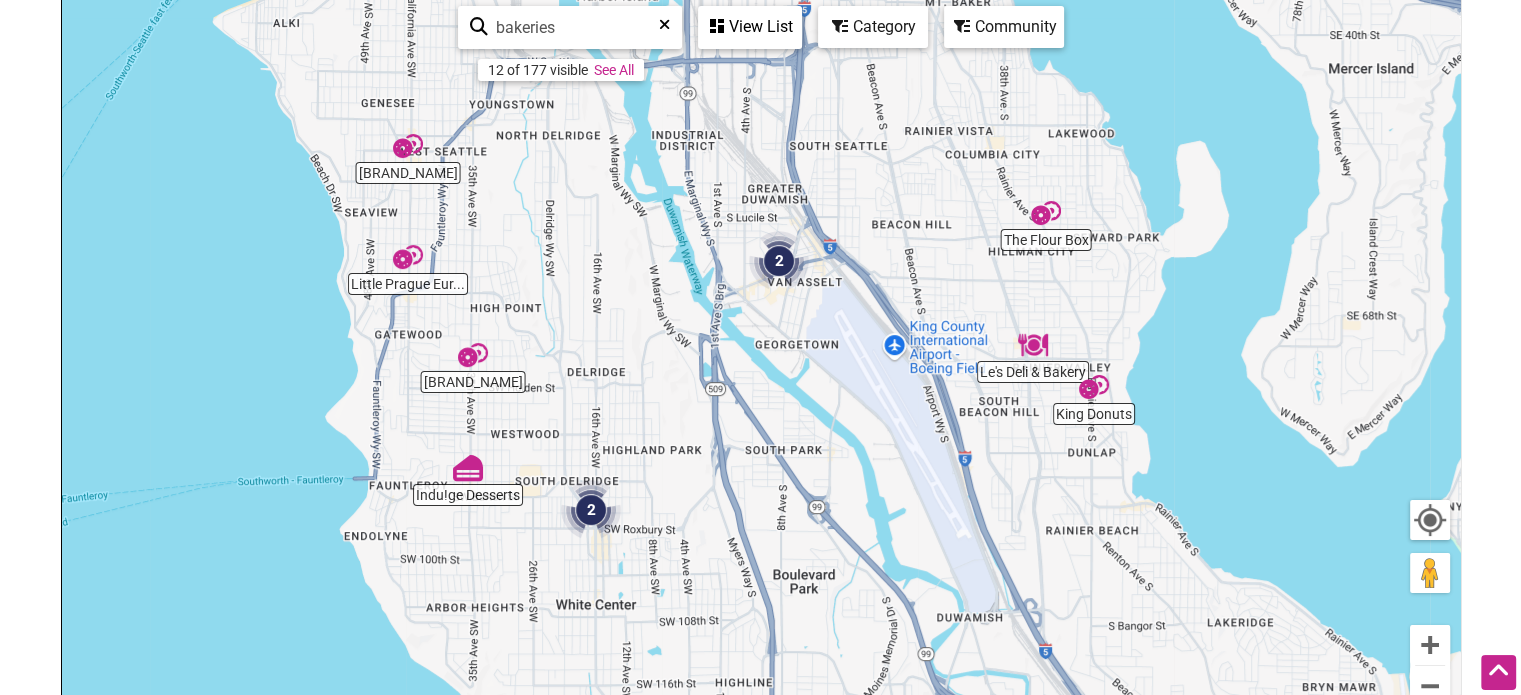 click at bounding box center (468, 468) 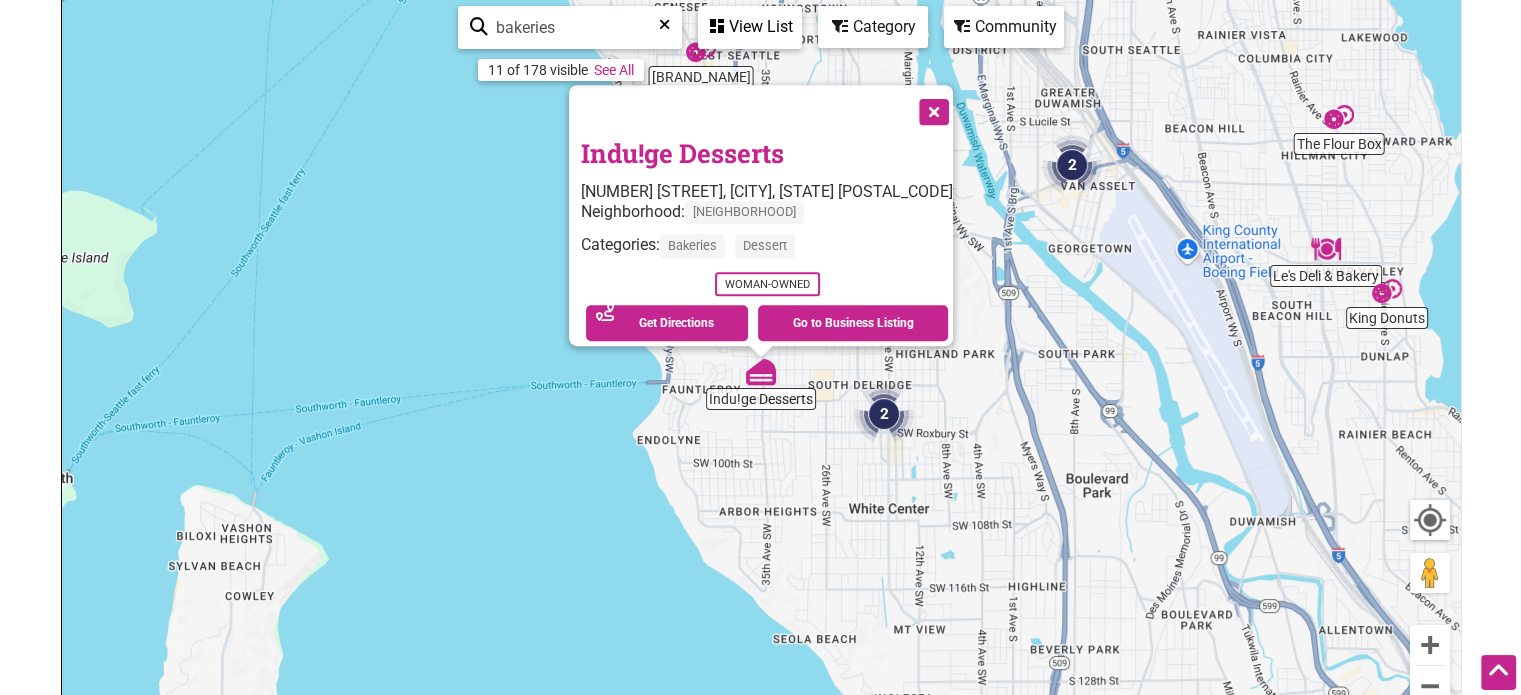 click on "Indu!ge Desserts" at bounding box center (682, 153) 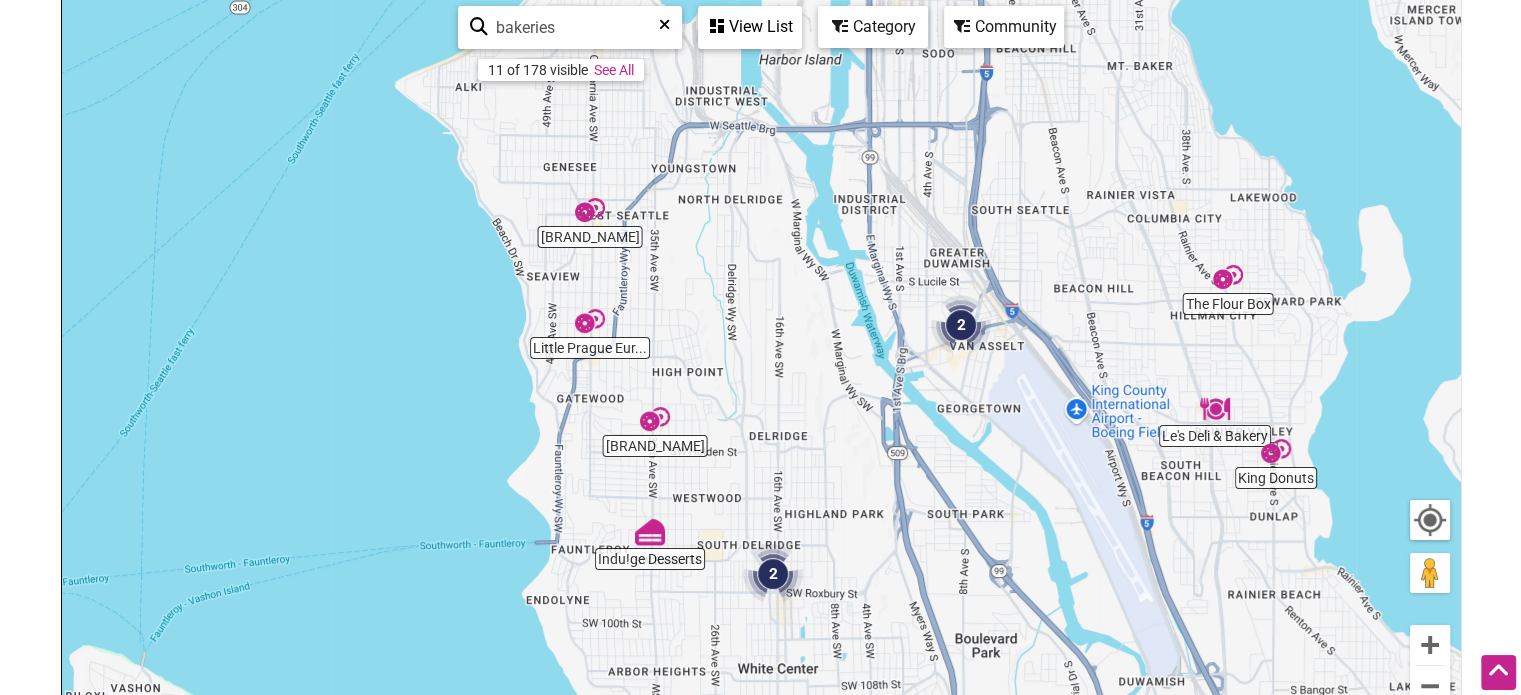 drag, startPoint x: 838, startPoint y: 210, endPoint x: 725, endPoint y: 373, distance: 198.33809 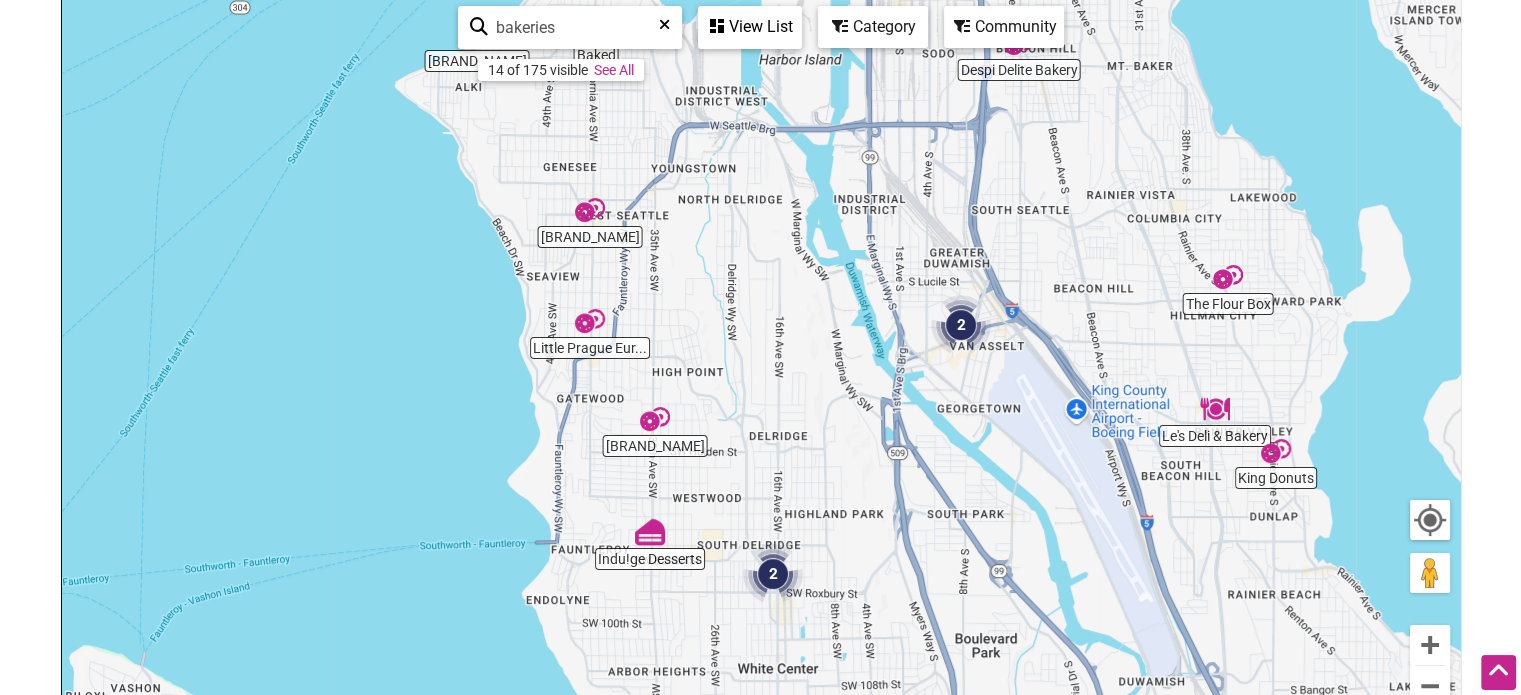 click at bounding box center [655, 419] 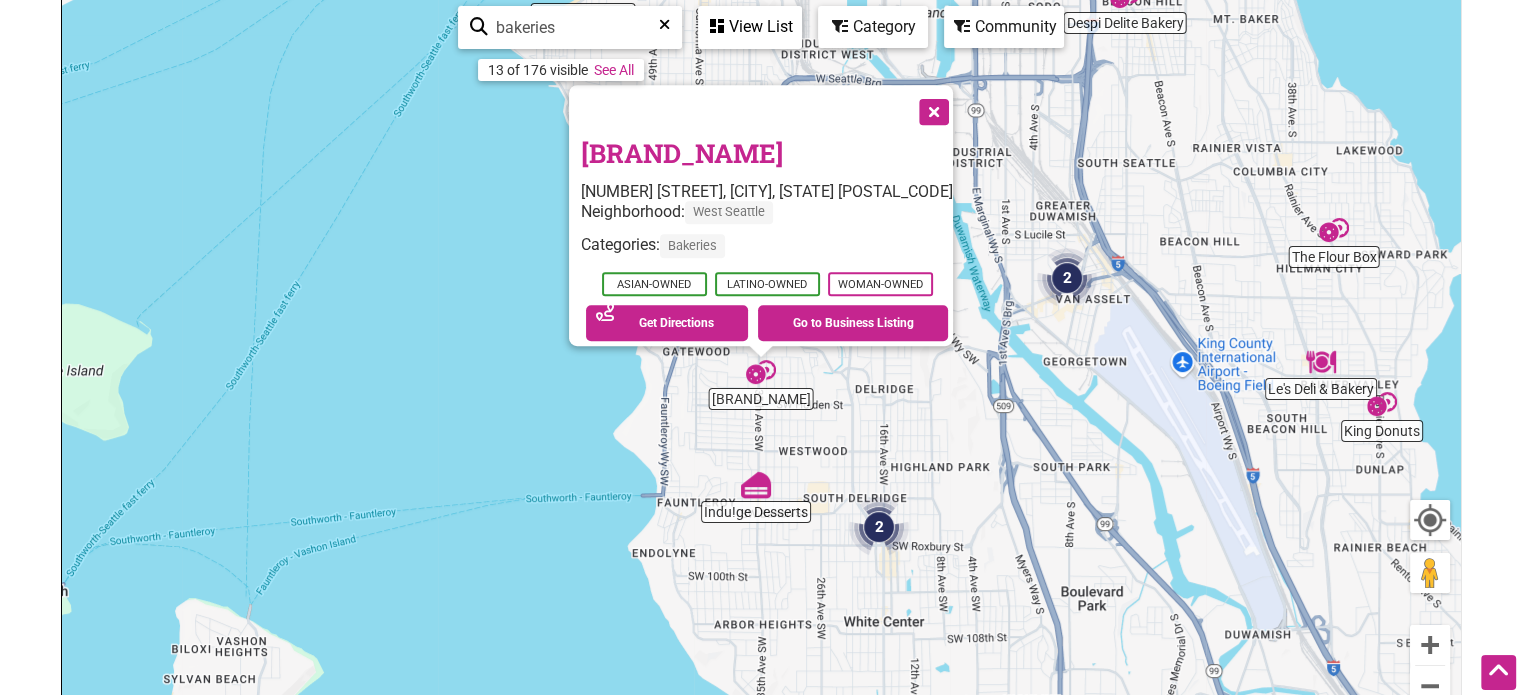 click on "Milpa Masa" at bounding box center [682, 153] 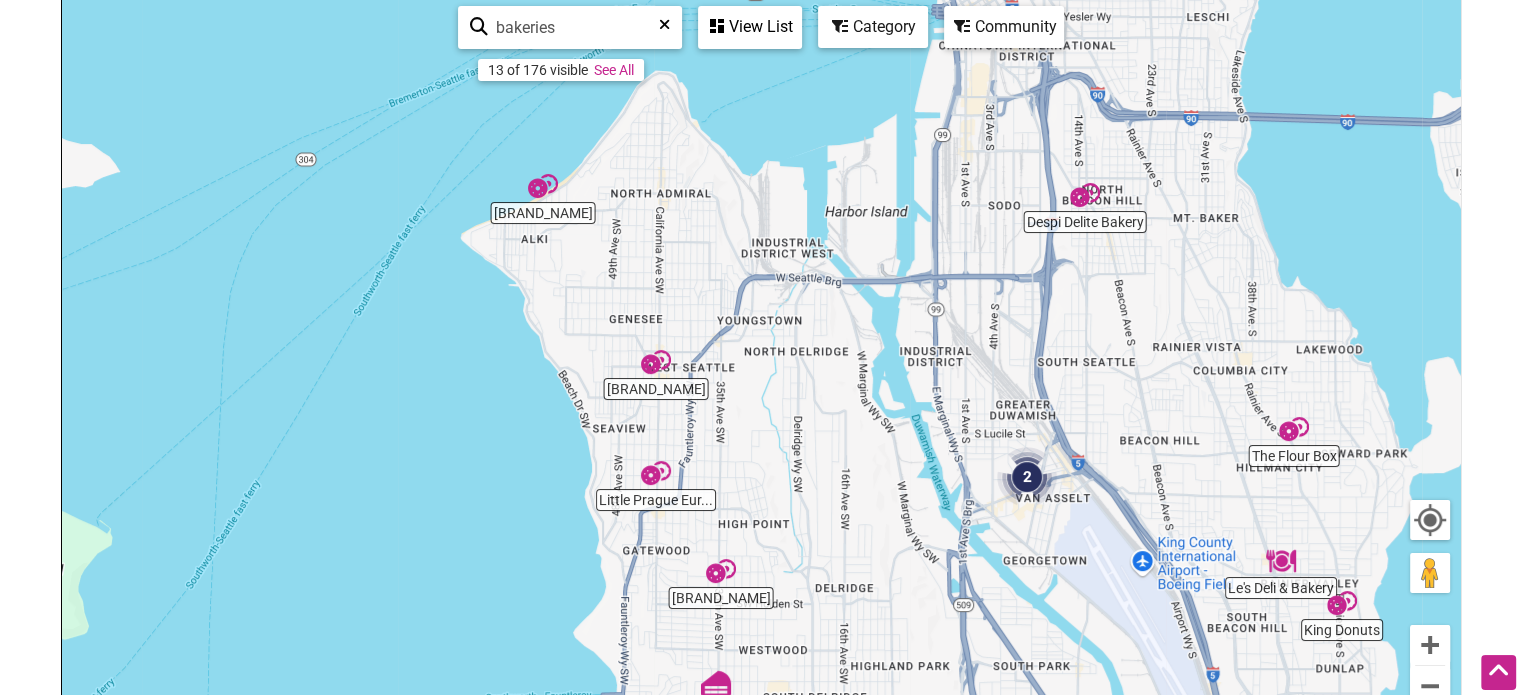 drag, startPoint x: 805, startPoint y: 180, endPoint x: 764, endPoint y: 387, distance: 211.02133 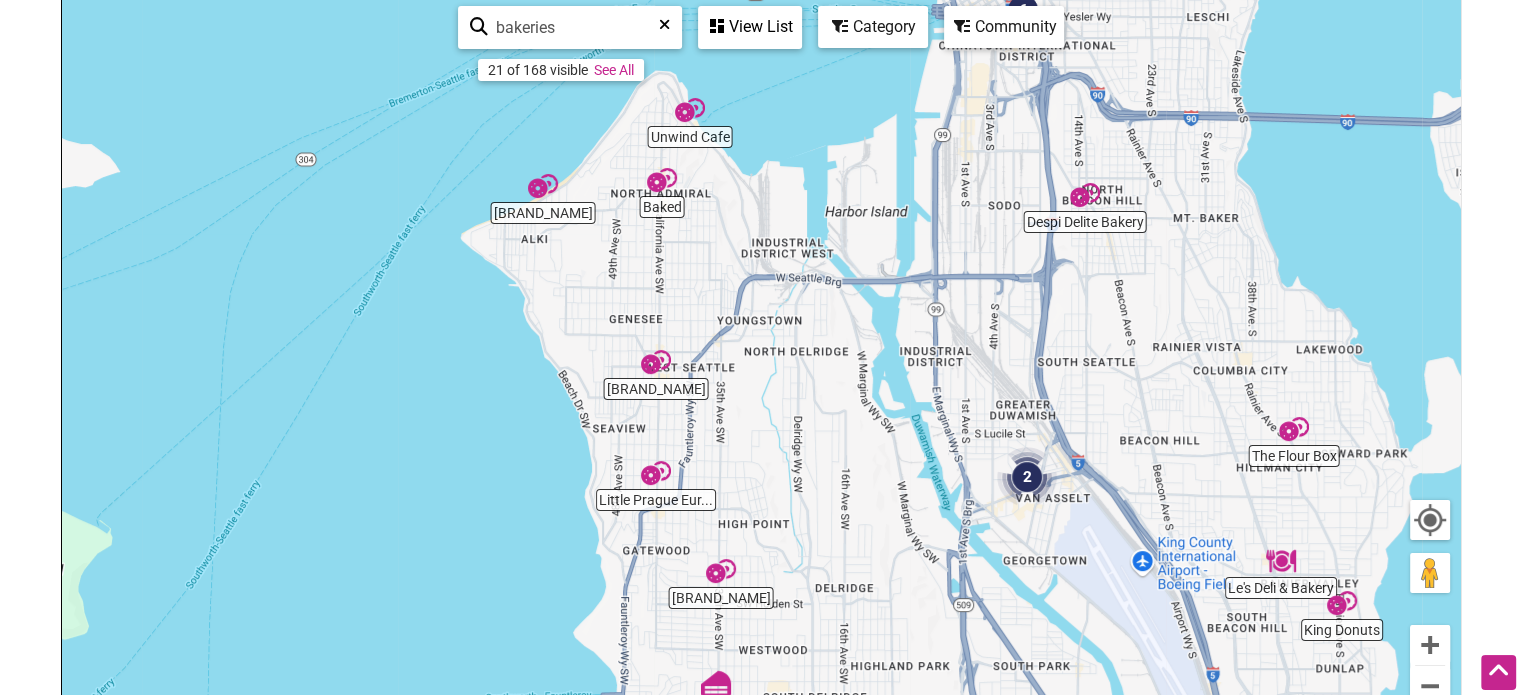 click at bounding box center [662, 180] 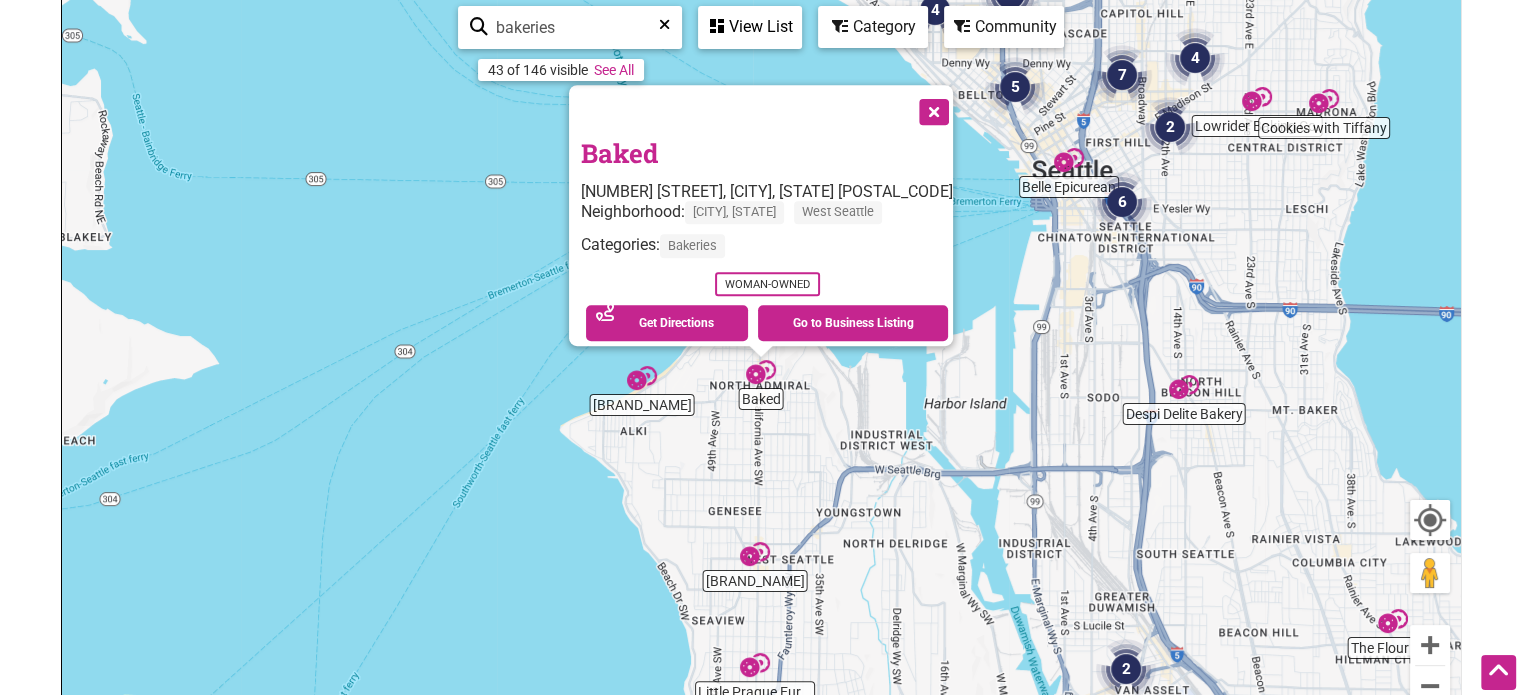 click on "Baked" at bounding box center [619, 153] 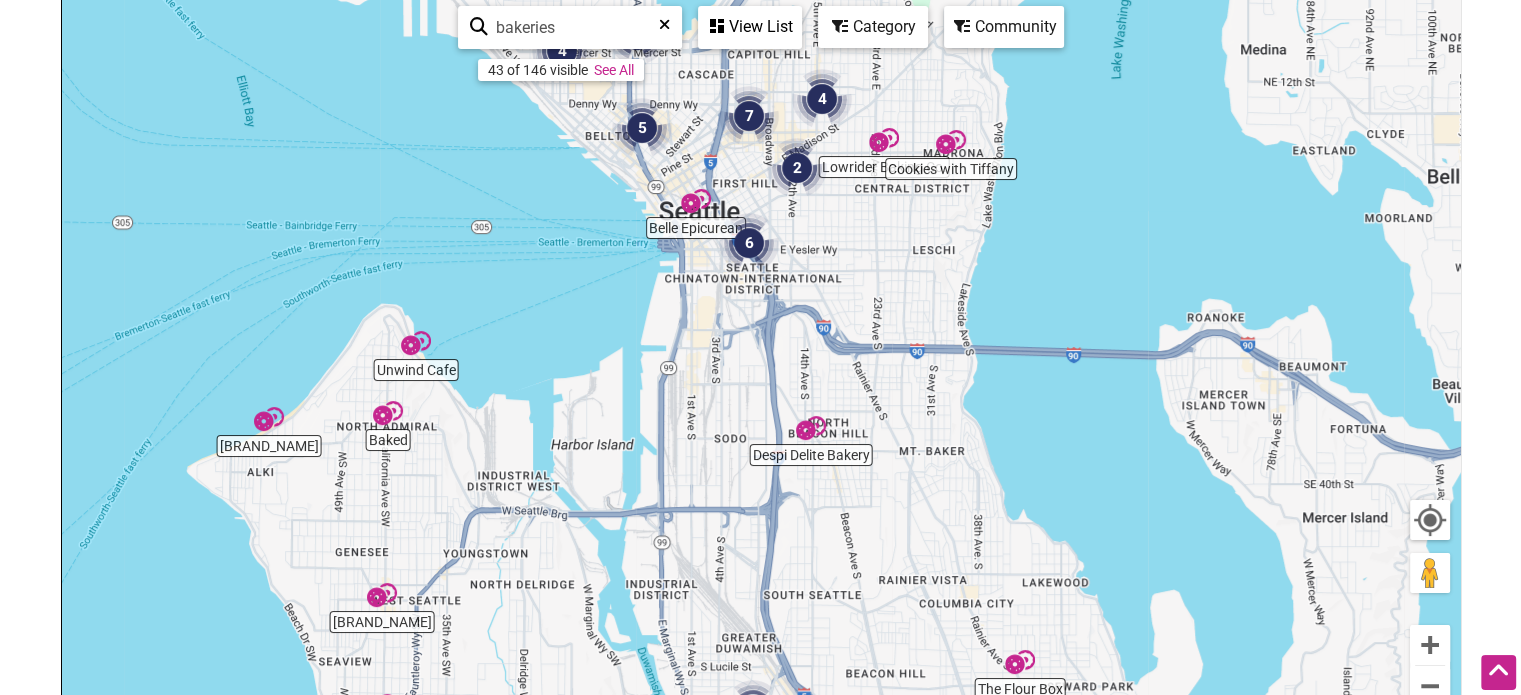drag, startPoint x: 1288, startPoint y: 267, endPoint x: 911, endPoint y: 309, distance: 379.3323 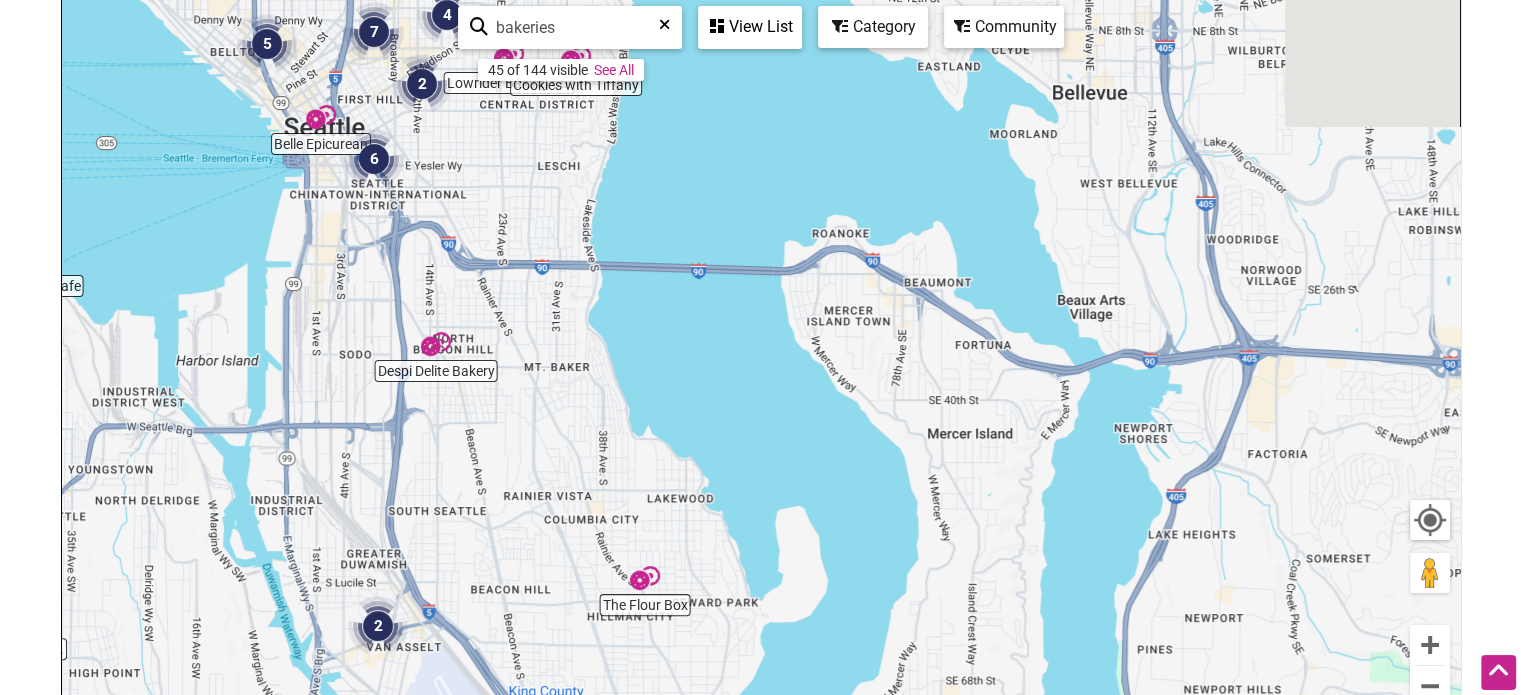 drag, startPoint x: 911, startPoint y: 309, endPoint x: 434, endPoint y: 199, distance: 489.51917 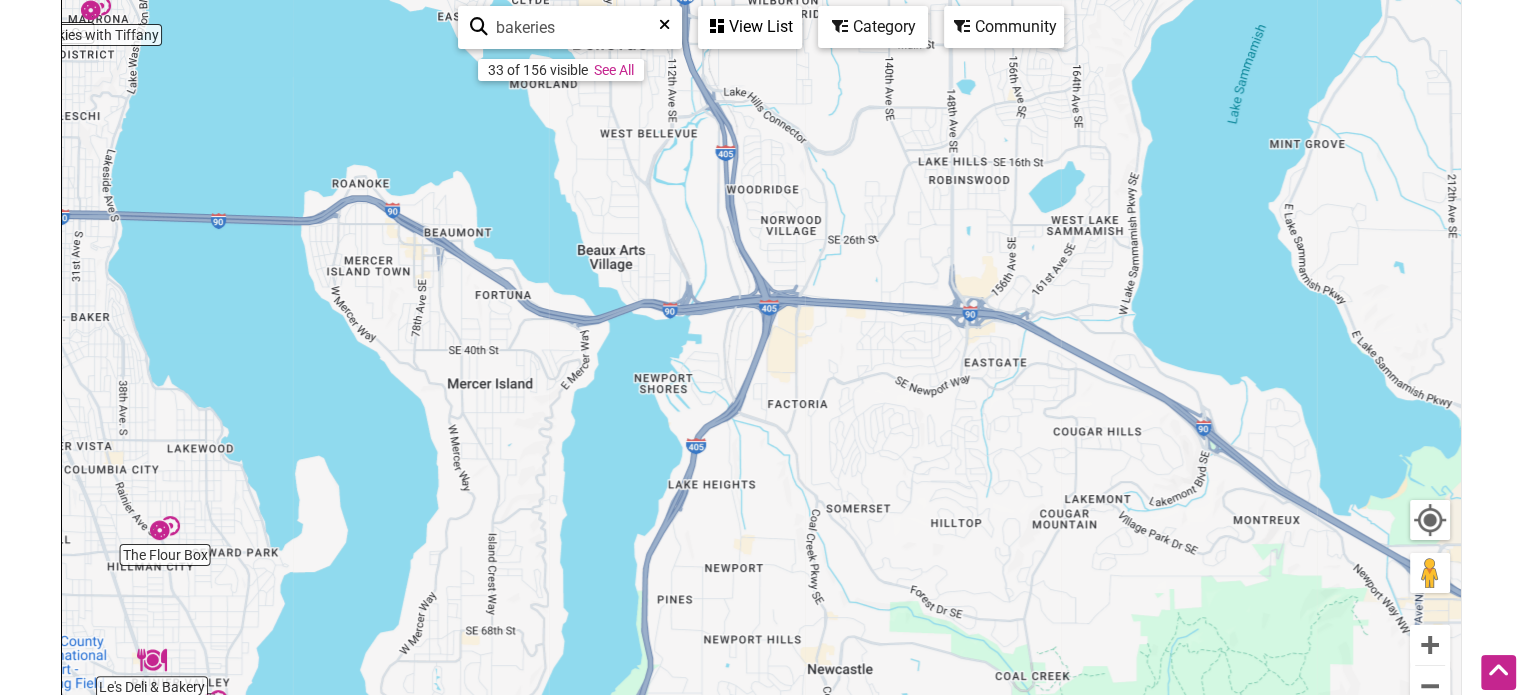 drag, startPoint x: 1239, startPoint y: 259, endPoint x: 848, endPoint y: 210, distance: 394.05838 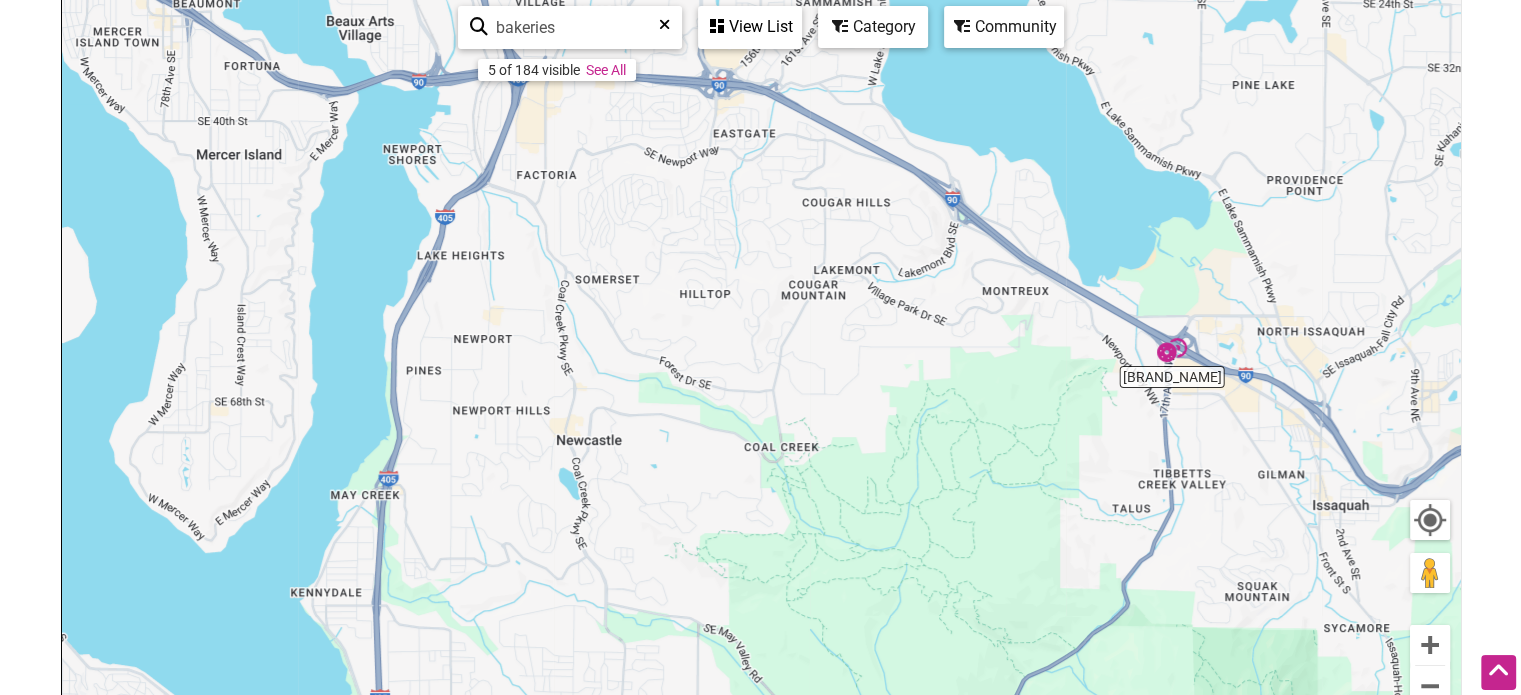 drag, startPoint x: 925, startPoint y: 271, endPoint x: 684, endPoint y: 63, distance: 318.3473 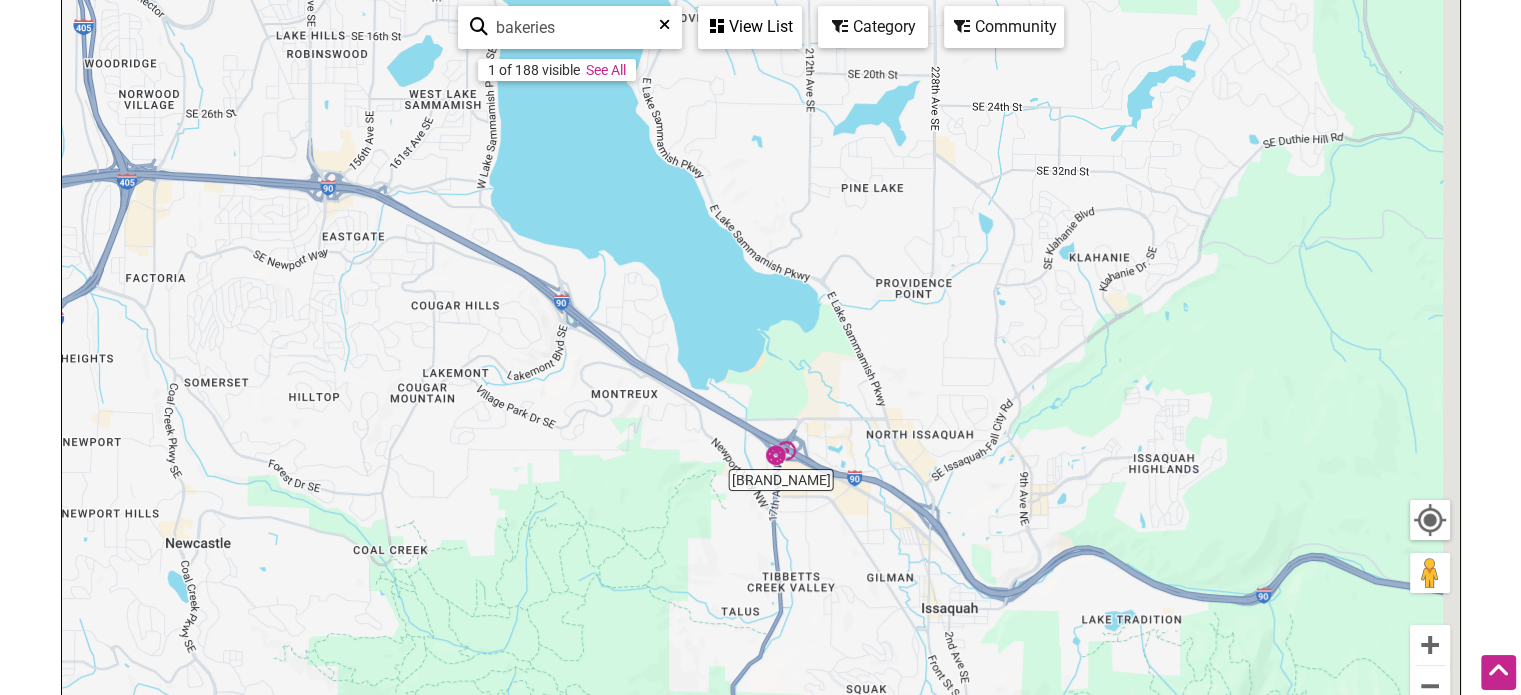 drag, startPoint x: 1132, startPoint y: 73, endPoint x: 731, endPoint y: 177, distance: 414.2668 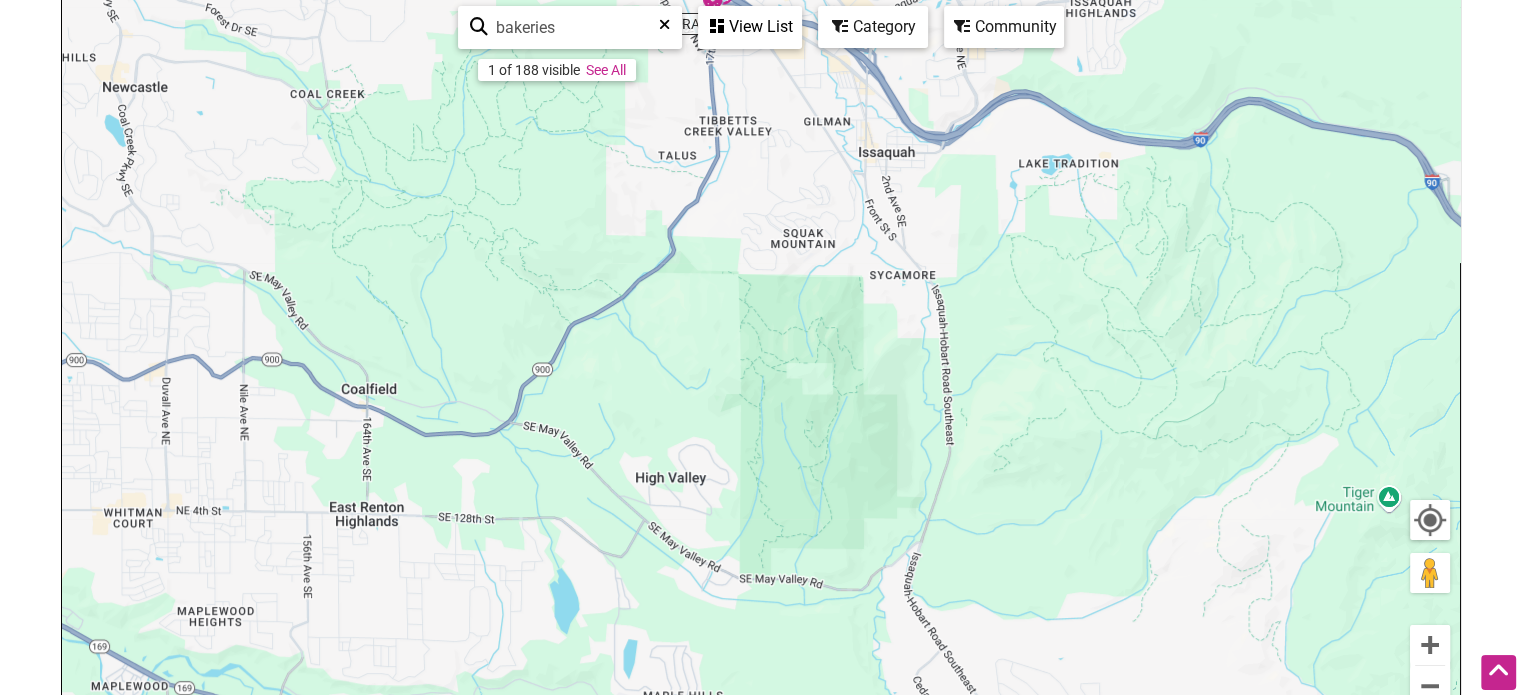 drag, startPoint x: 1047, startPoint y: 435, endPoint x: 1004, endPoint y: -18, distance: 455.03625 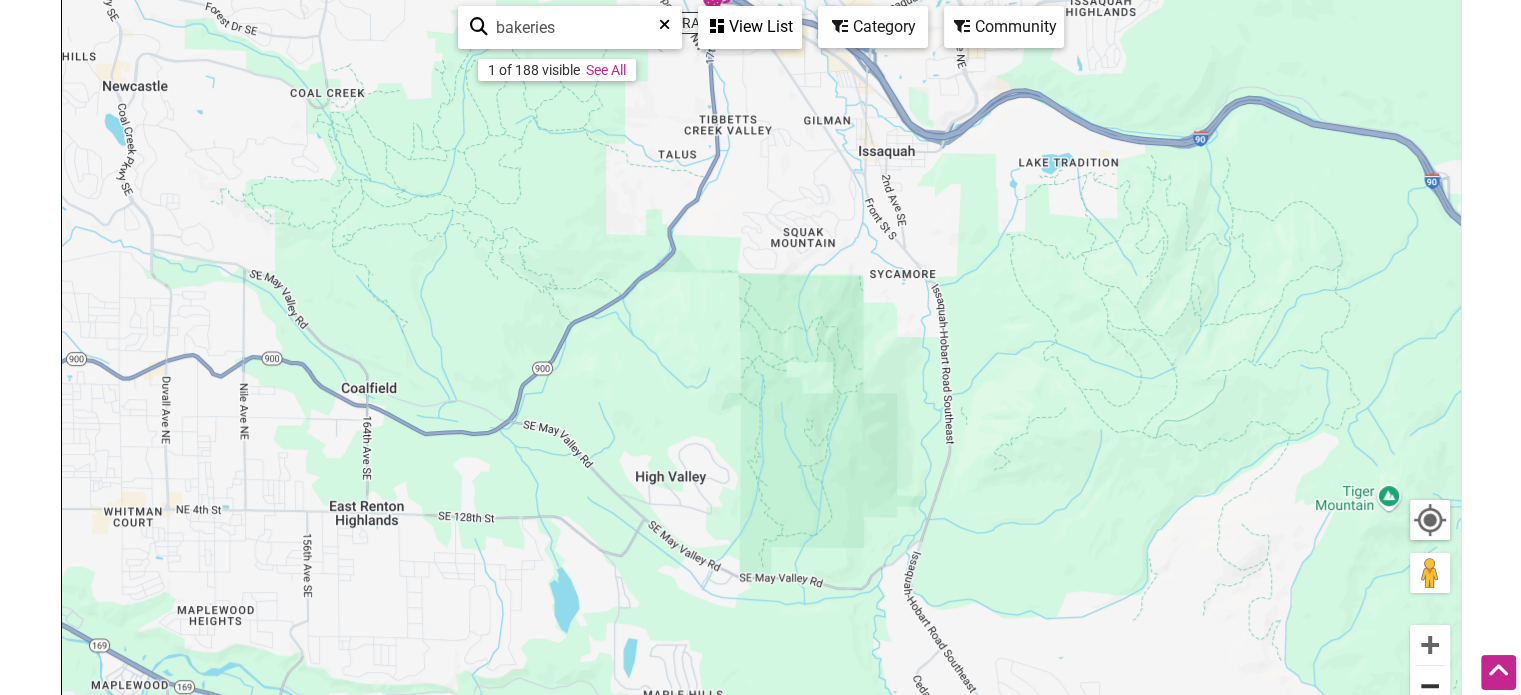 click at bounding box center [1430, 686] 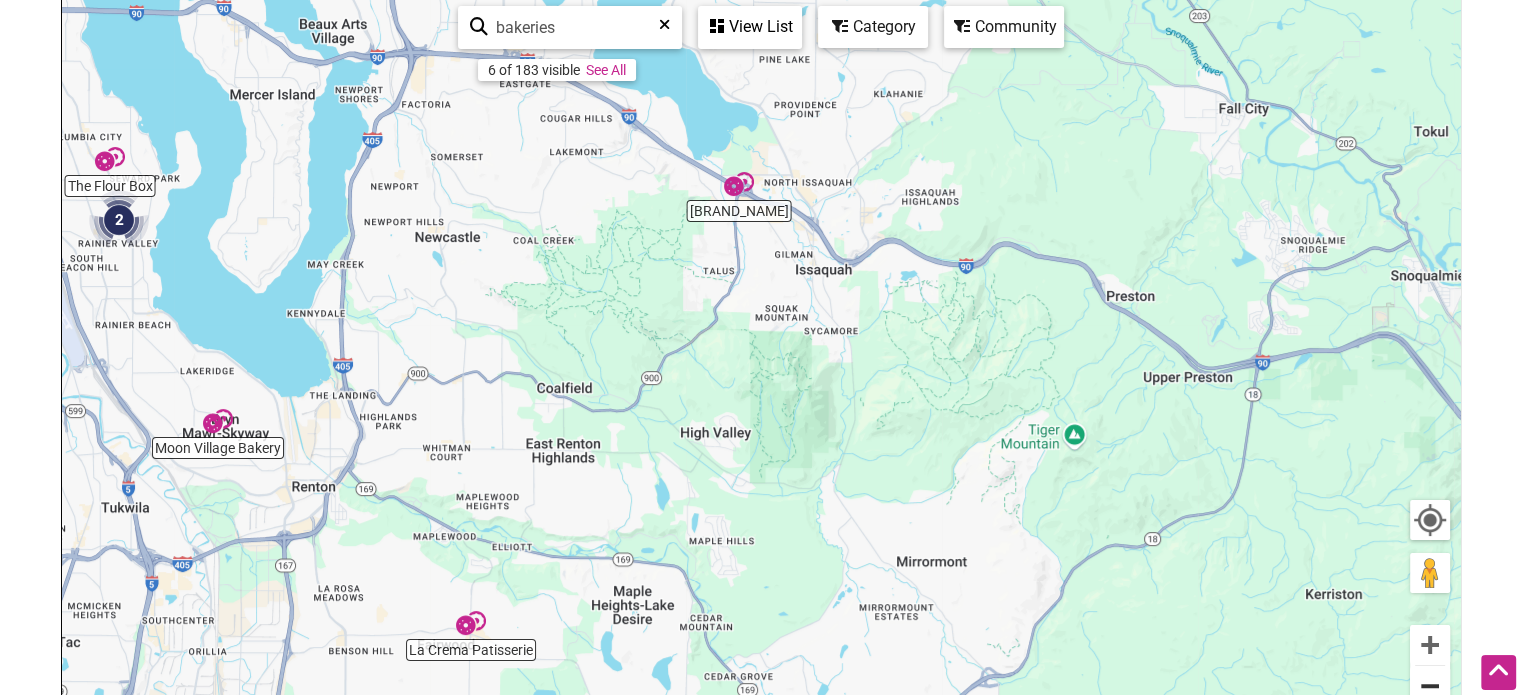 click at bounding box center (1430, 686) 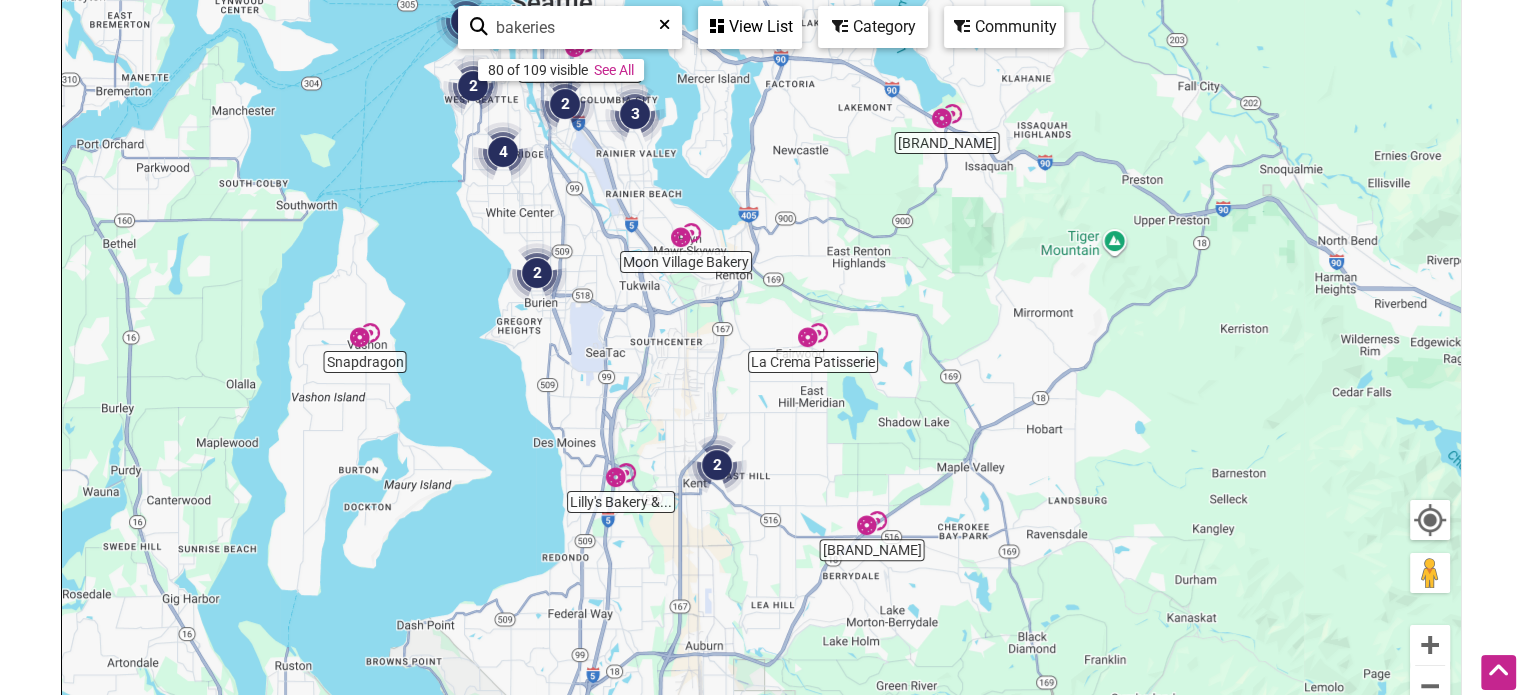 drag, startPoint x: 576, startPoint y: 394, endPoint x: 774, endPoint y: 231, distance: 256.46246 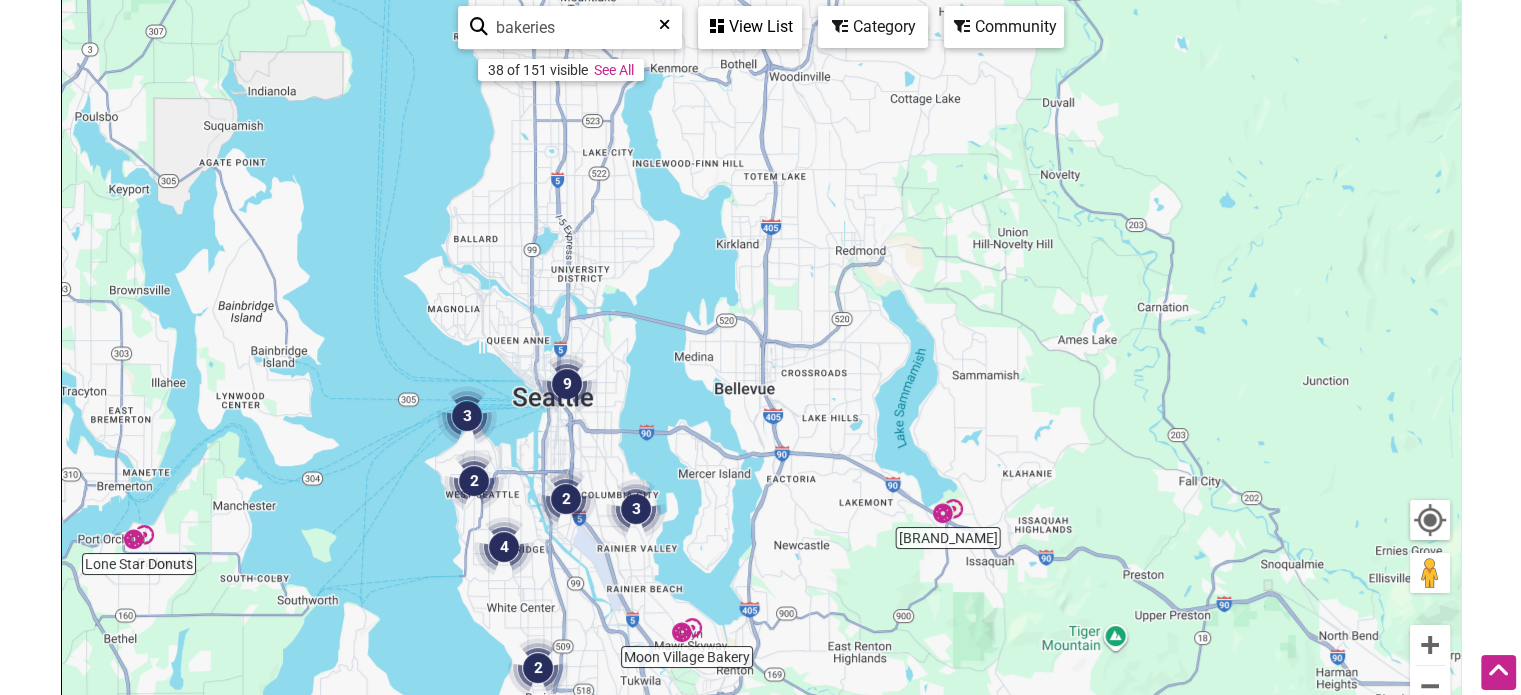 drag, startPoint x: 796, startPoint y: 271, endPoint x: 797, endPoint y: 679, distance: 408.00122 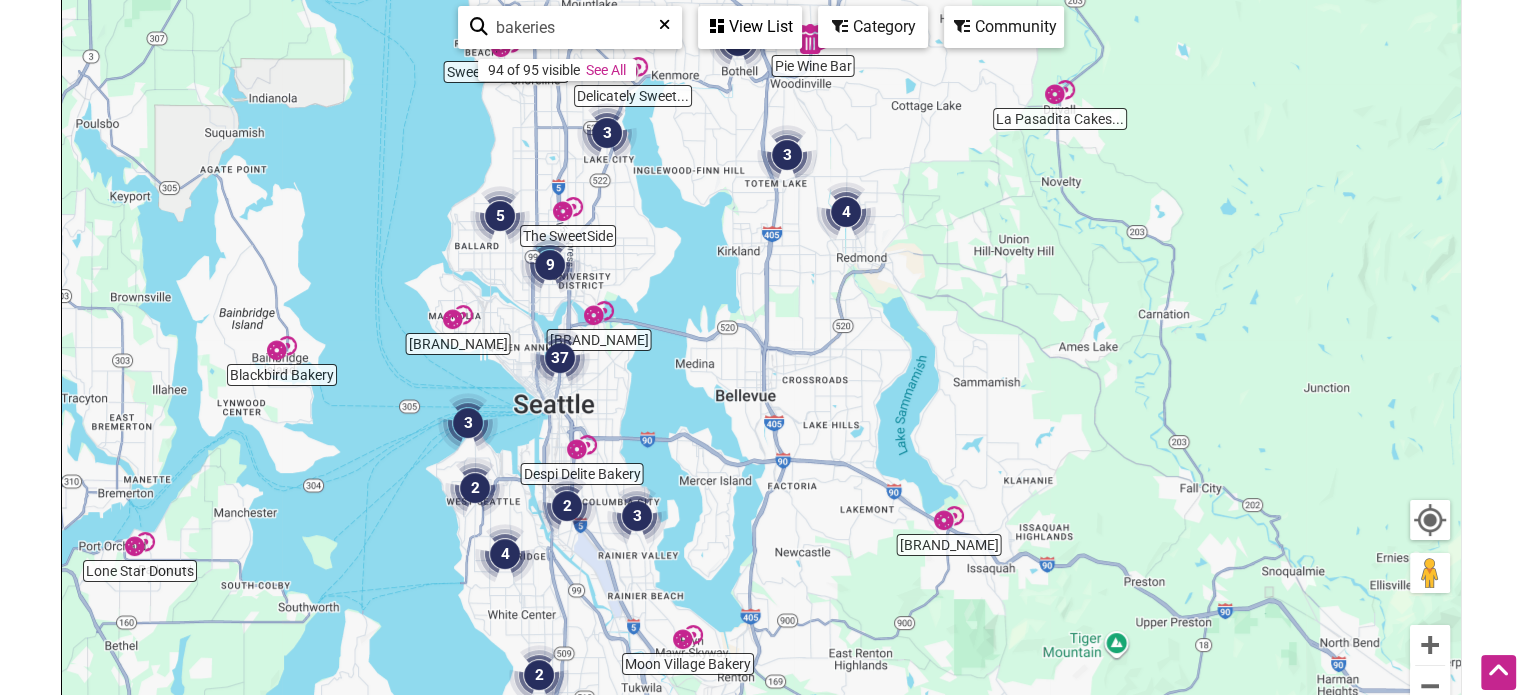 click at bounding box center (846, 212) 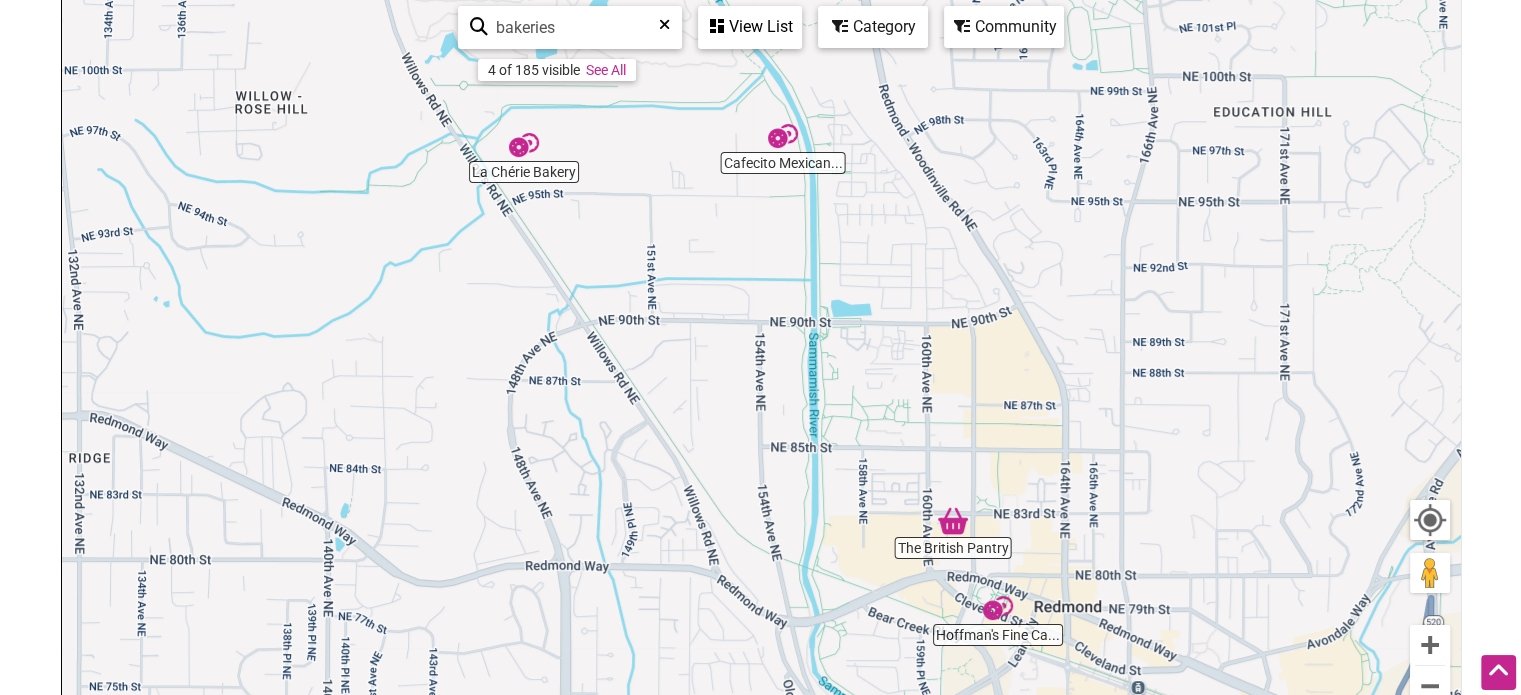 click at bounding box center (998, 608) 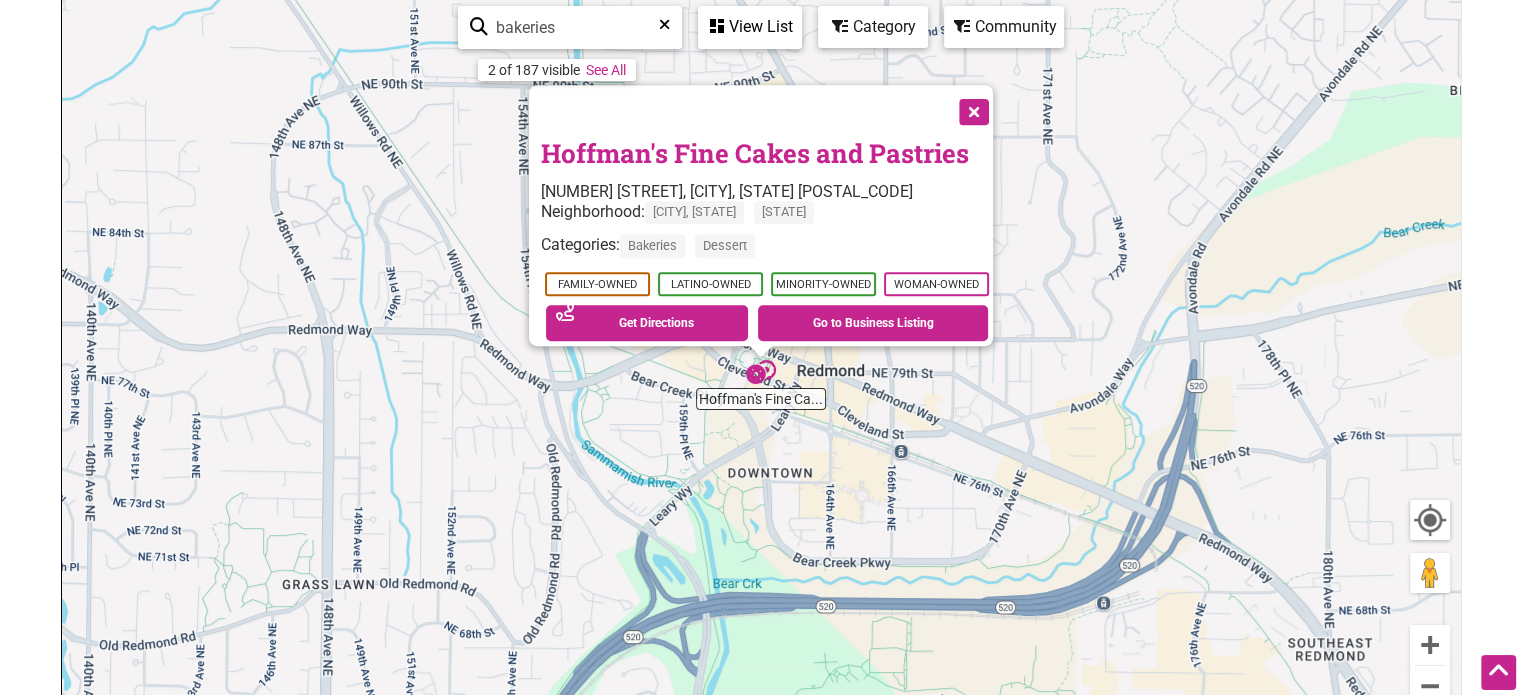 click at bounding box center (972, 110) 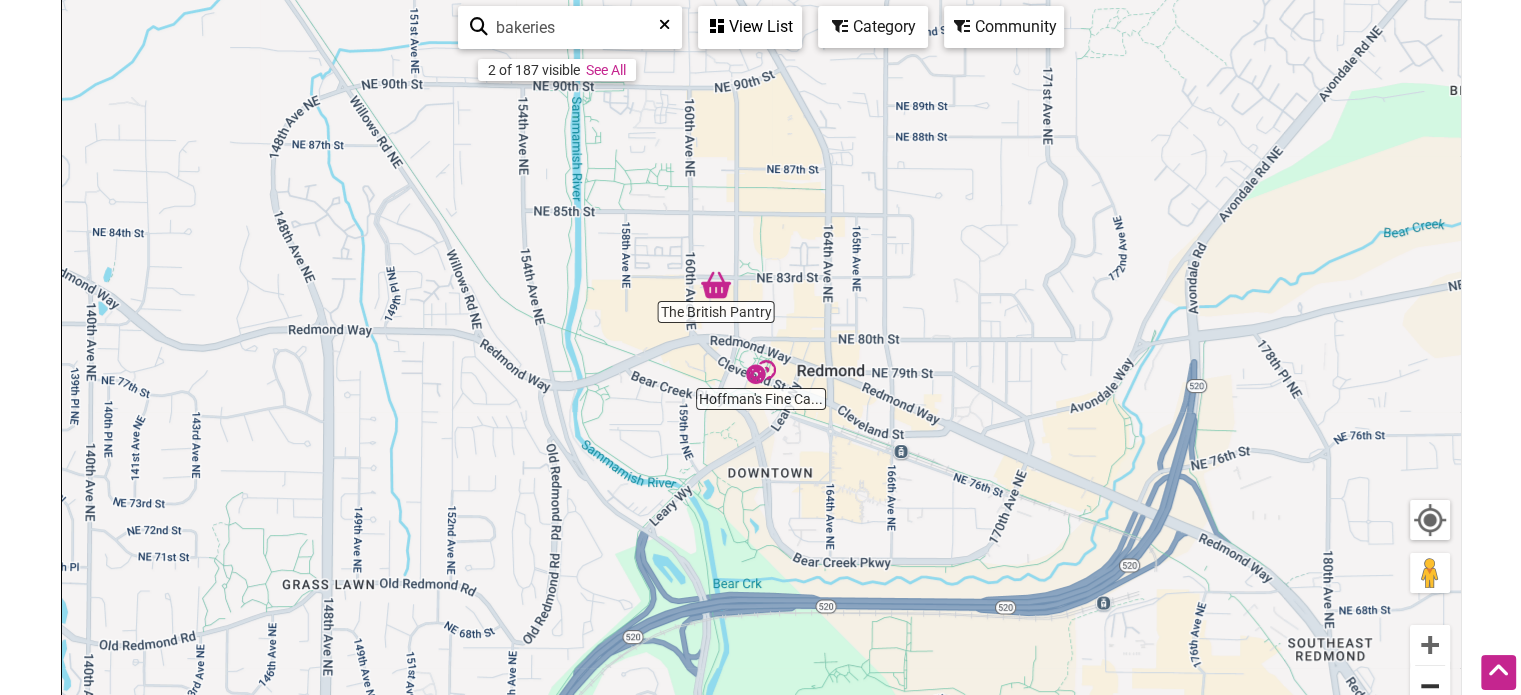 click at bounding box center [1430, 686] 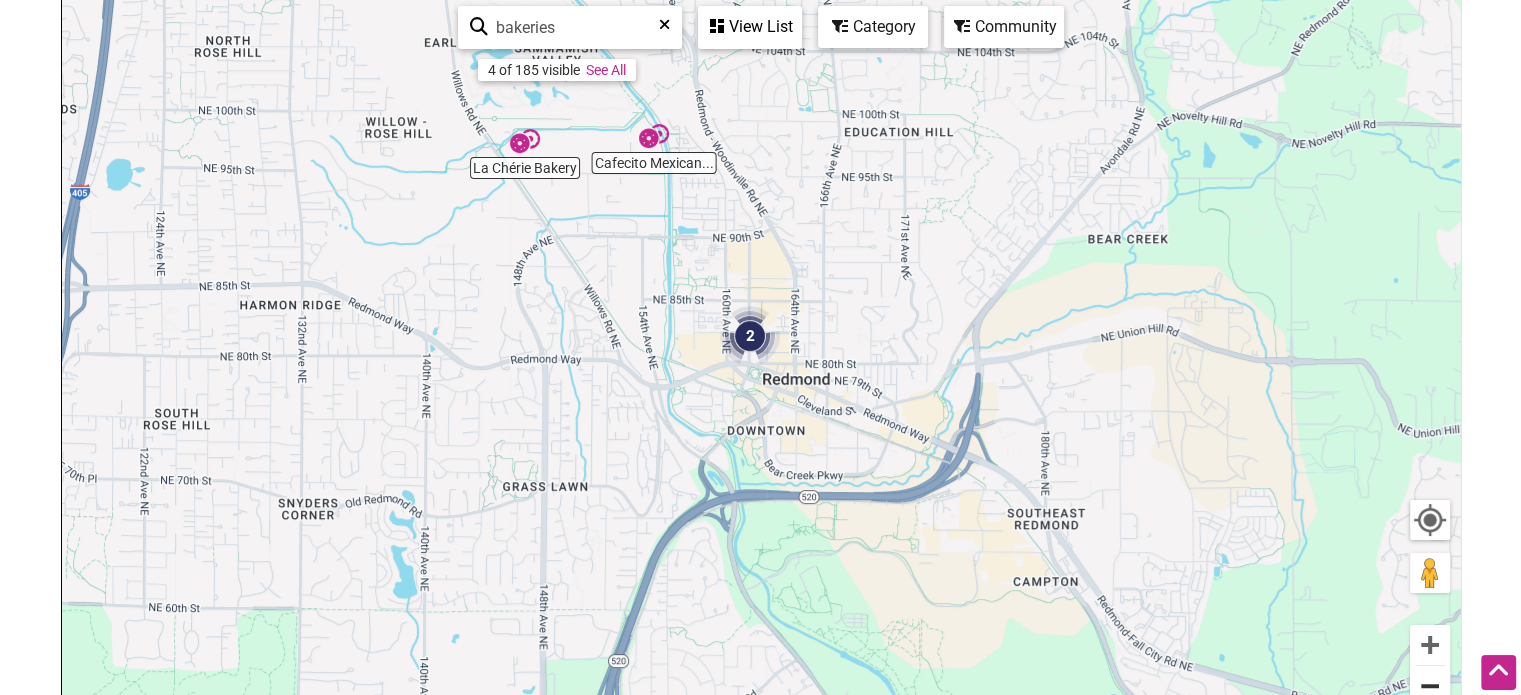 click at bounding box center [1430, 686] 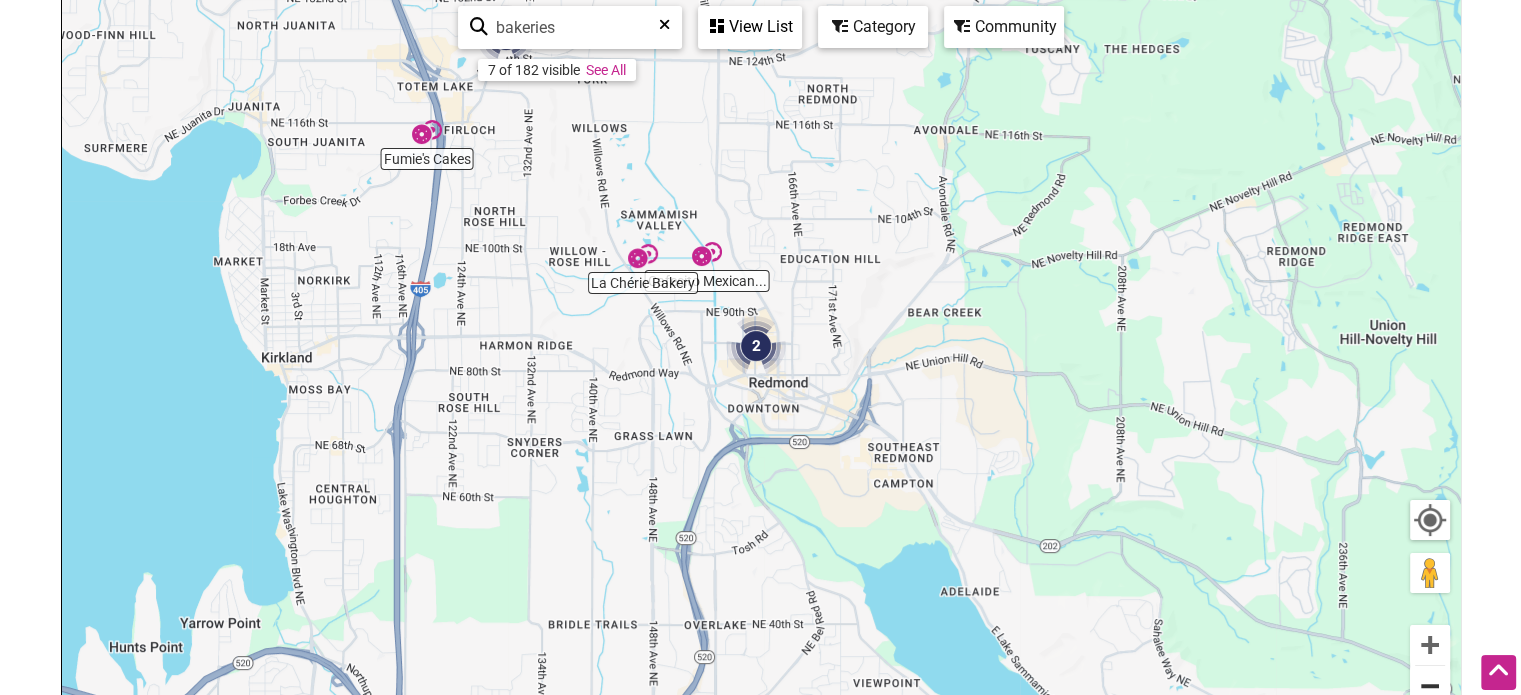 click at bounding box center [1430, 686] 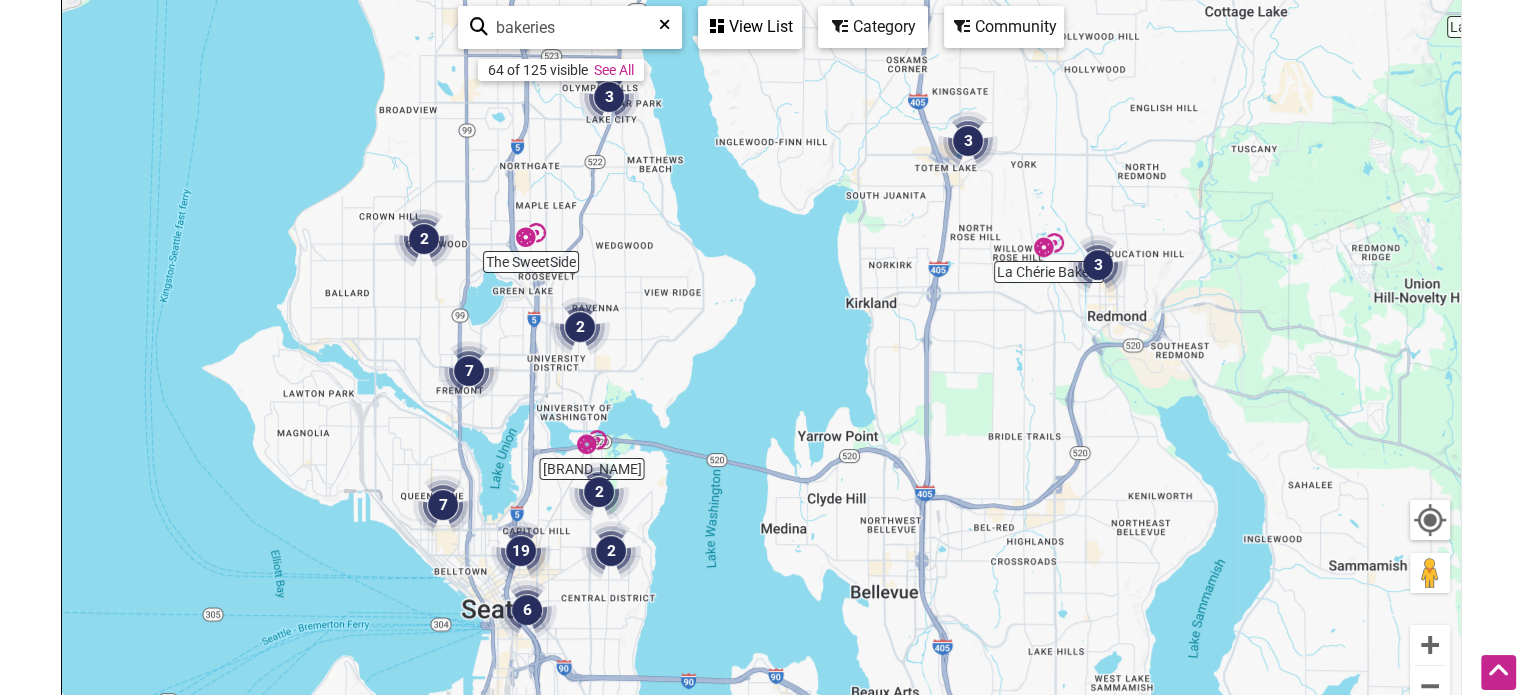drag, startPoint x: 596, startPoint y: 488, endPoint x: 956, endPoint y: 415, distance: 367.32684 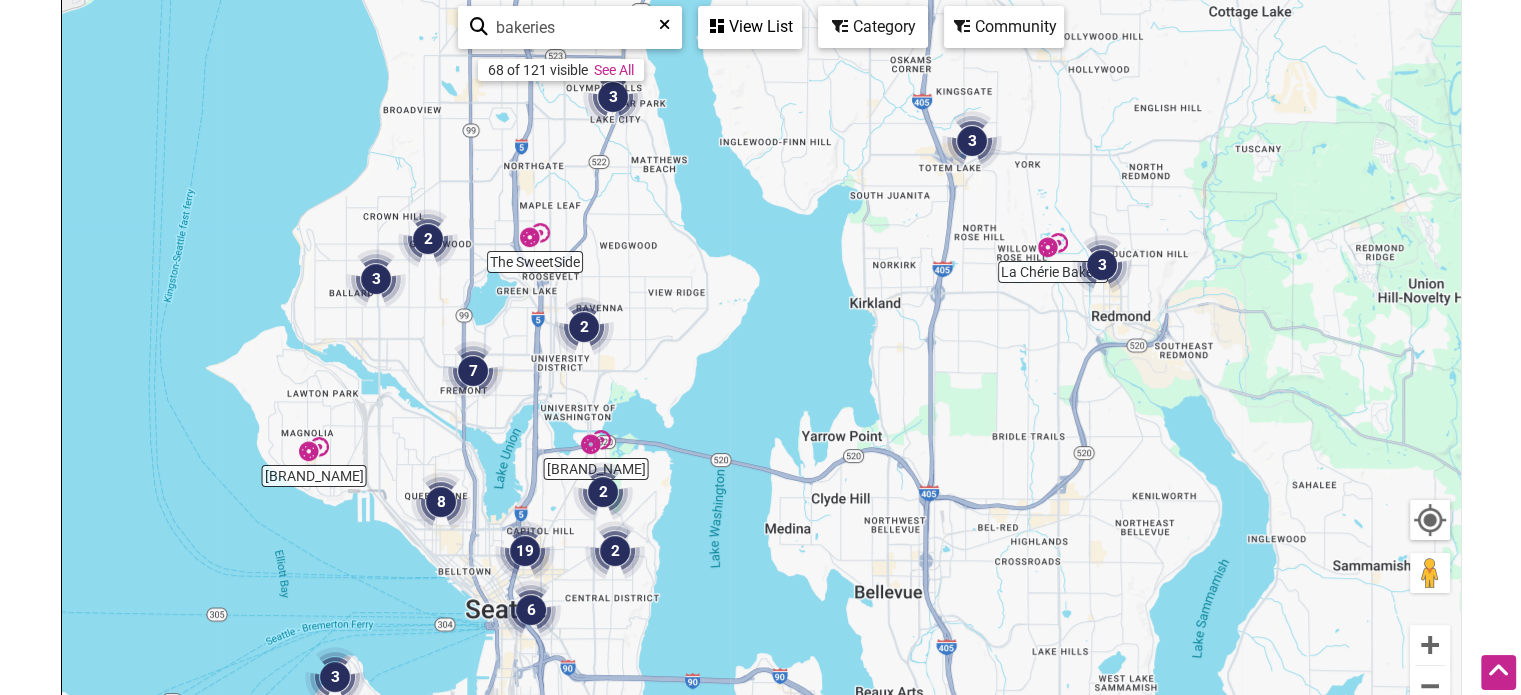 click on "To navigate, press the arrow keys." at bounding box center [761, 387] 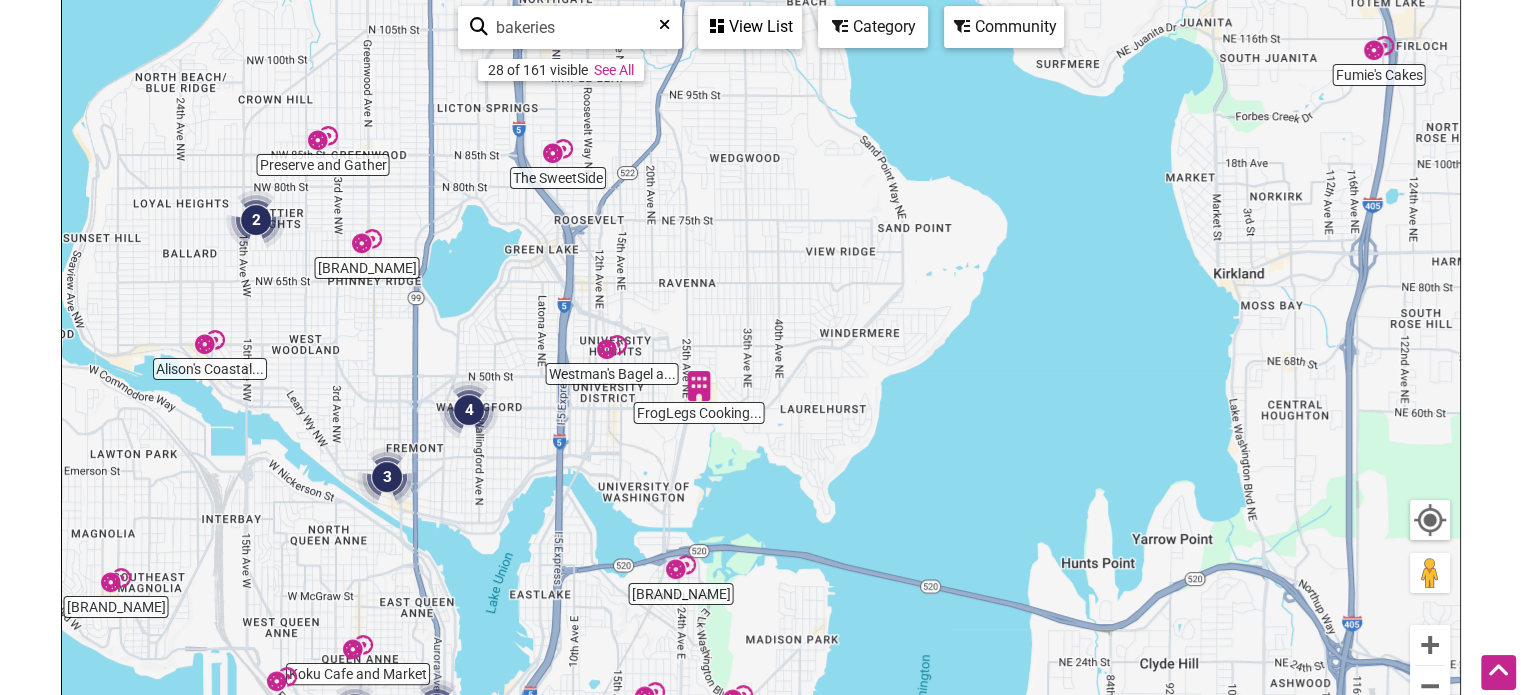 click on "To navigate, press the arrow keys." at bounding box center [761, 387] 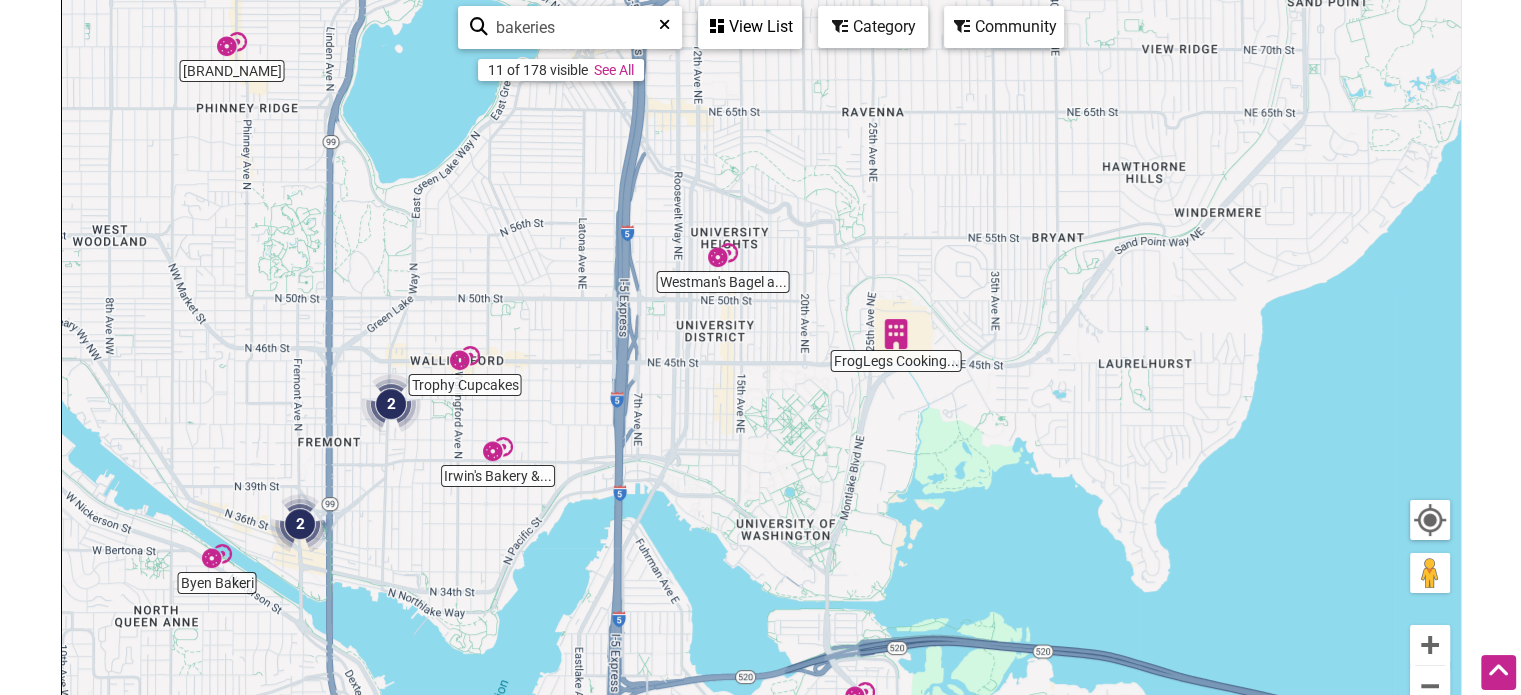click at bounding box center (391, 404) 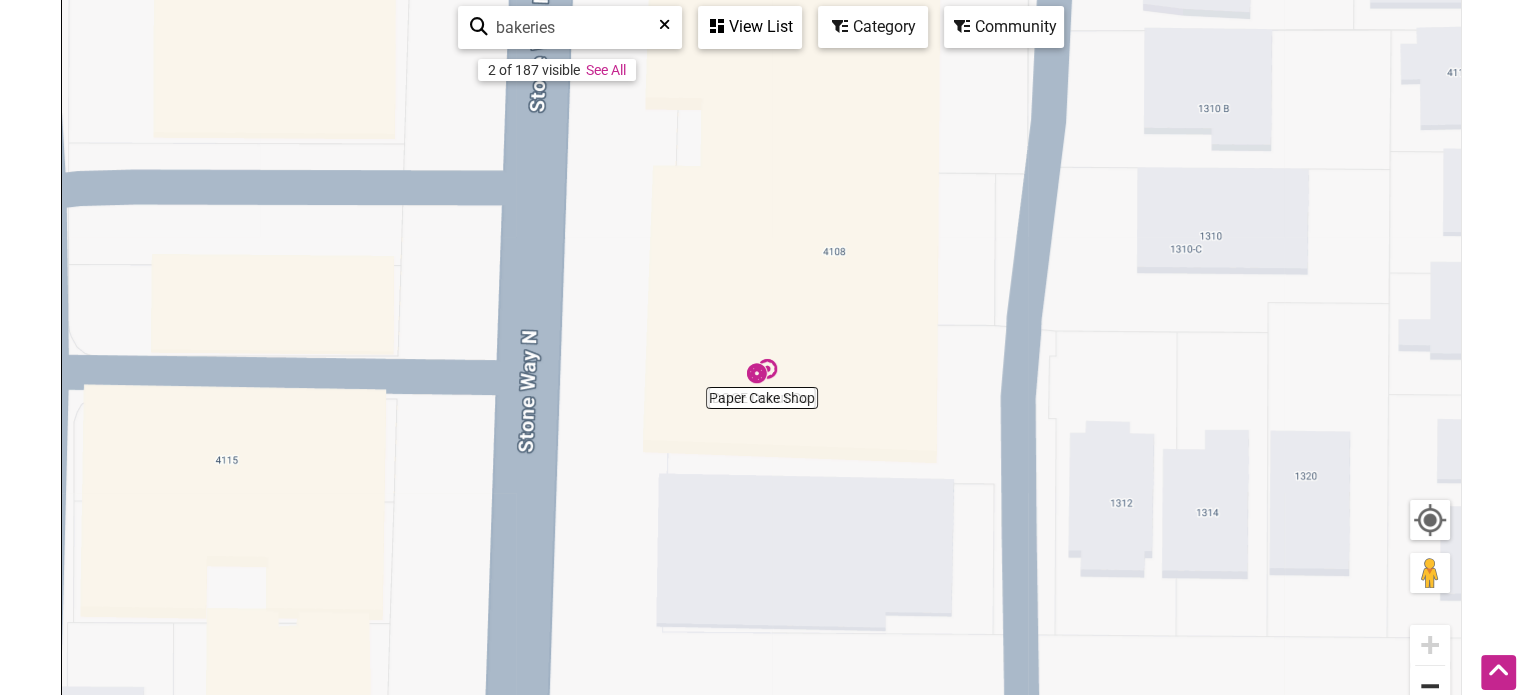 click at bounding box center [1430, 686] 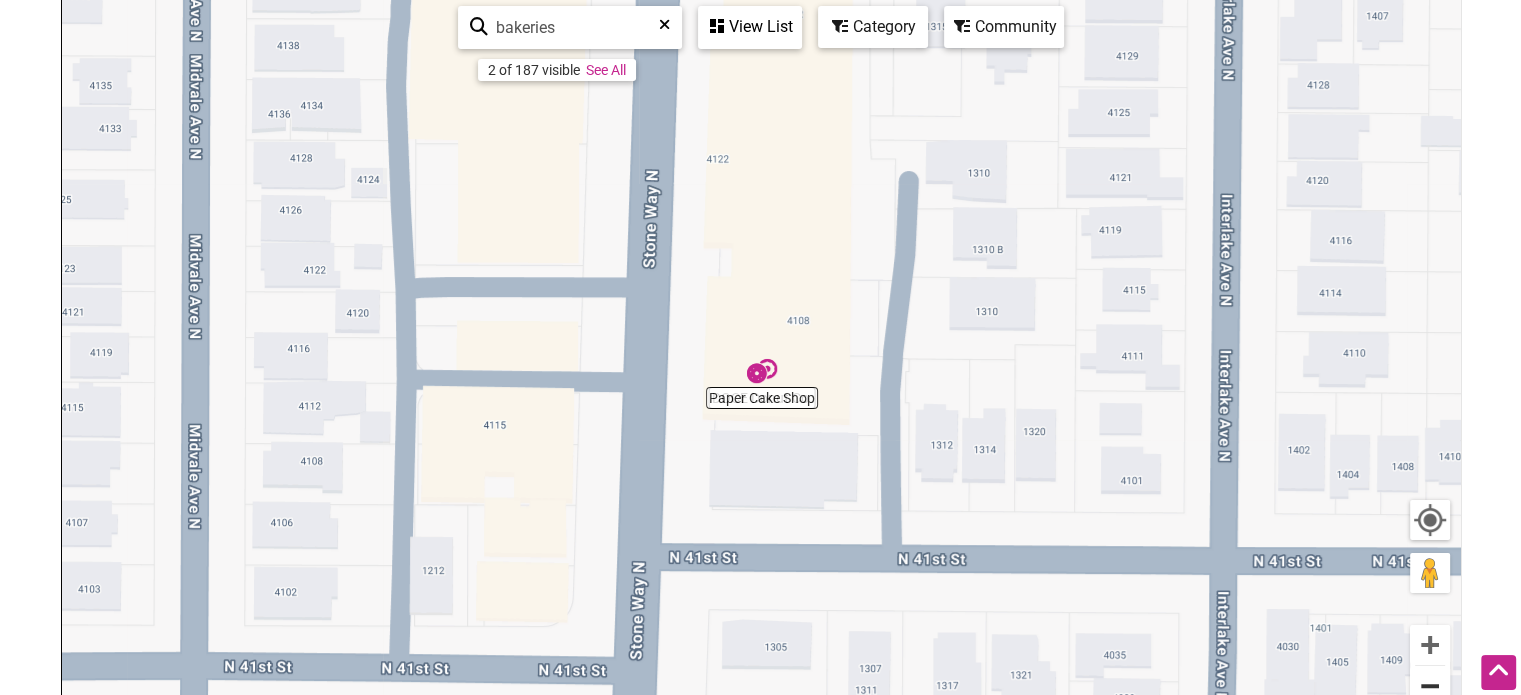 click at bounding box center [1430, 686] 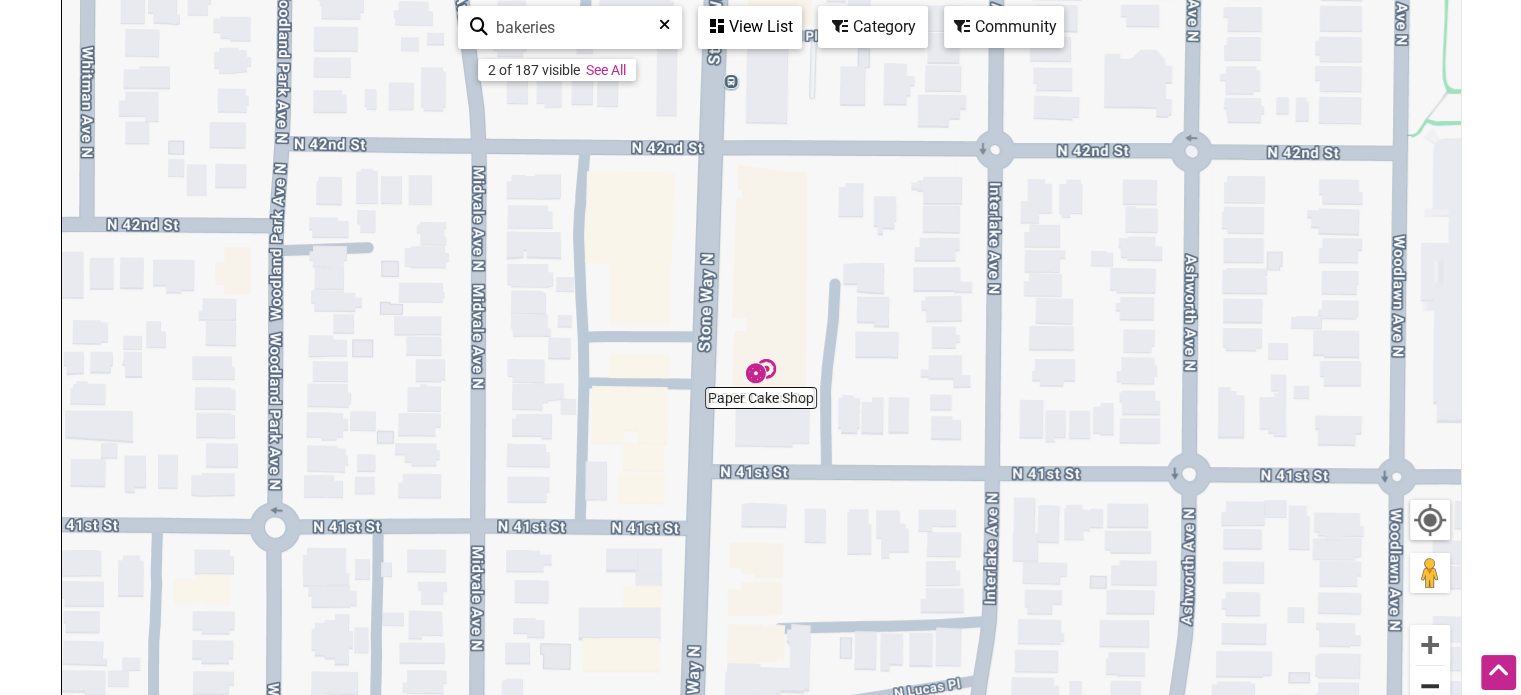 click at bounding box center [1430, 686] 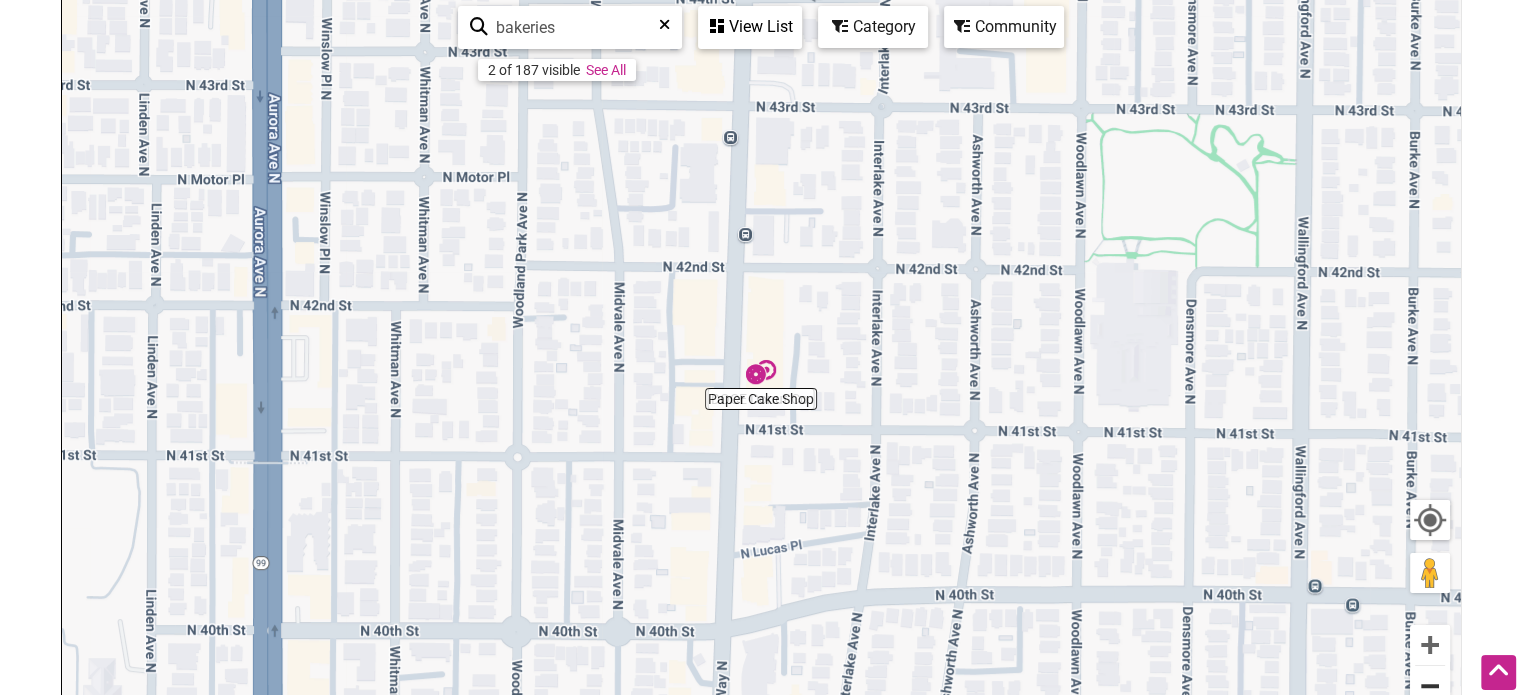 click at bounding box center (1430, 686) 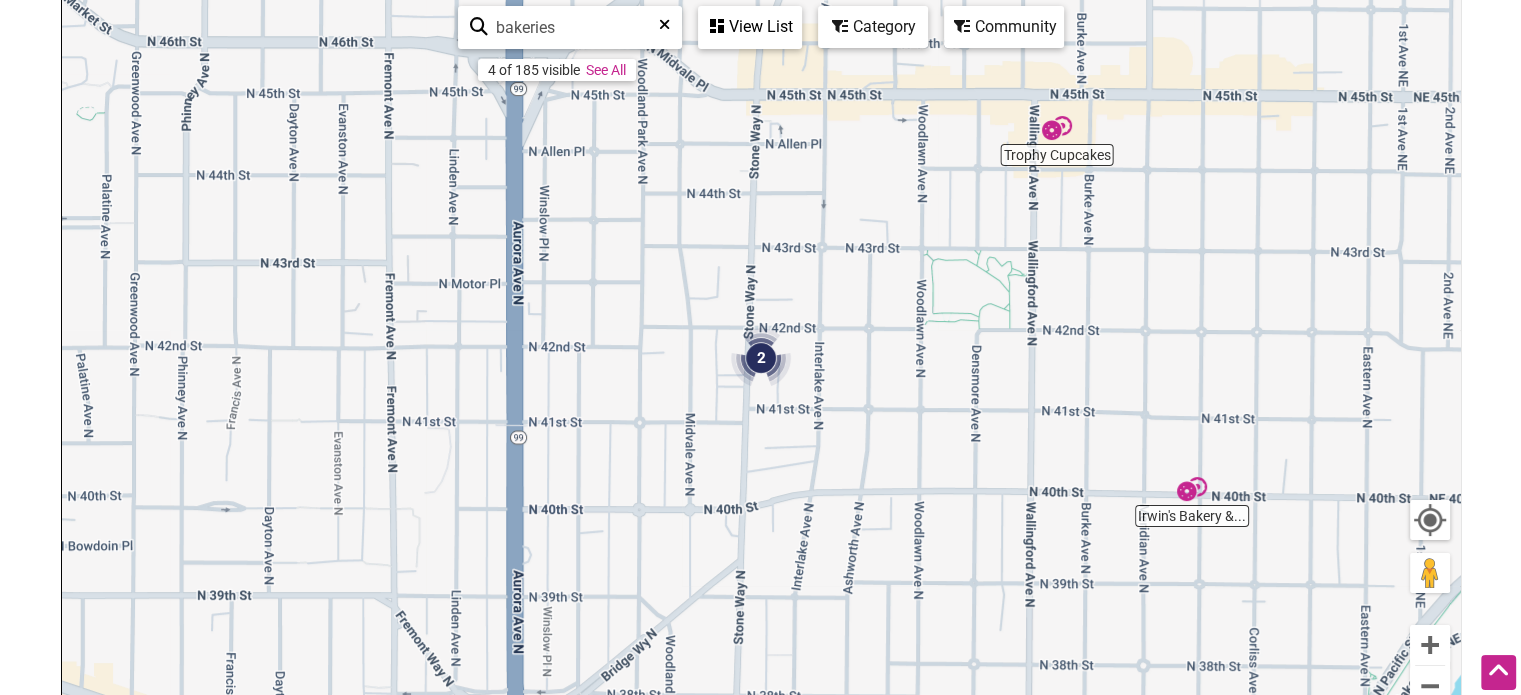 click at bounding box center [761, 358] 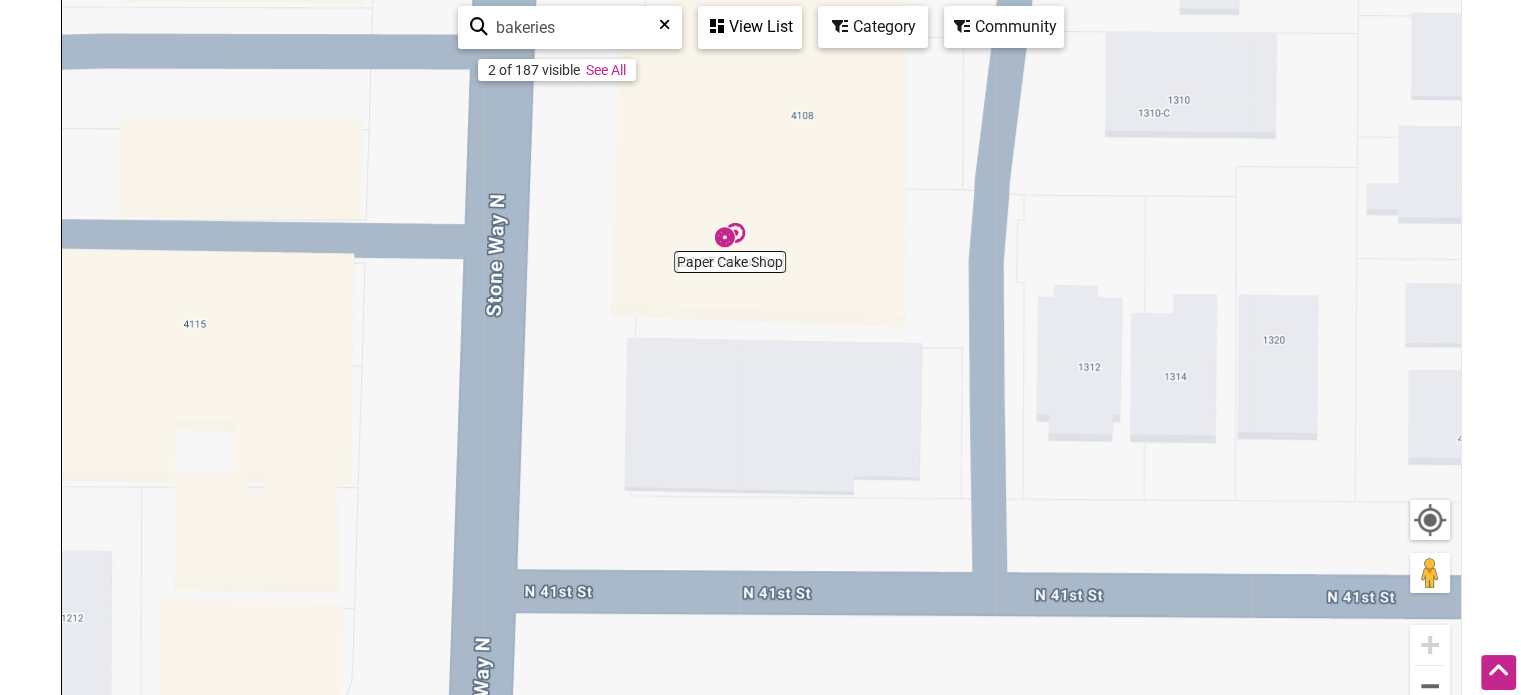 drag, startPoint x: 936, startPoint y: 390, endPoint x: 945, endPoint y: 282, distance: 108.37435 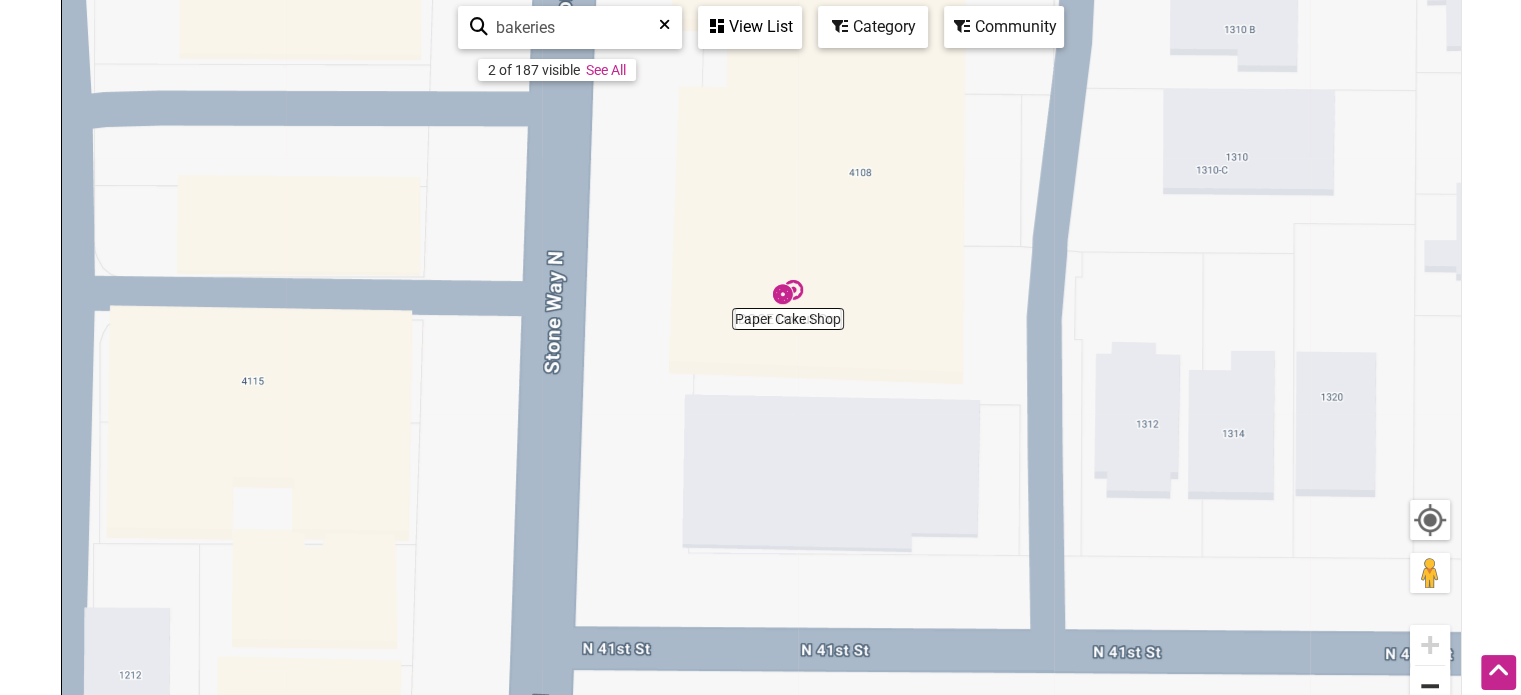 click at bounding box center [1430, 686] 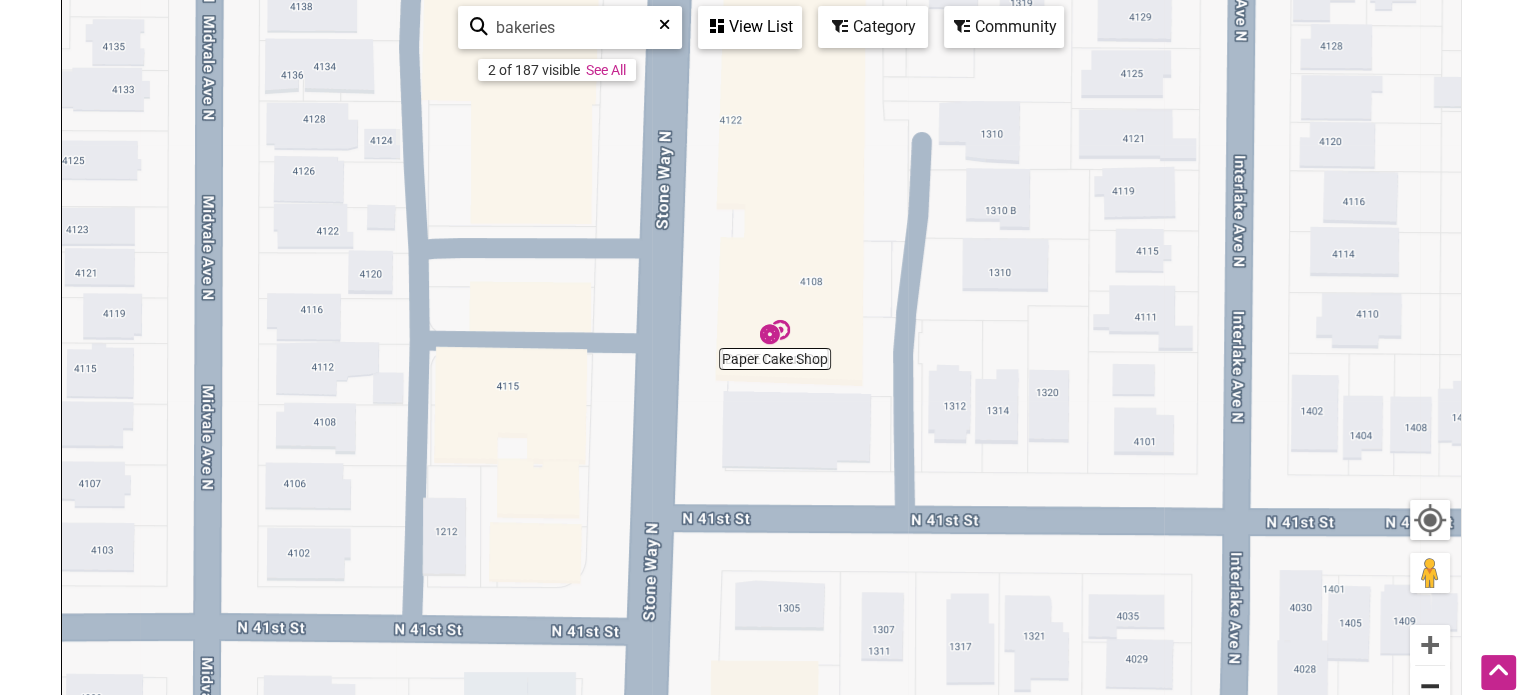 click at bounding box center [1430, 686] 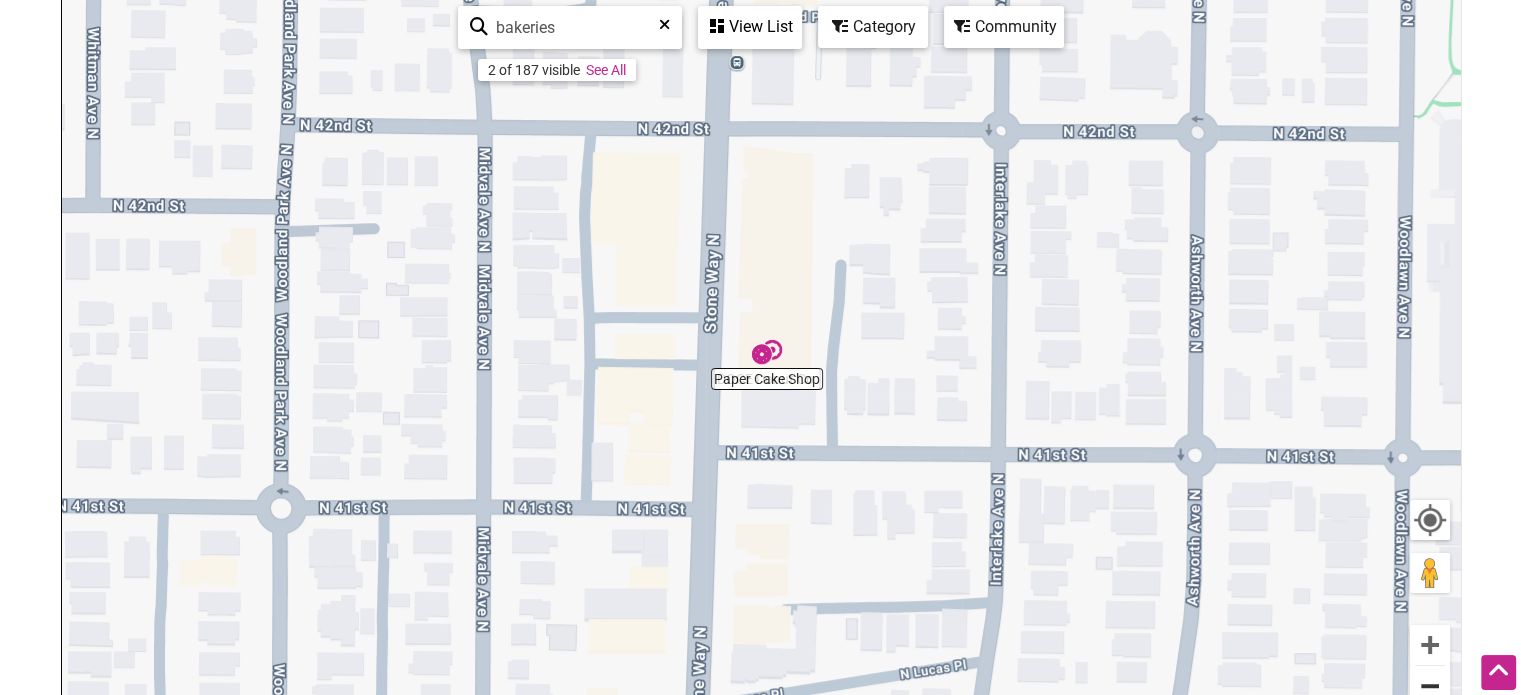 click at bounding box center (1430, 686) 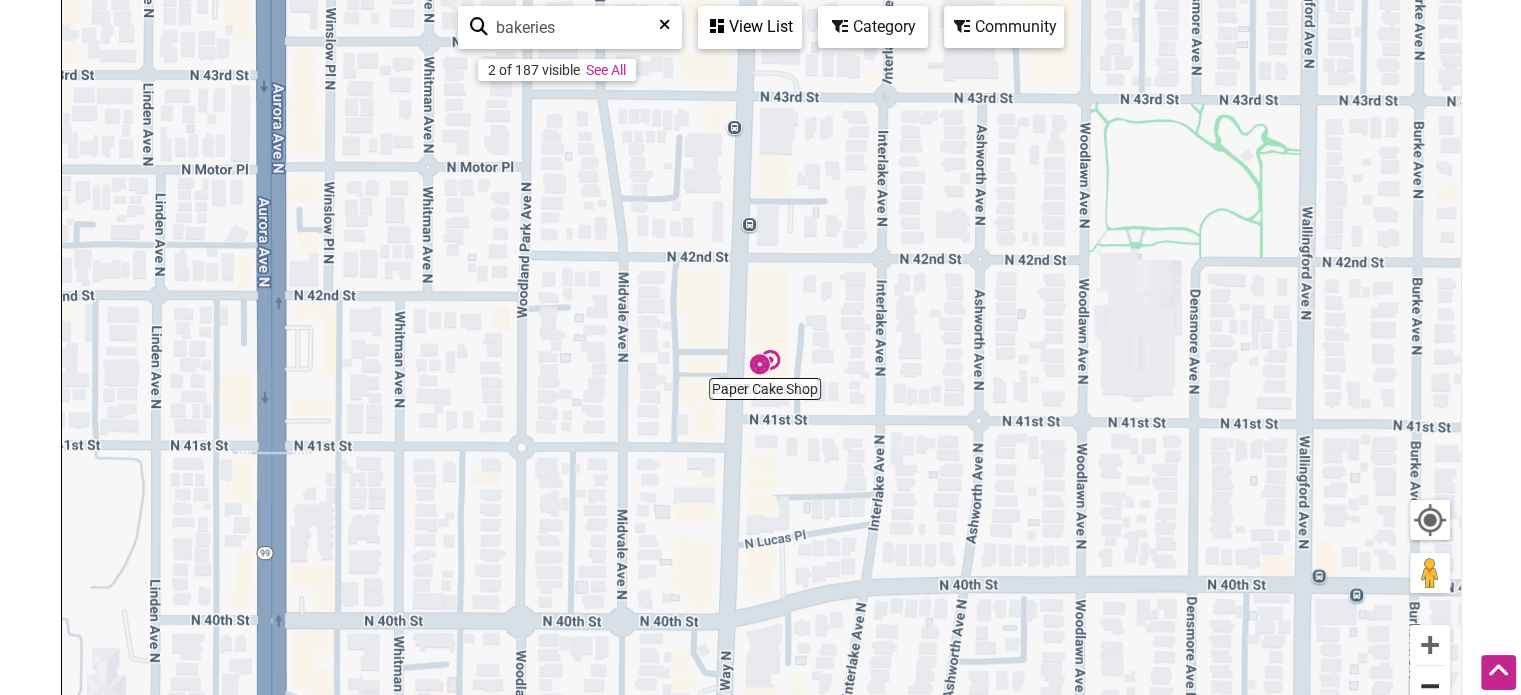click at bounding box center (1430, 686) 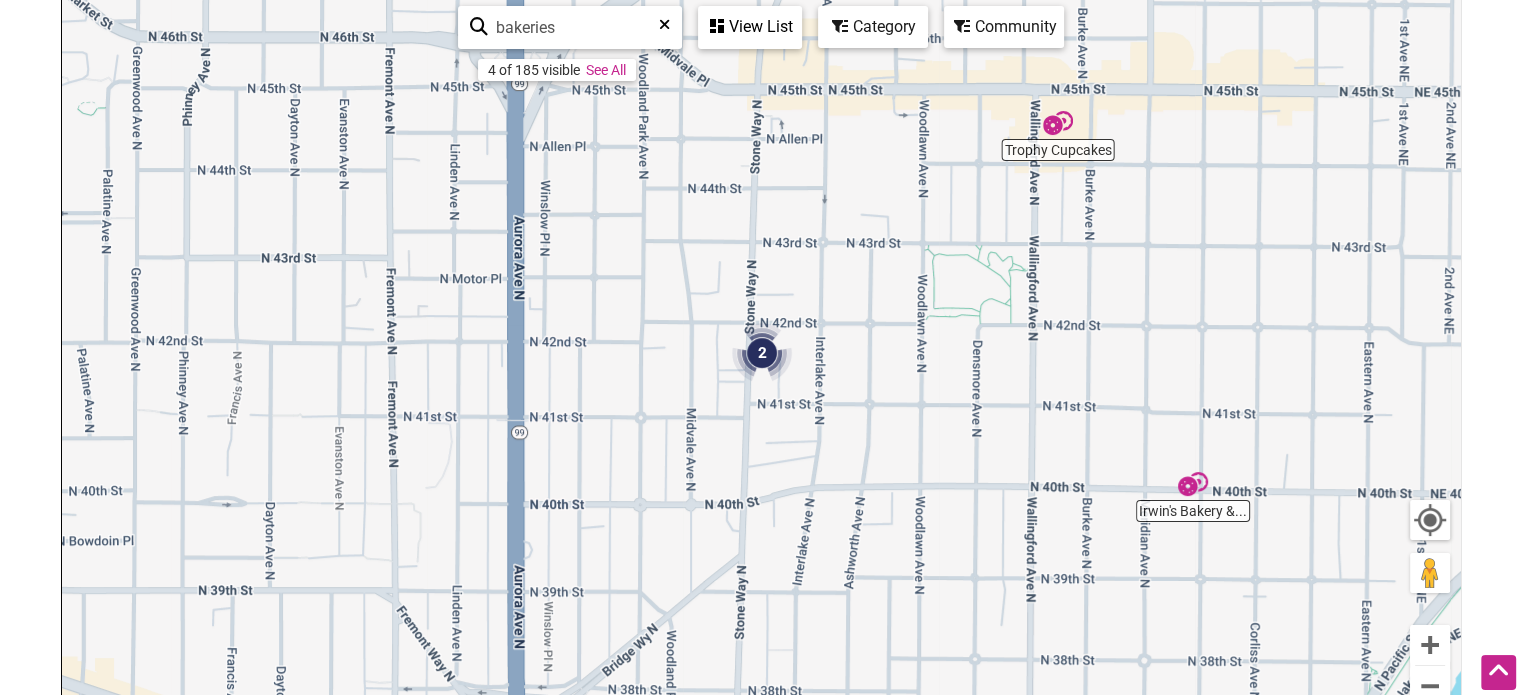 click on "To navigate, press the arrow keys." at bounding box center [761, 387] 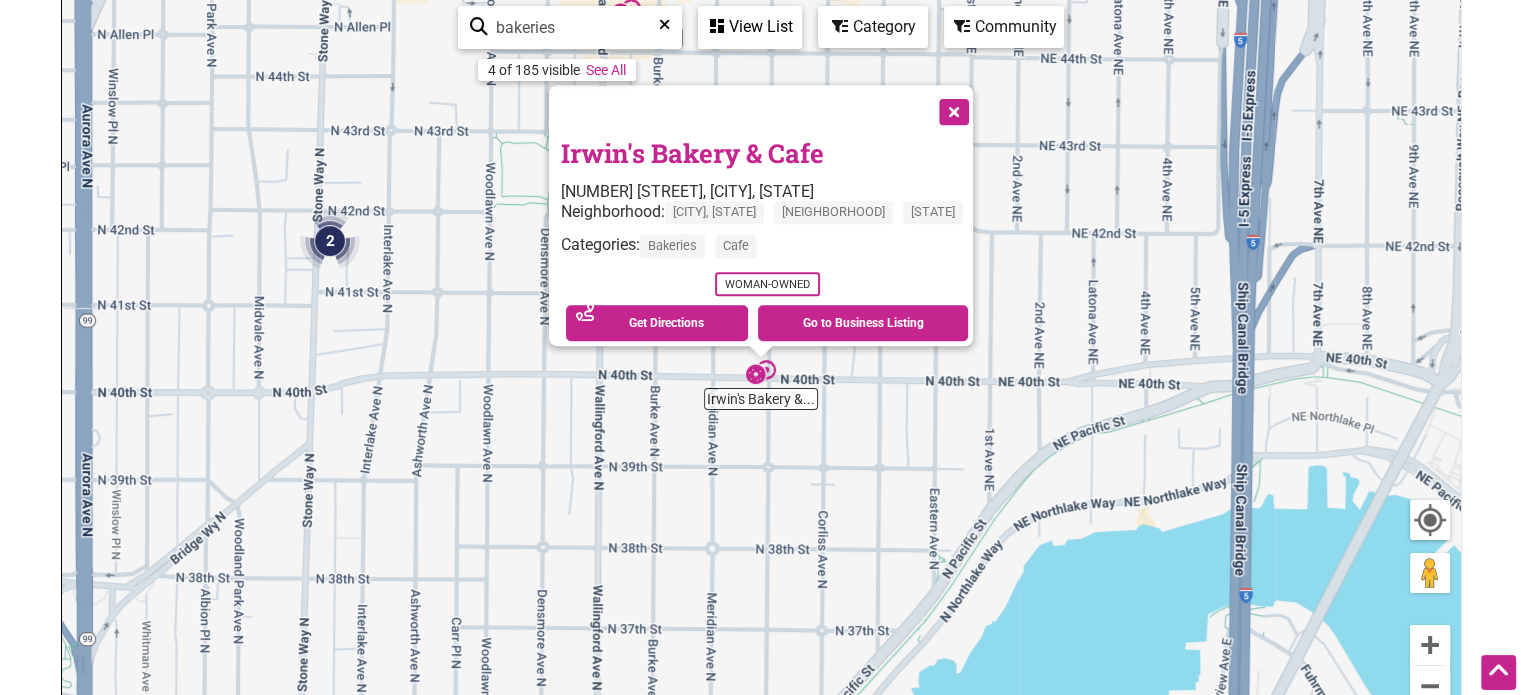 click on "Irwin's Bakery & Cafe" at bounding box center [692, 153] 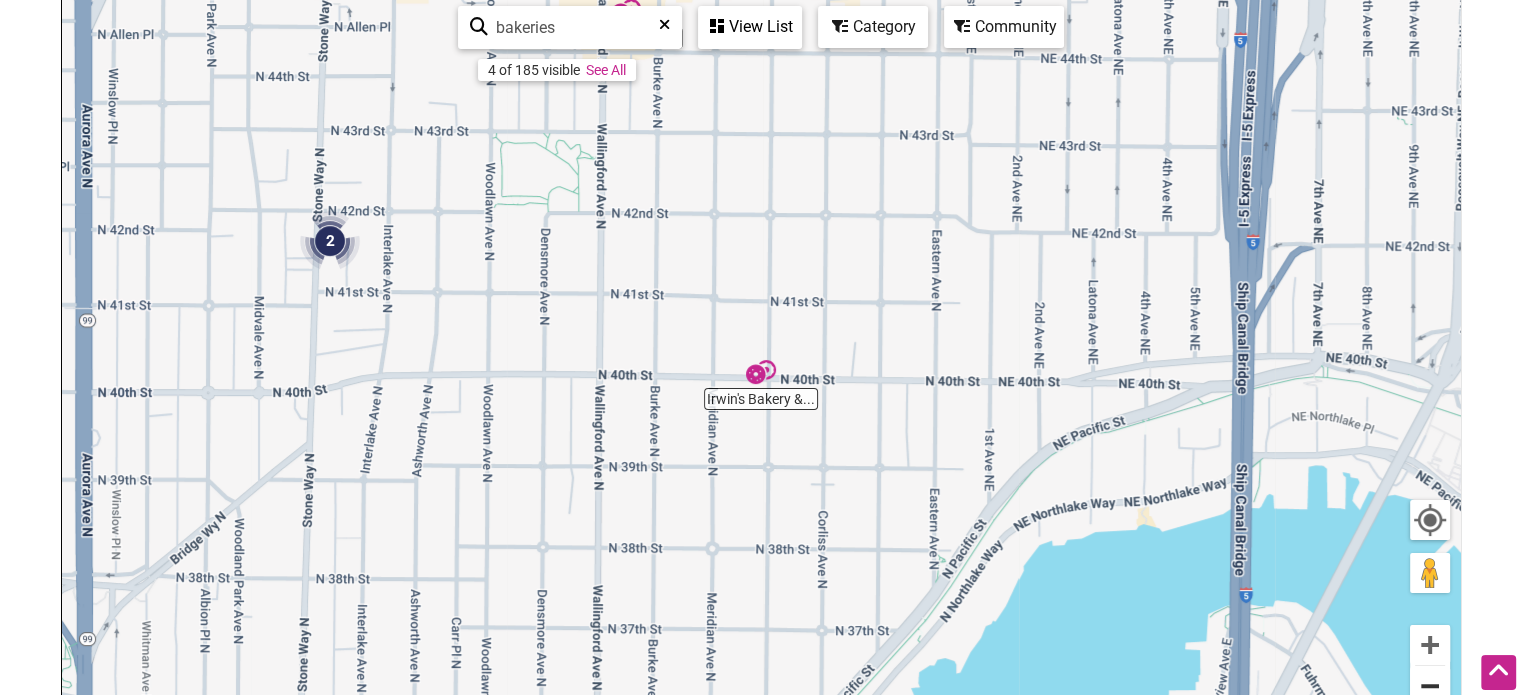 click at bounding box center (1430, 686) 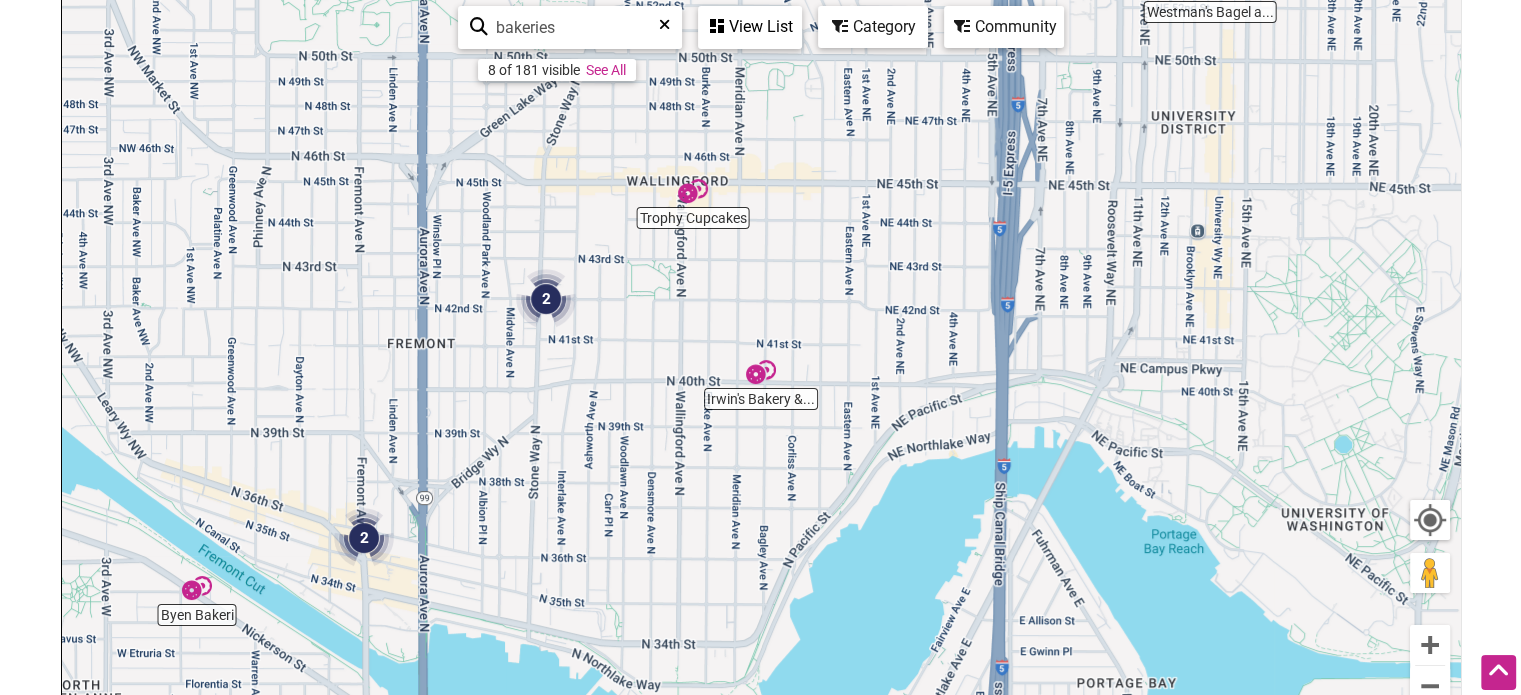click at bounding box center [364, 538] 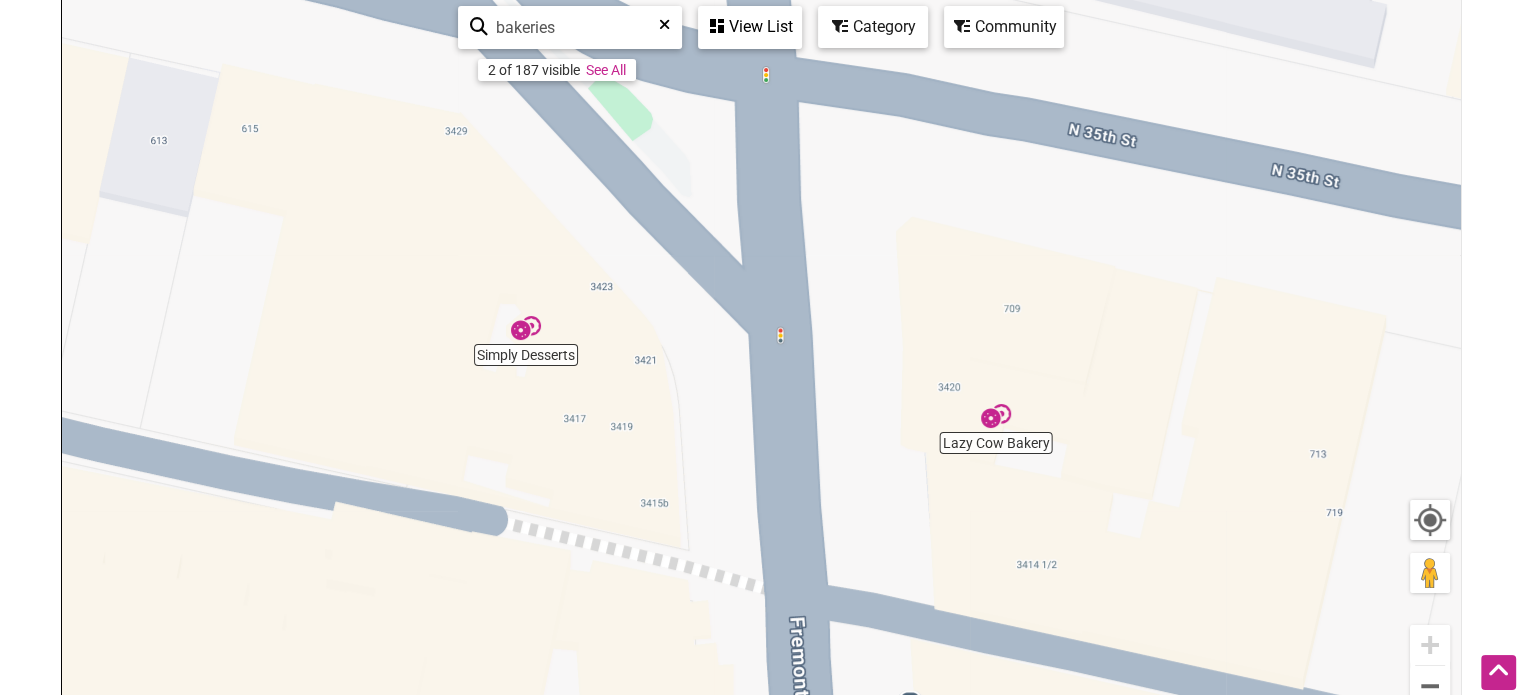 click at bounding box center [996, 416] 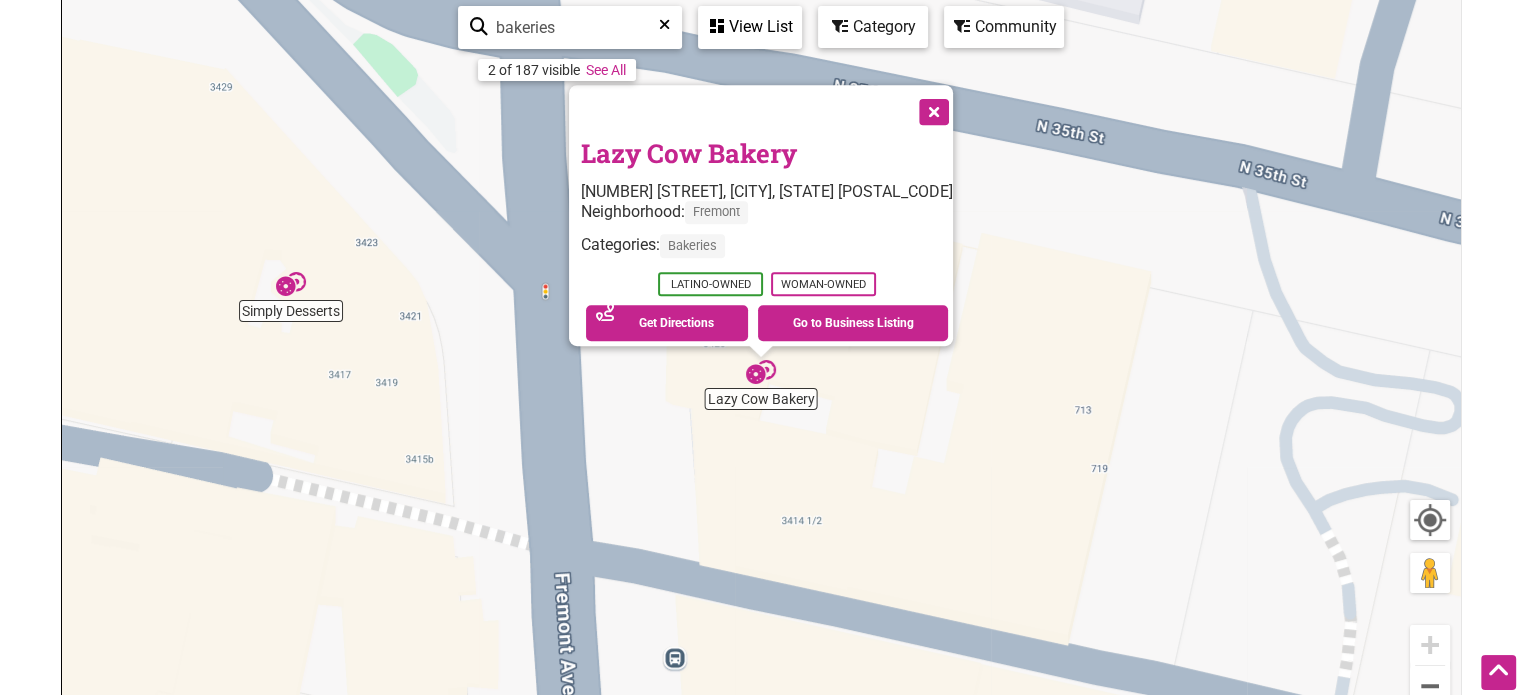 click on "Lazy Cow Bakery" at bounding box center [689, 153] 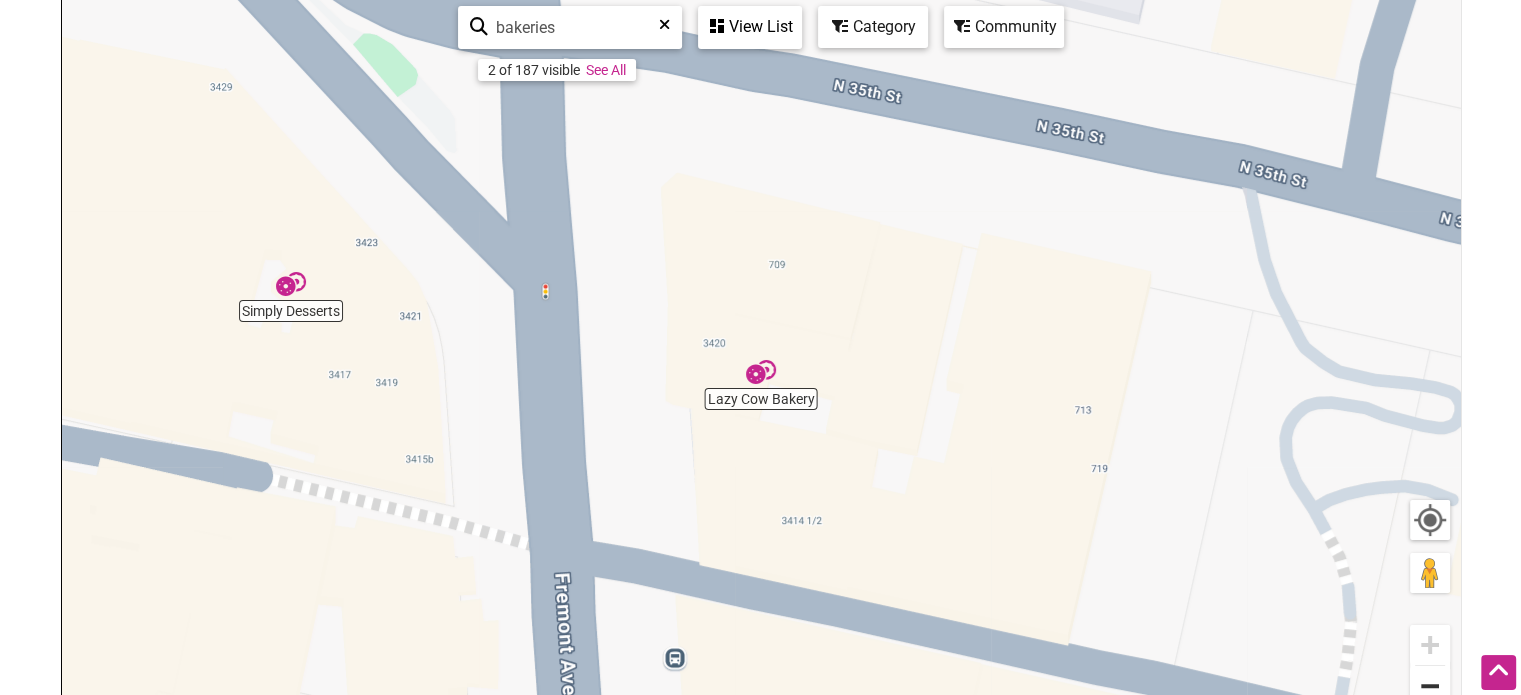 click at bounding box center [1430, 686] 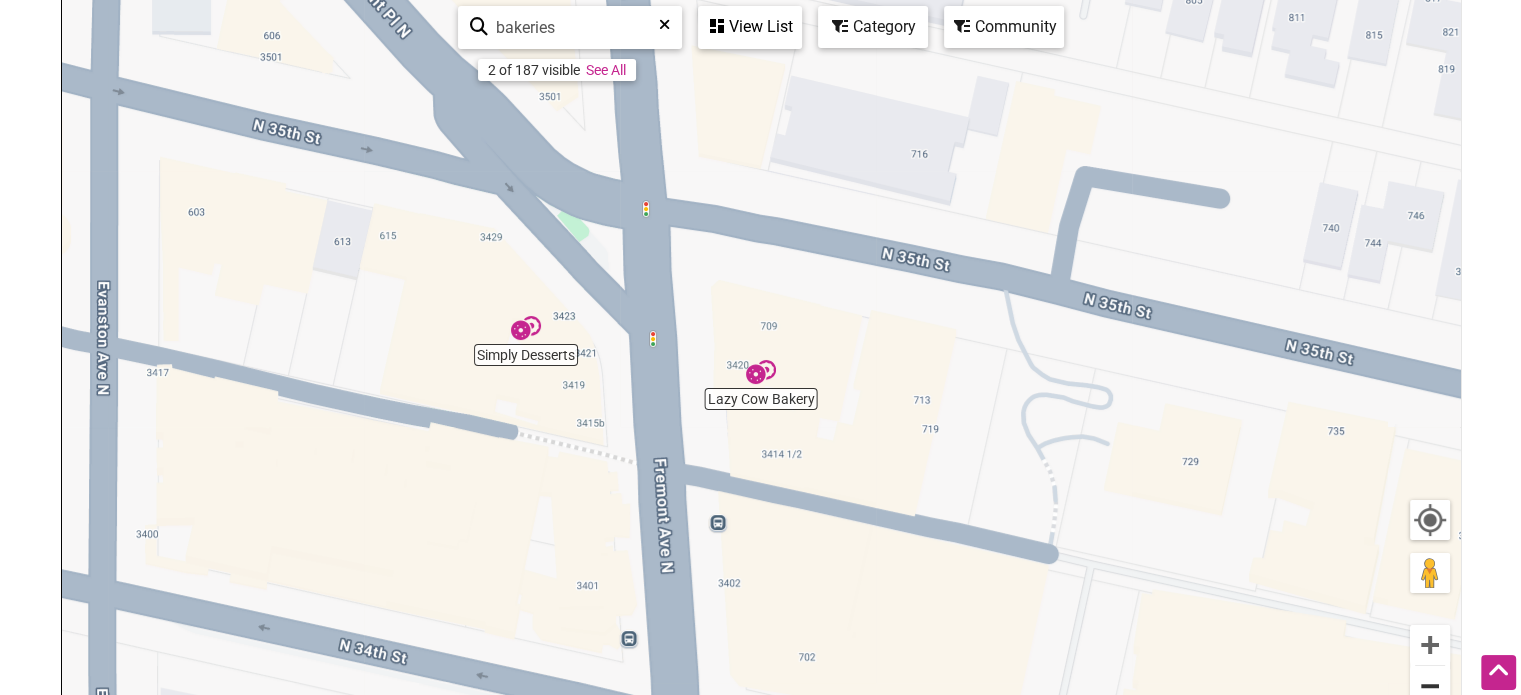 click at bounding box center (1430, 686) 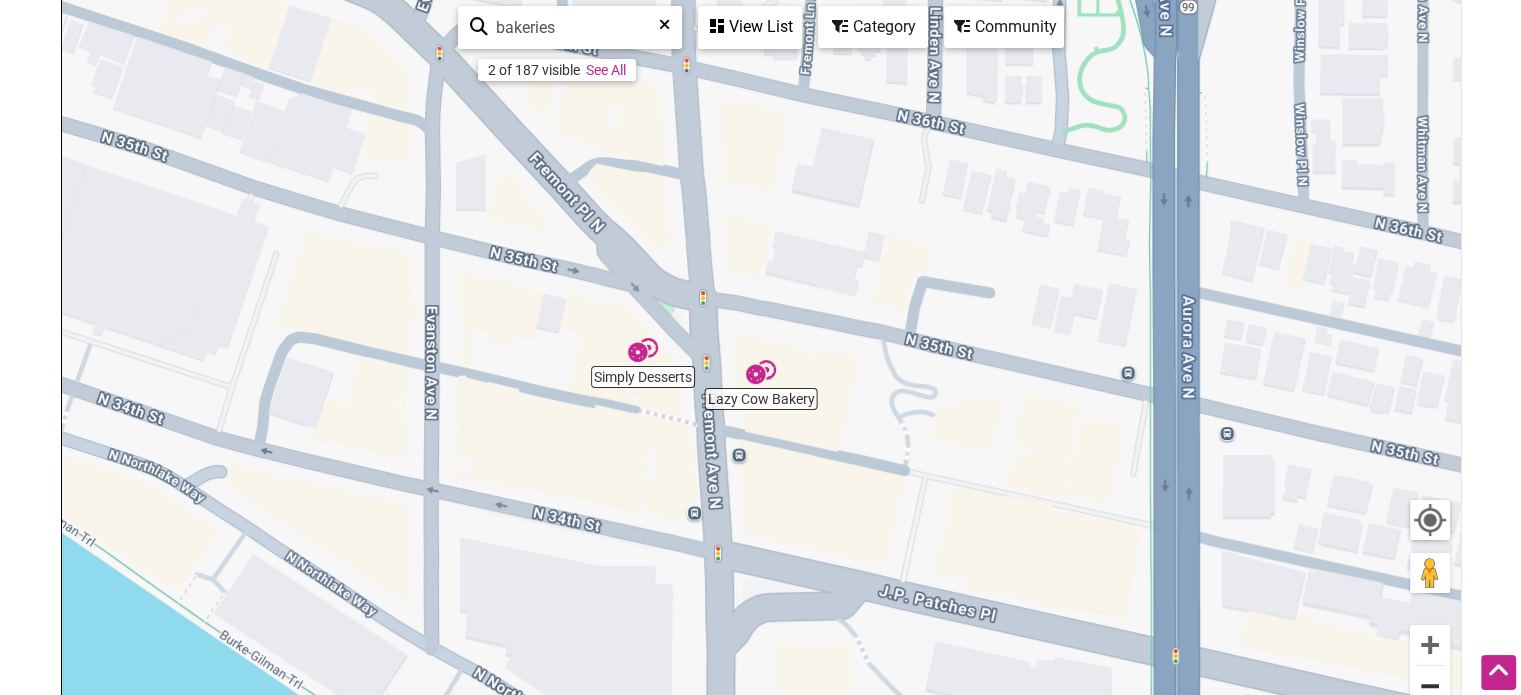 click at bounding box center (1430, 686) 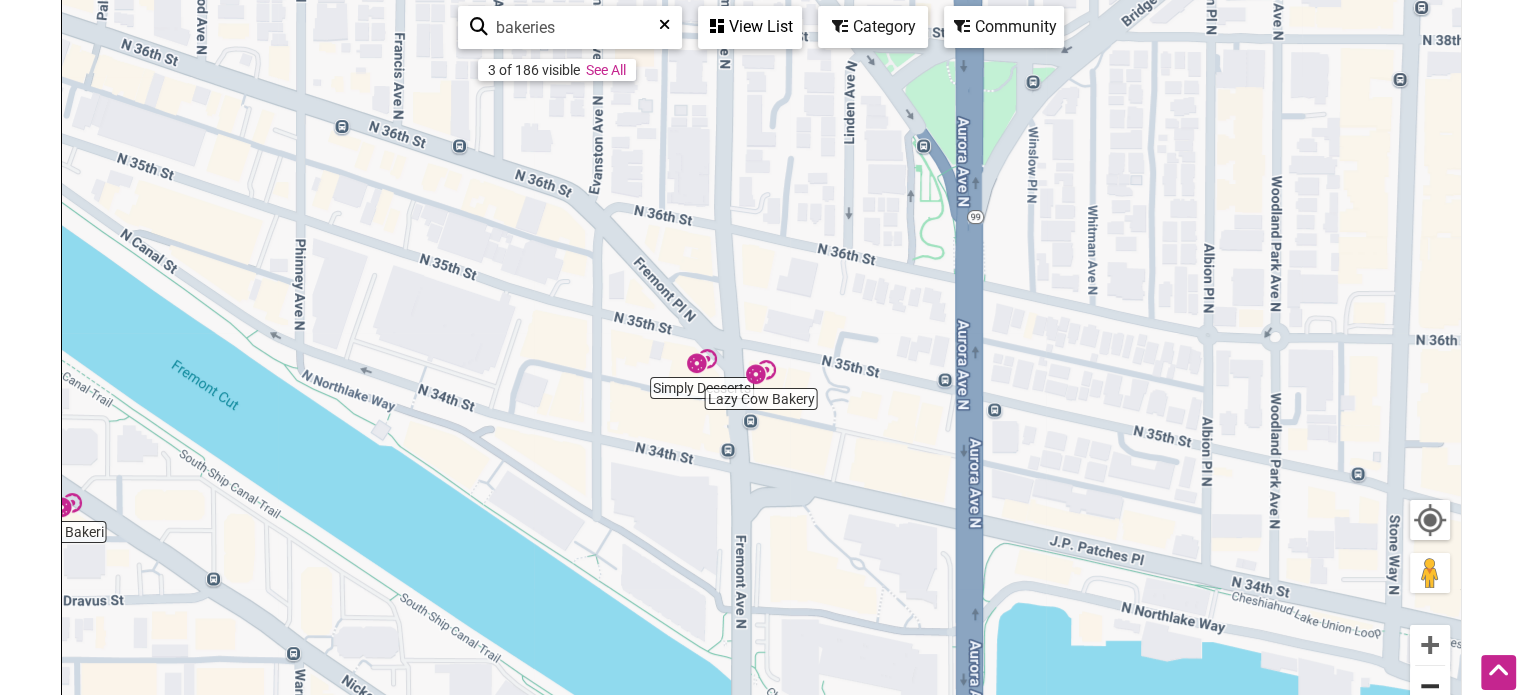 click at bounding box center [1430, 686] 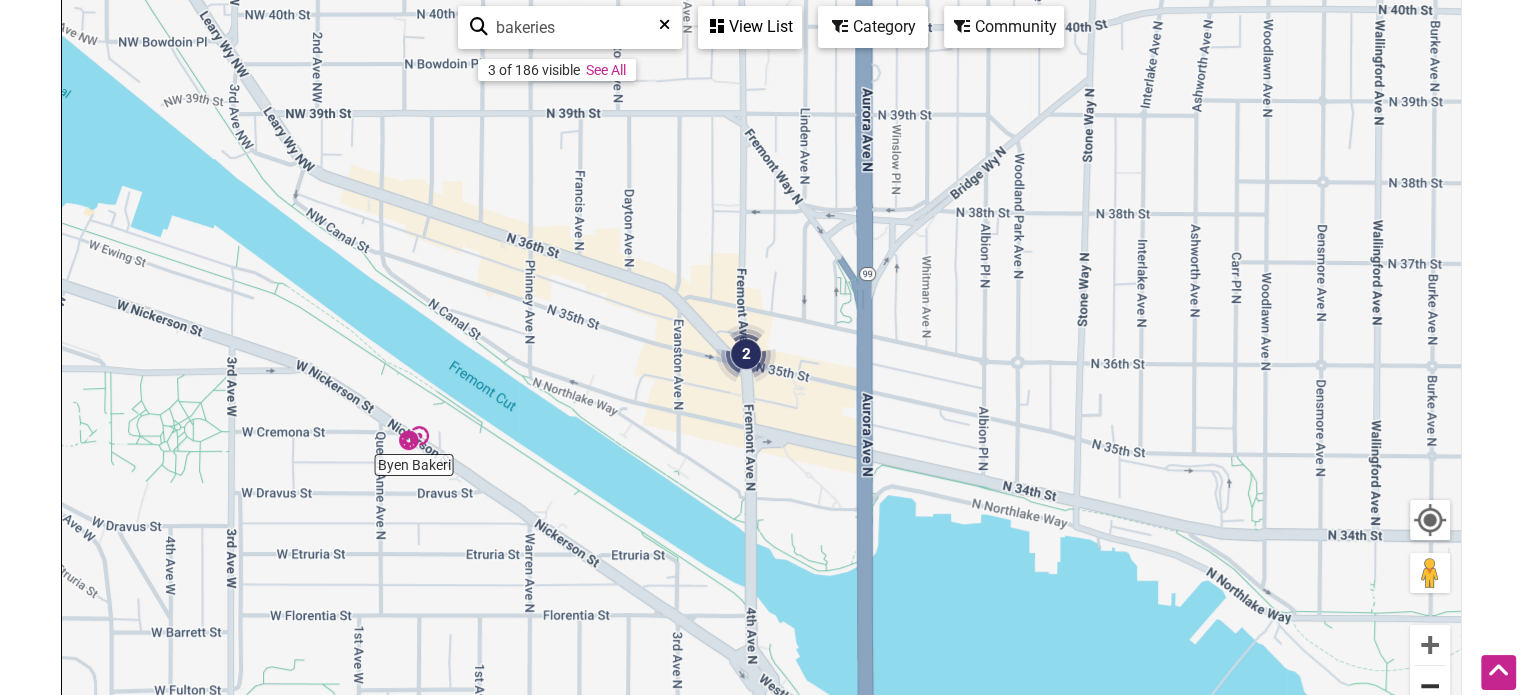 click at bounding box center (1430, 686) 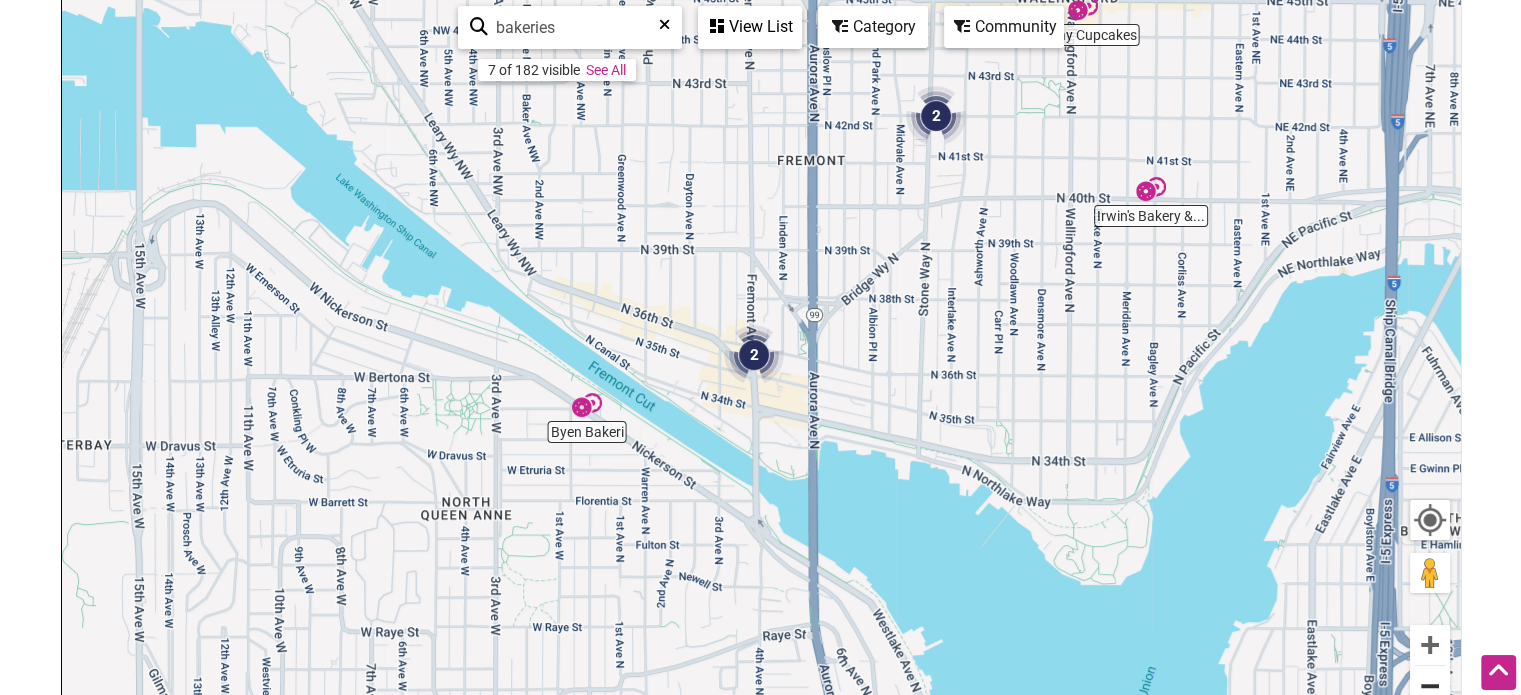 click at bounding box center (1430, 686) 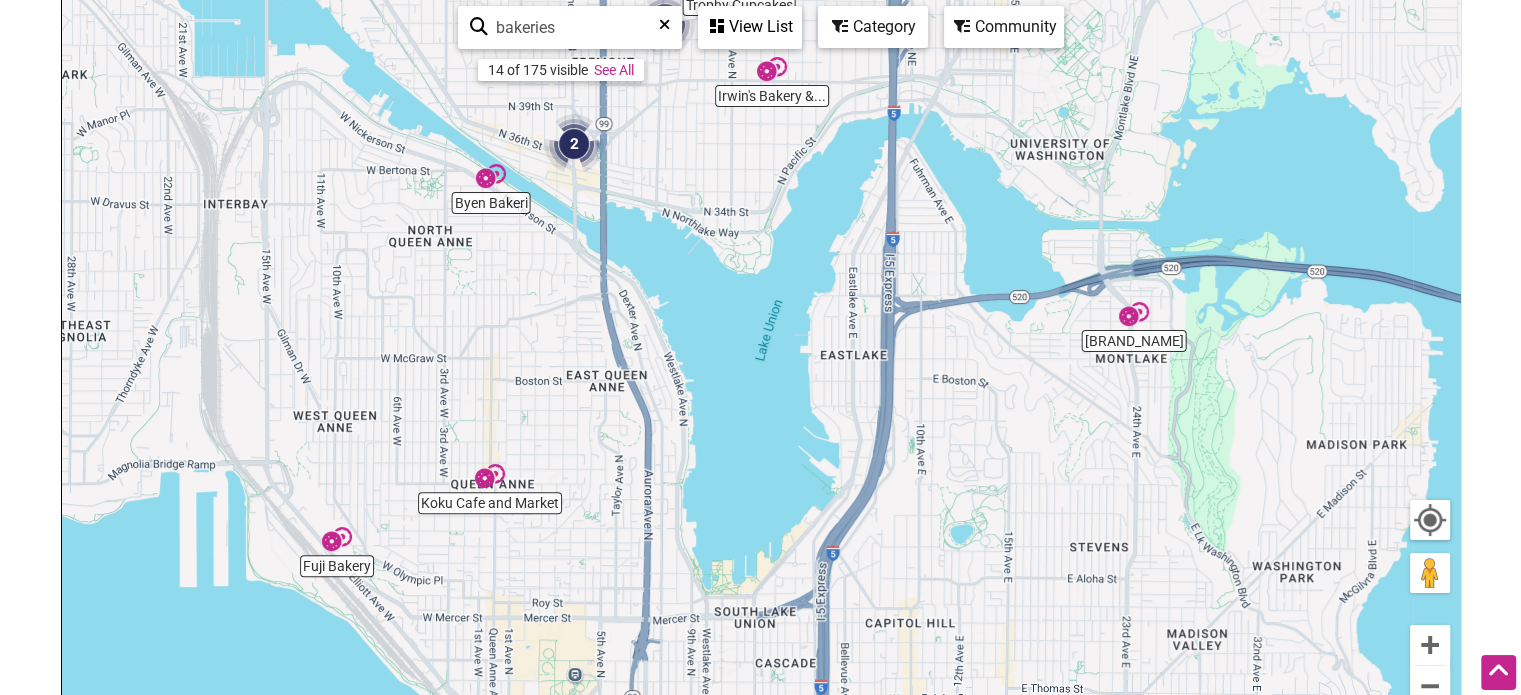 drag, startPoint x: 1122, startPoint y: 571, endPoint x: 931, endPoint y: 355, distance: 288.33487 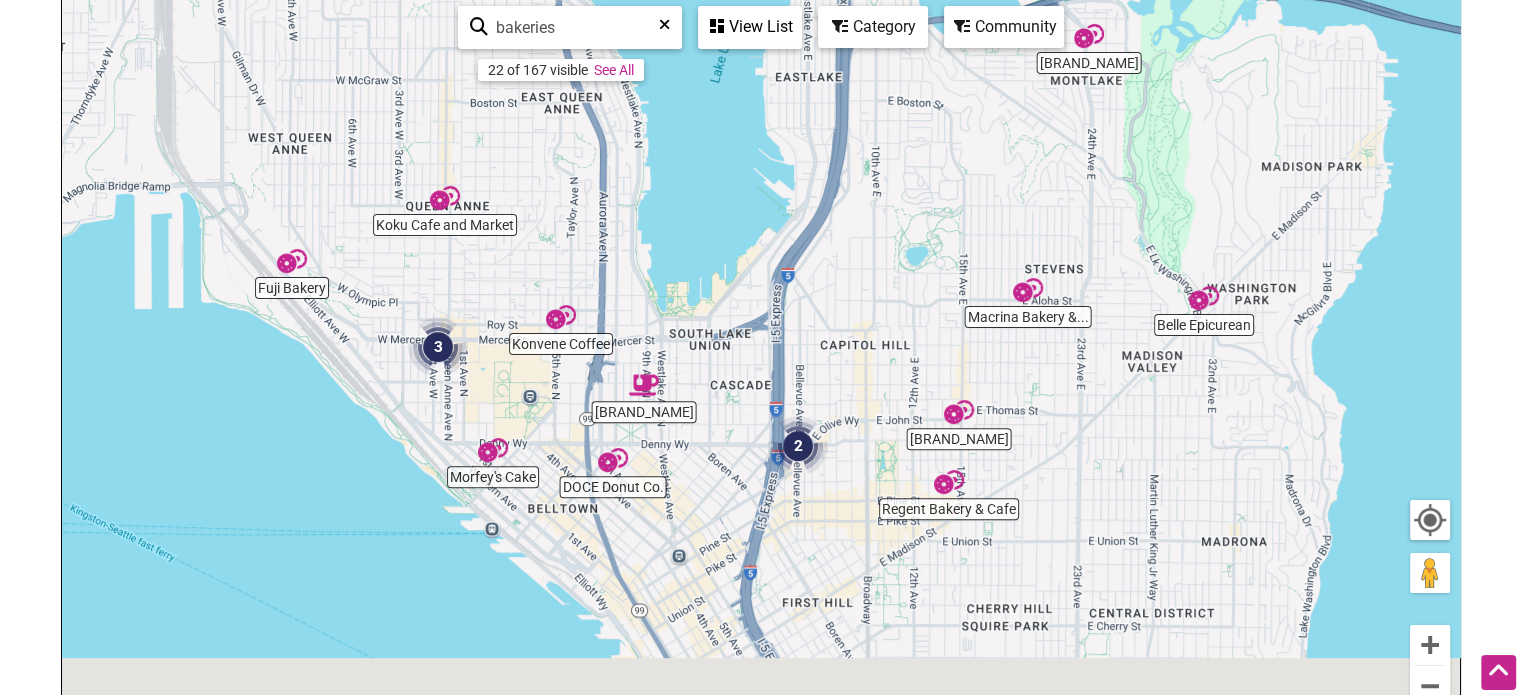 drag, startPoint x: 968, startPoint y: 539, endPoint x: 921, endPoint y: 235, distance: 307.61176 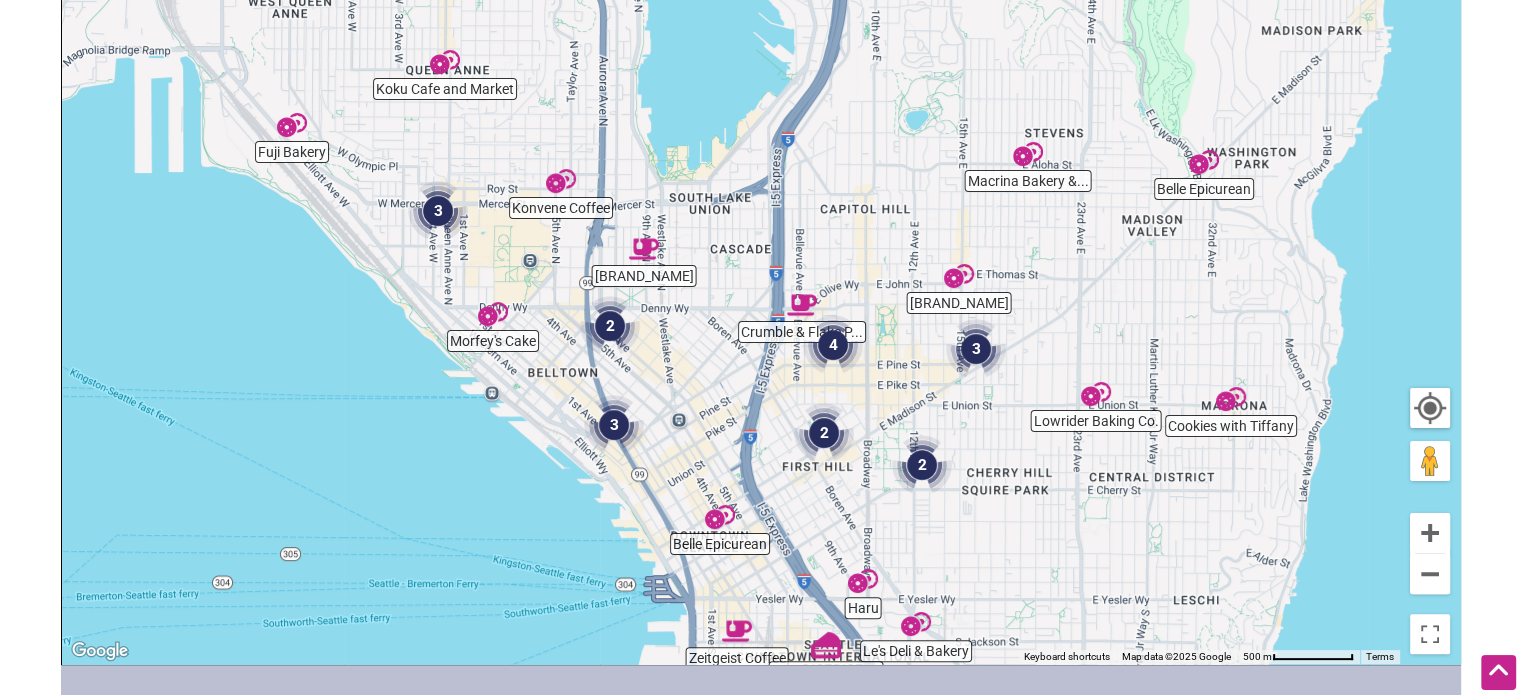 scroll, scrollTop: 393, scrollLeft: 0, axis: vertical 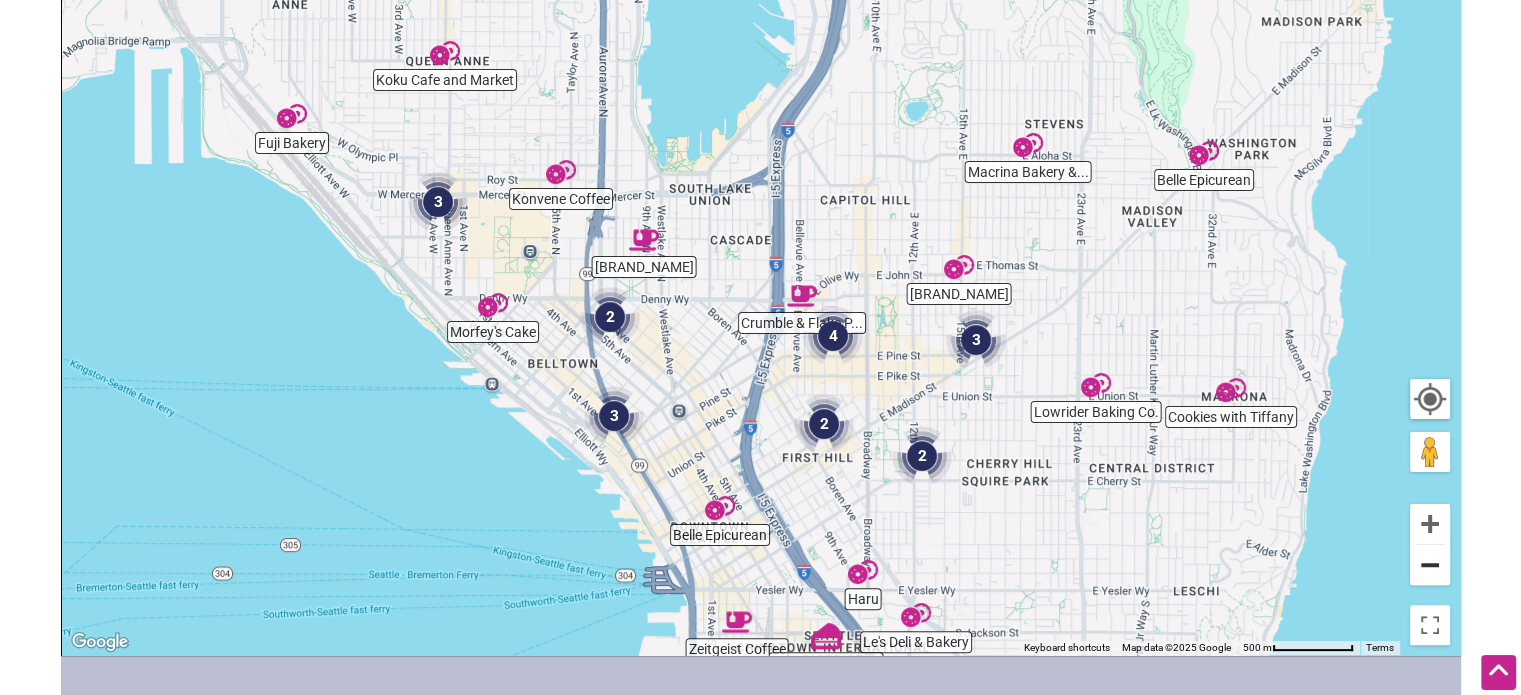 click at bounding box center (1430, 565) 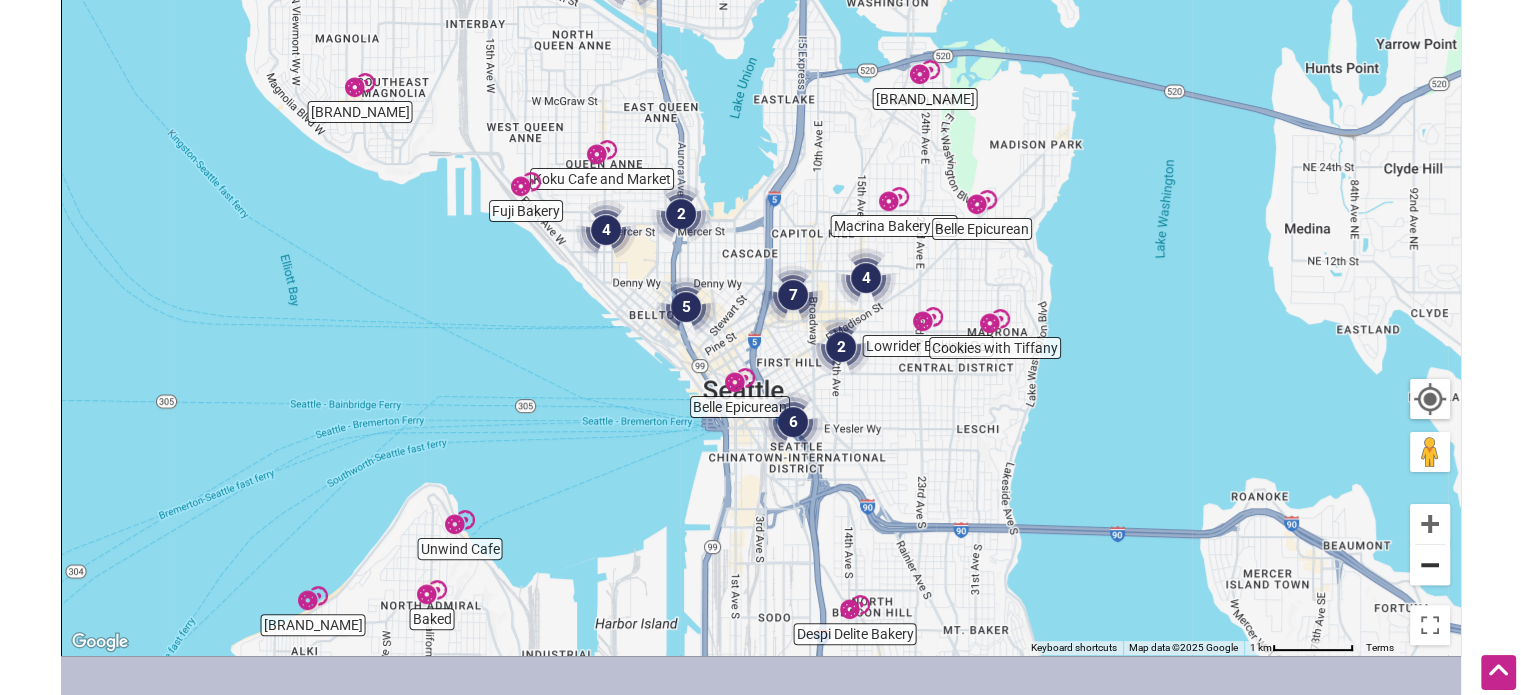 click at bounding box center [1430, 565] 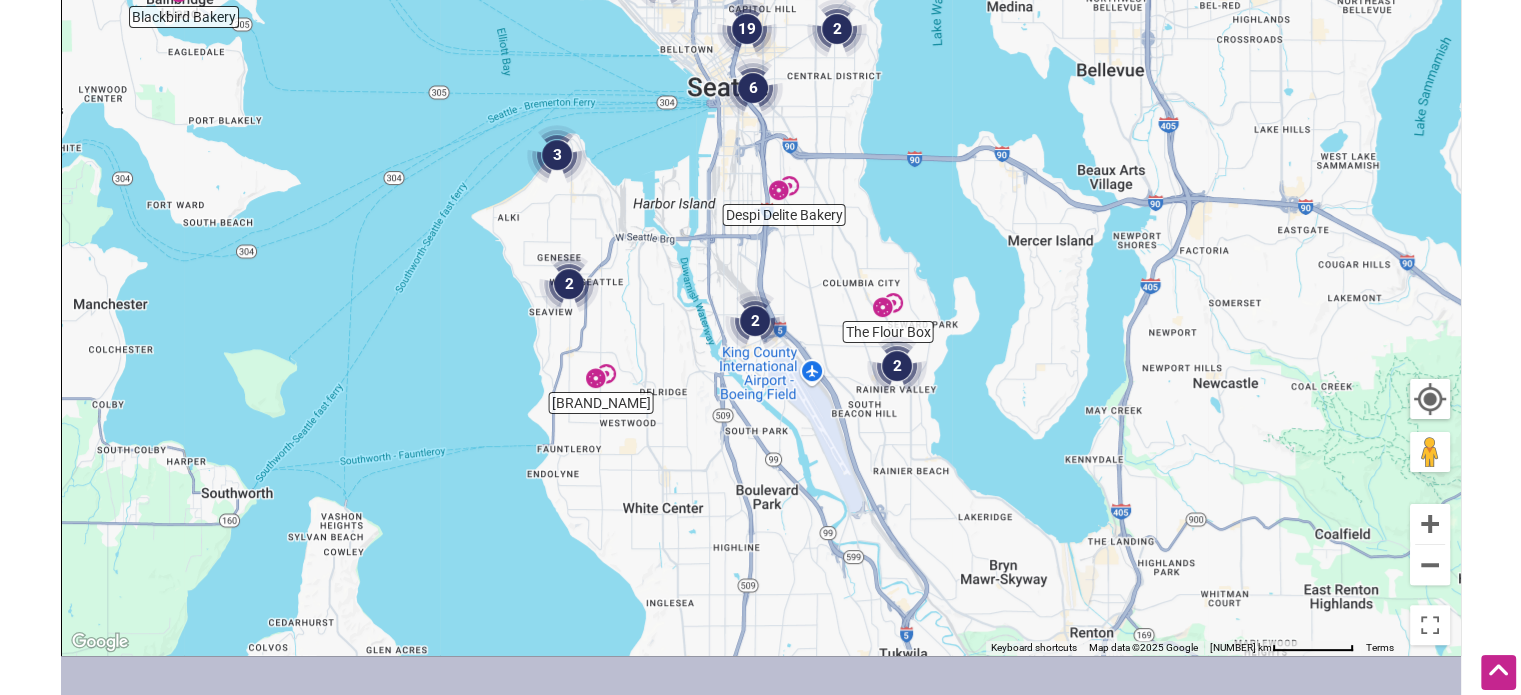 drag, startPoint x: 704, startPoint y: 499, endPoint x: 677, endPoint y: 256, distance: 244.49539 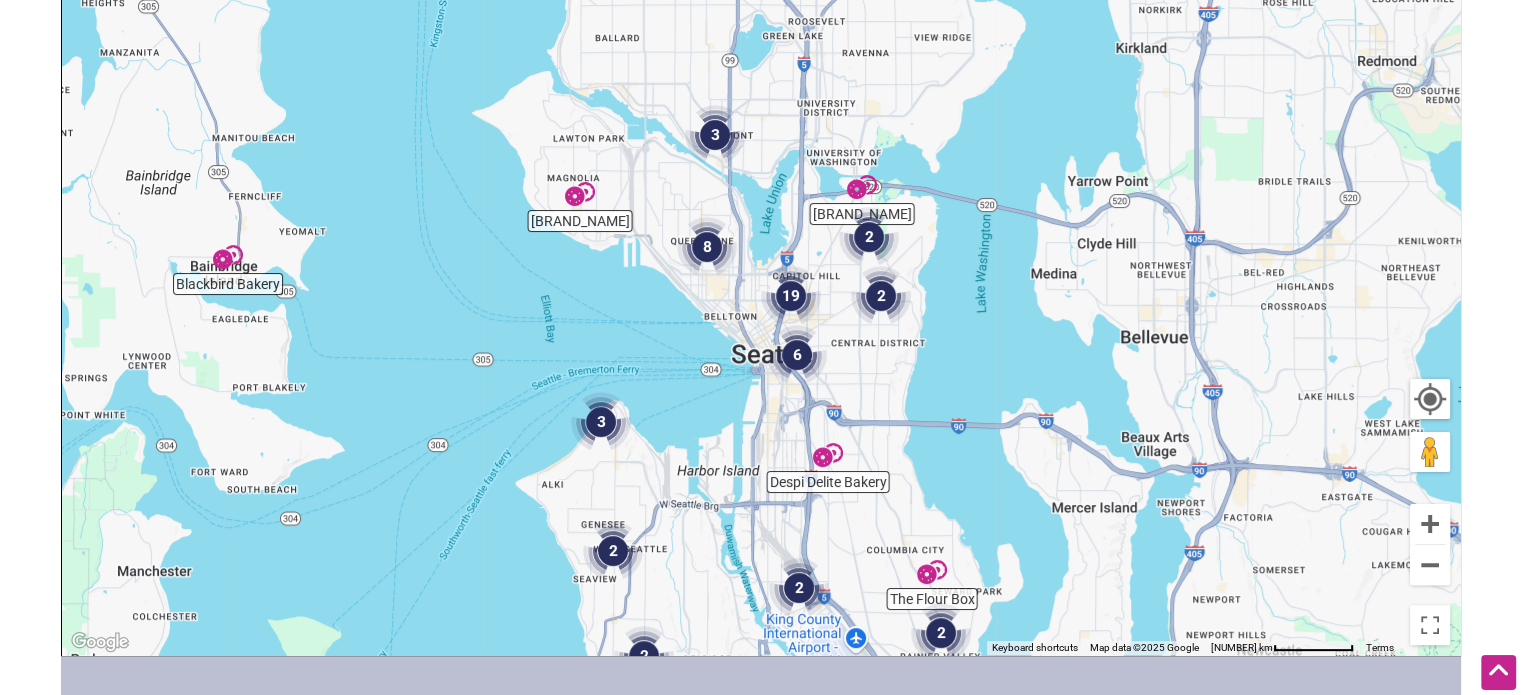 drag, startPoint x: 987, startPoint y: 111, endPoint x: 1031, endPoint y: 381, distance: 273.5617 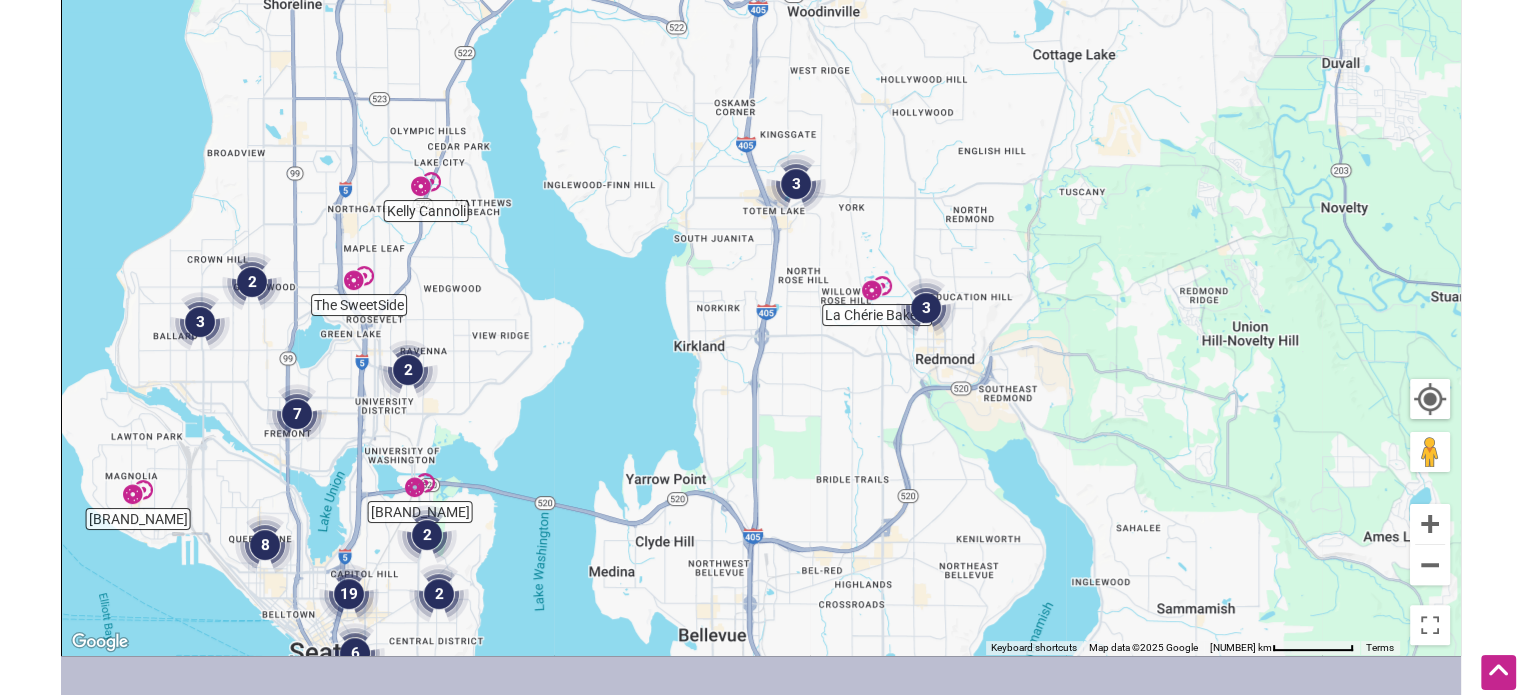 drag, startPoint x: 1227, startPoint y: 275, endPoint x: 779, endPoint y: 573, distance: 538.05945 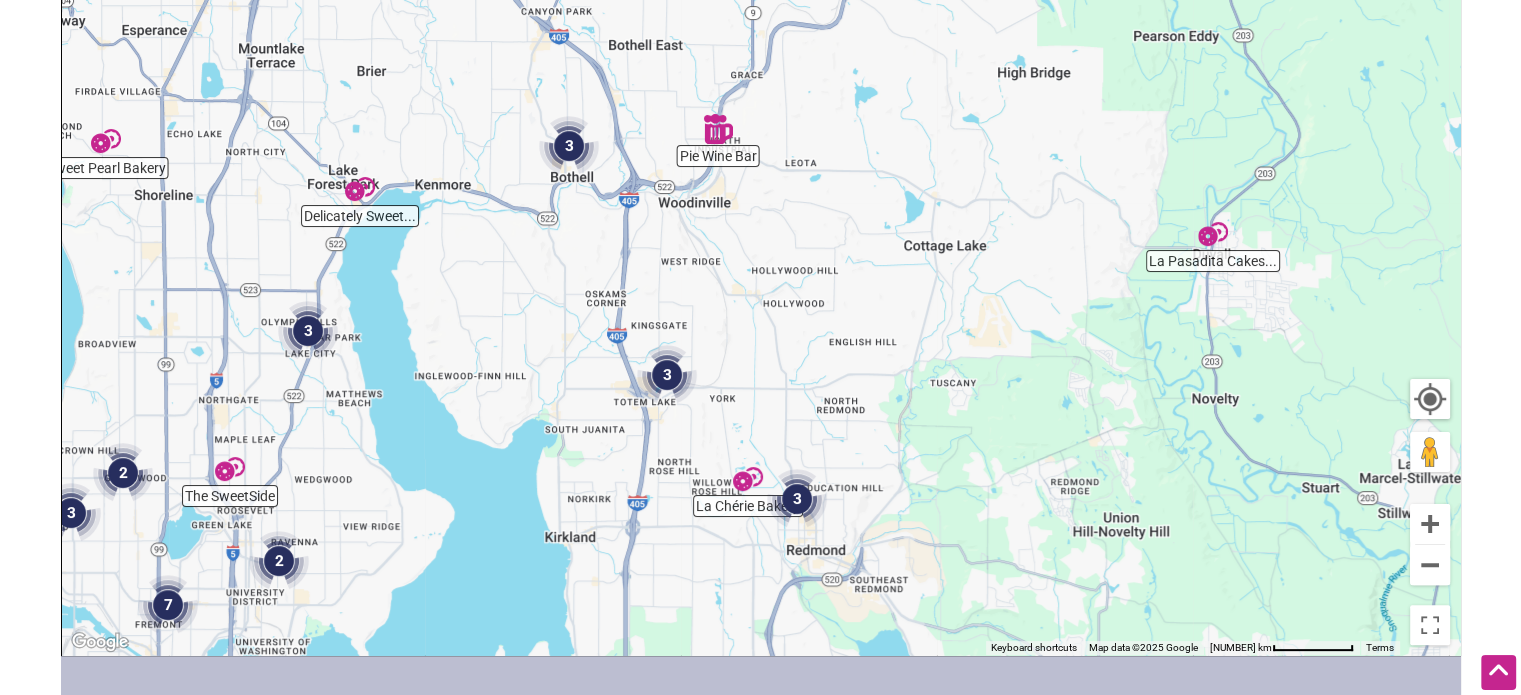 drag, startPoint x: 947, startPoint y: 246, endPoint x: 816, endPoint y: 442, distance: 235.74774 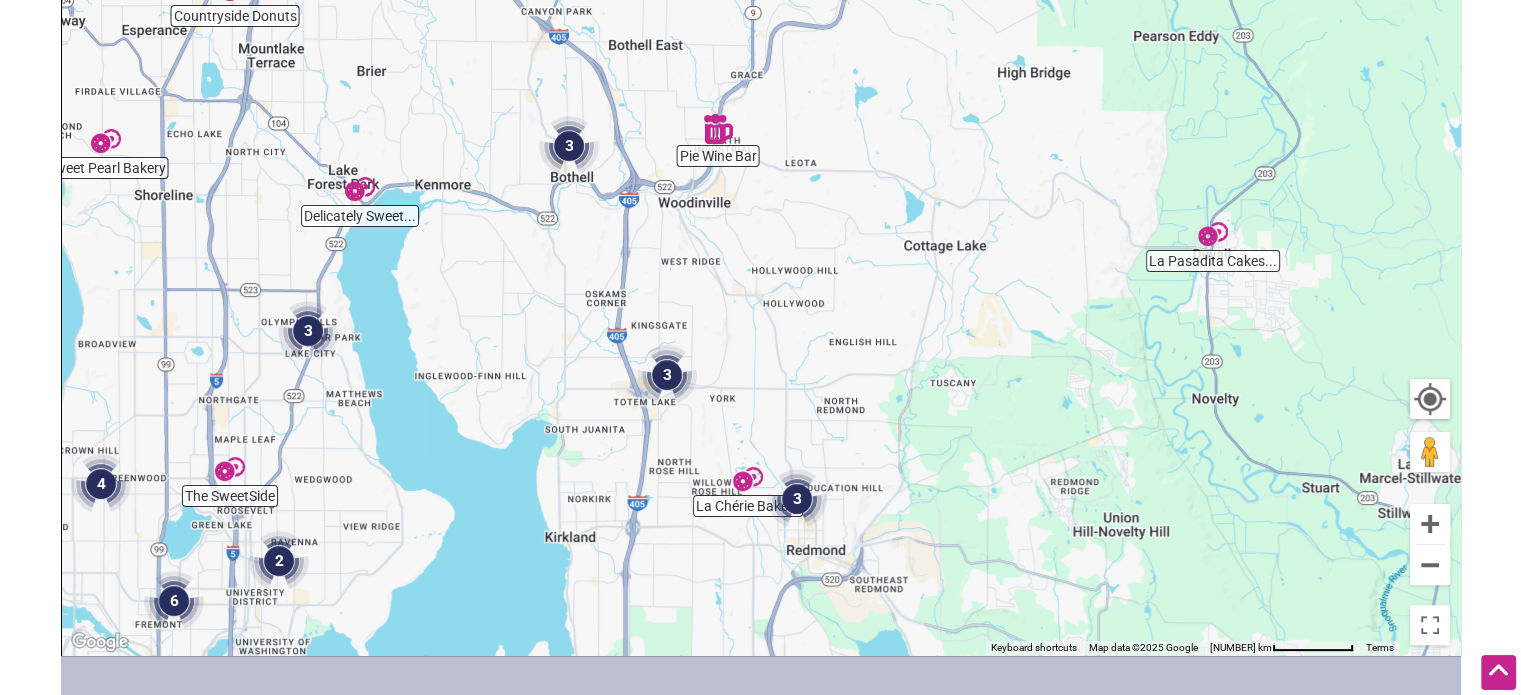 click on "To navigate, press the arrow keys." at bounding box center (761, 266) 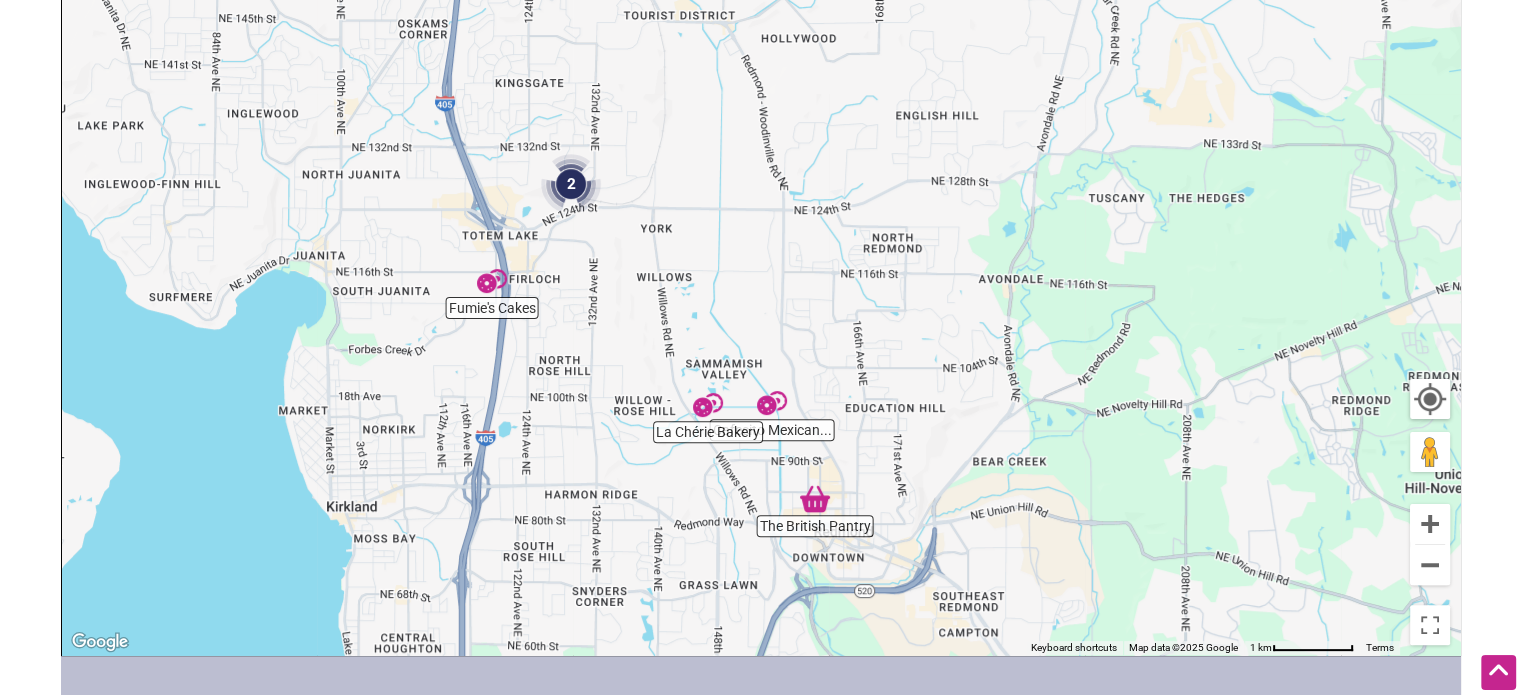 drag, startPoint x: 772, startPoint y: 418, endPoint x: 656, endPoint y: 275, distance: 184.1331 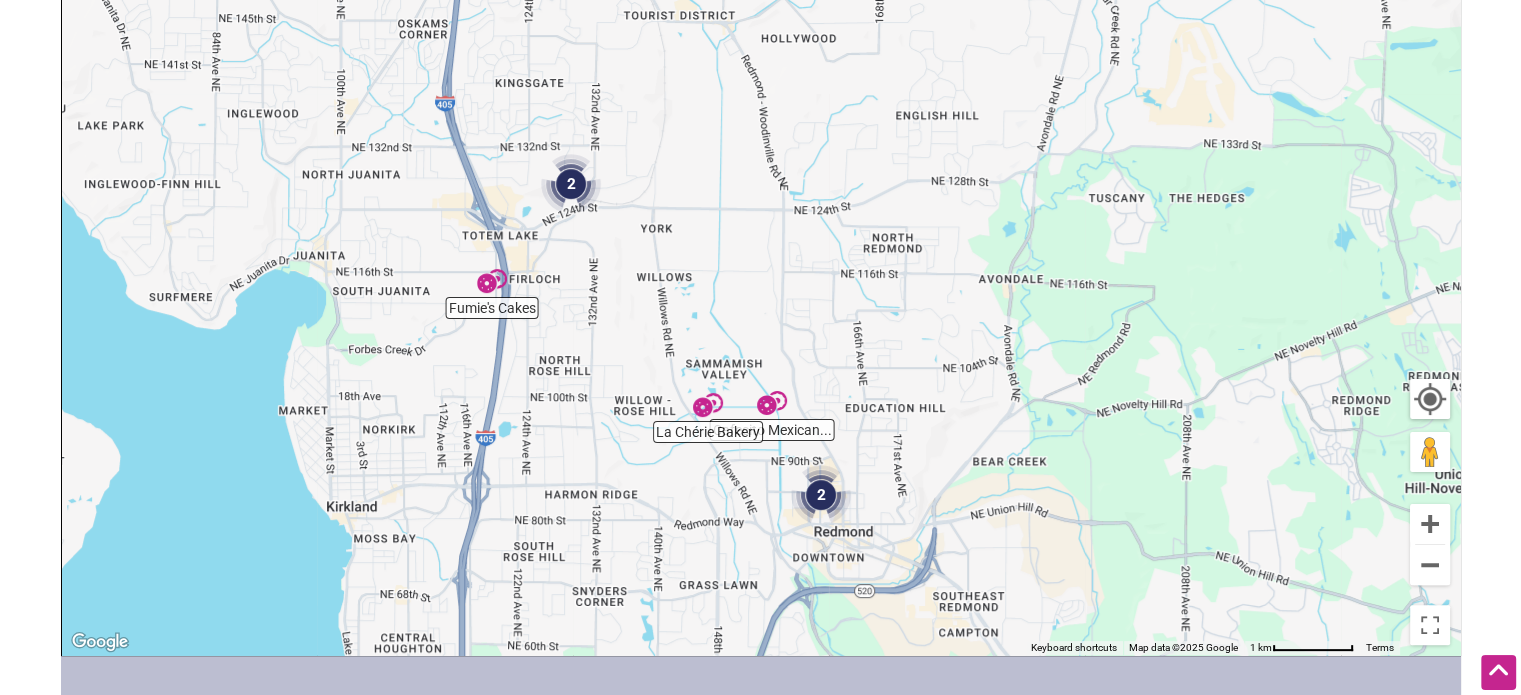 click on "To navigate, press the arrow keys." at bounding box center [761, 266] 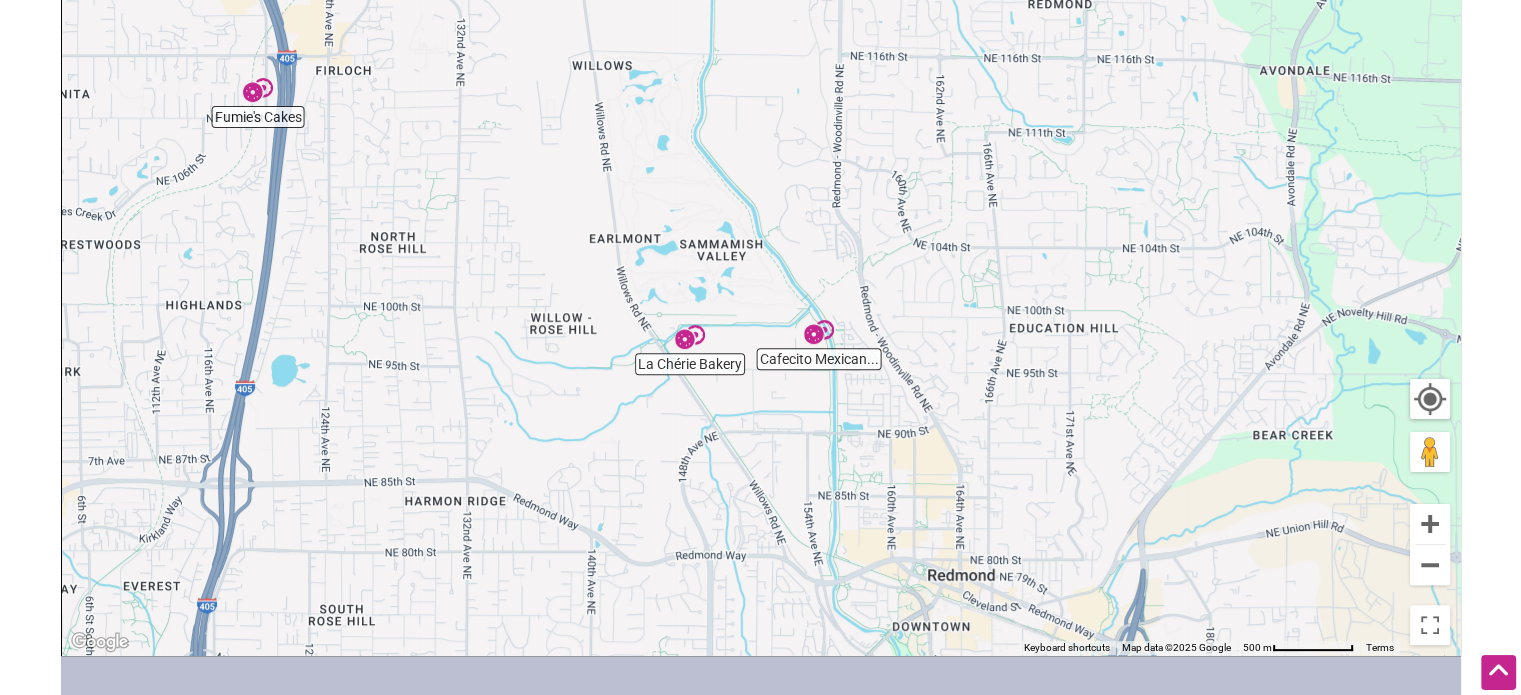 drag, startPoint x: 901, startPoint y: 352, endPoint x: 827, endPoint y: 131, distance: 233.06007 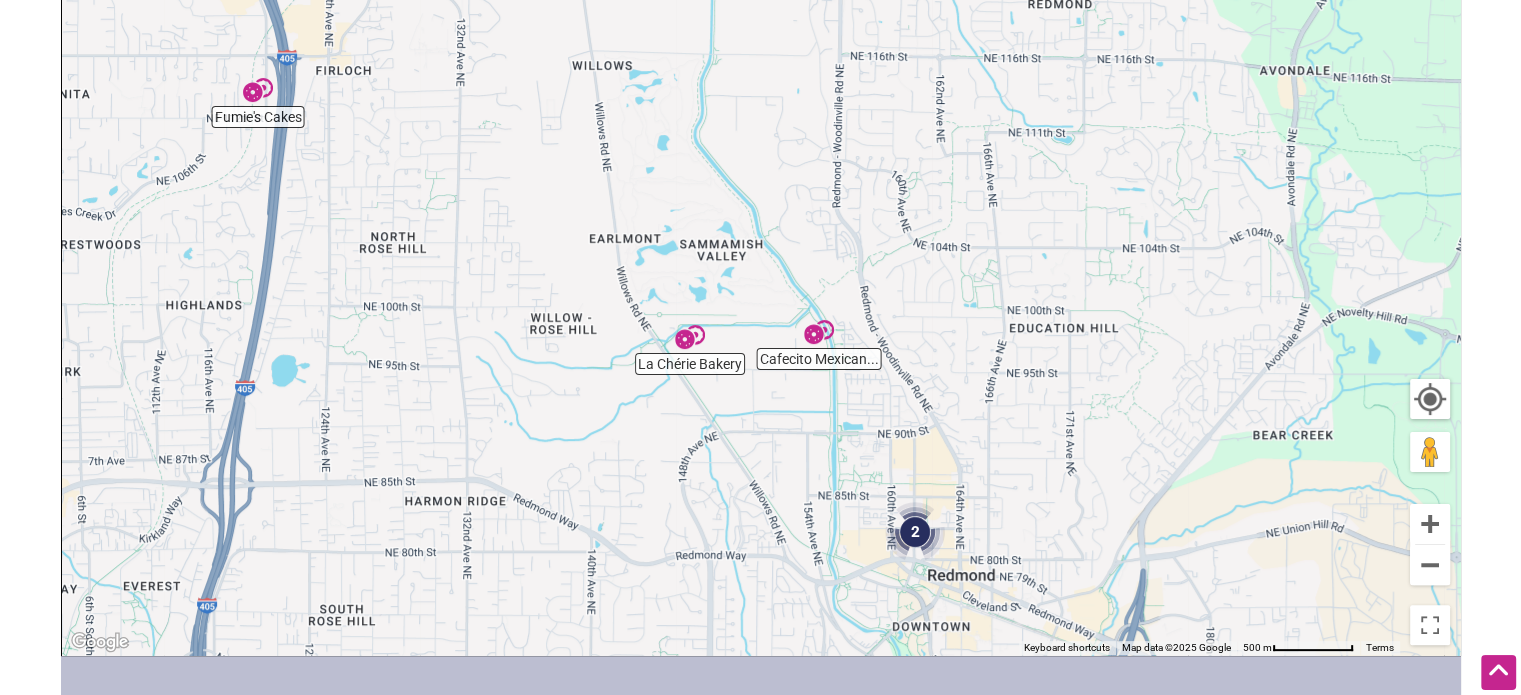 click on "To navigate, press the arrow keys." at bounding box center [761, 266] 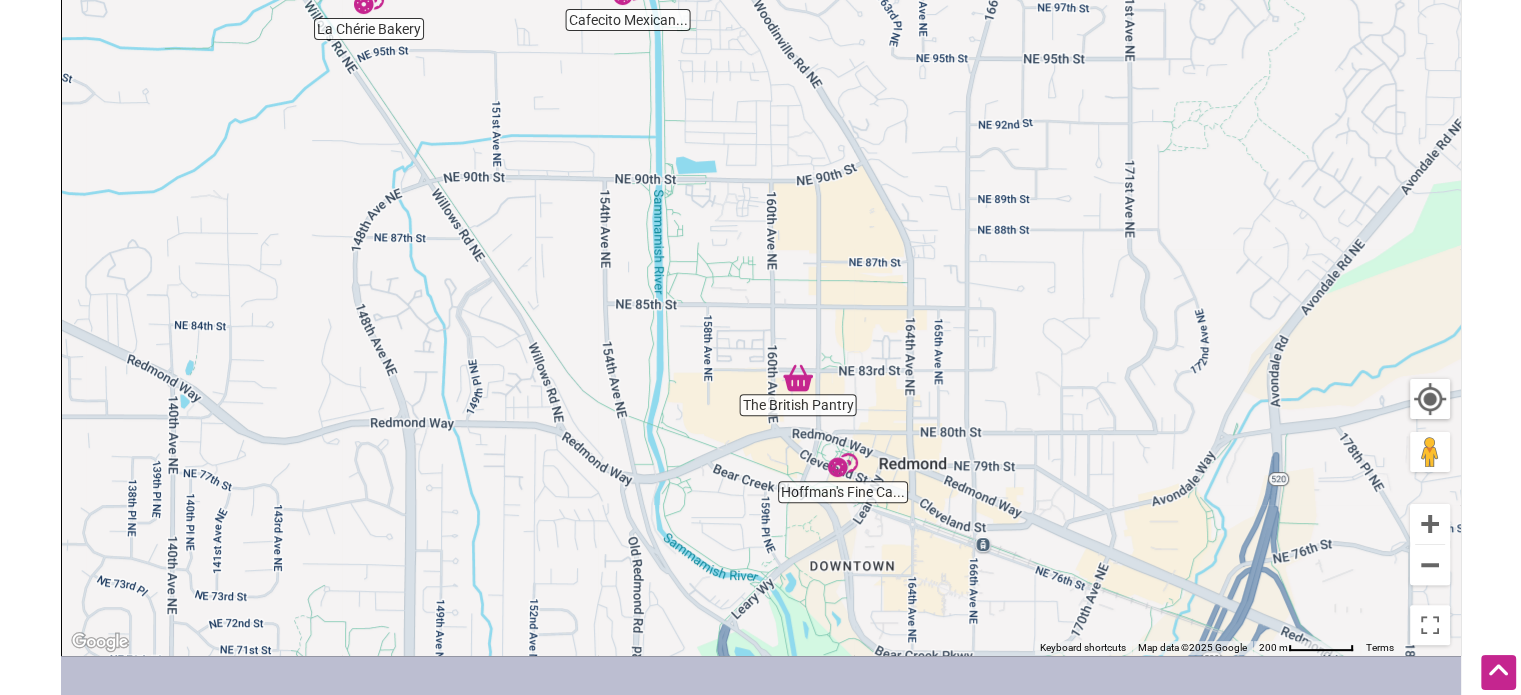 drag, startPoint x: 948, startPoint y: 501, endPoint x: 914, endPoint y: 327, distance: 177.29073 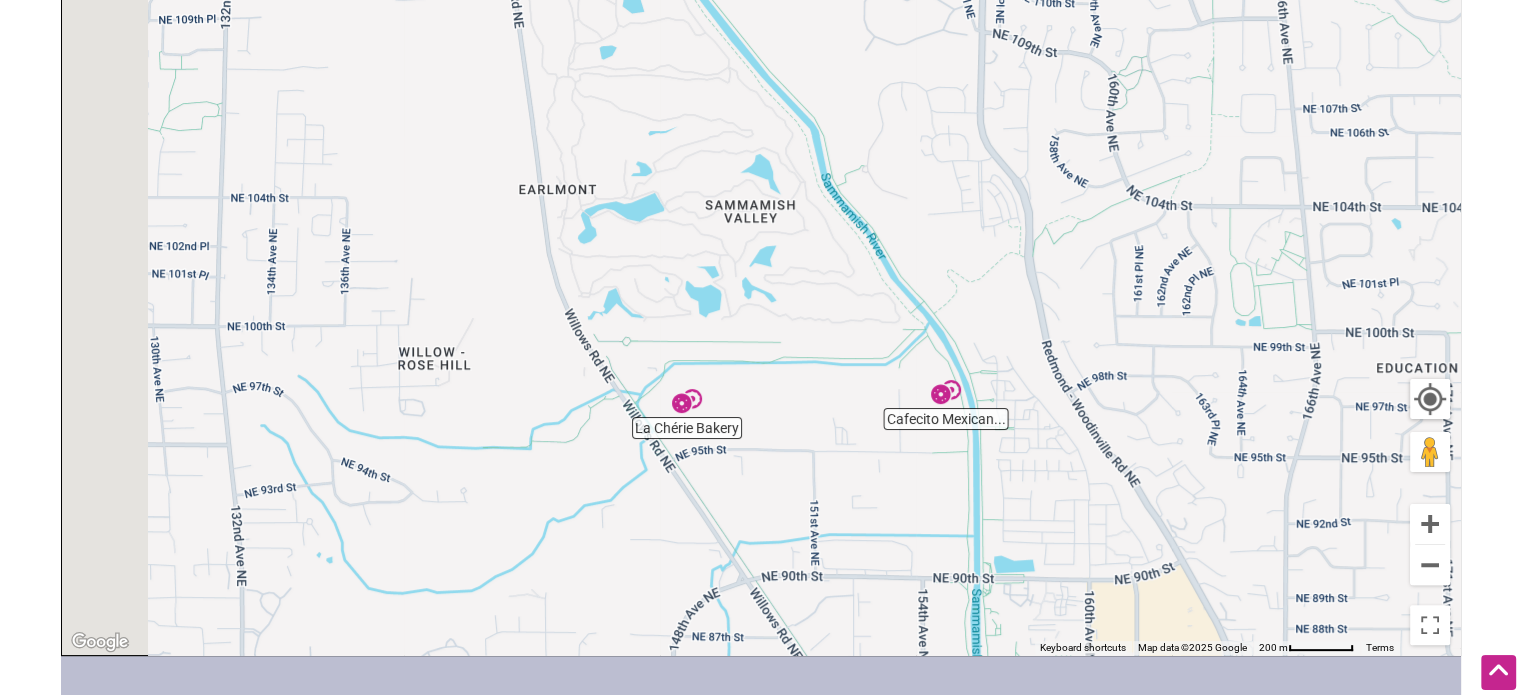 drag, startPoint x: 618, startPoint y: 167, endPoint x: 943, endPoint y: 575, distance: 521.6215 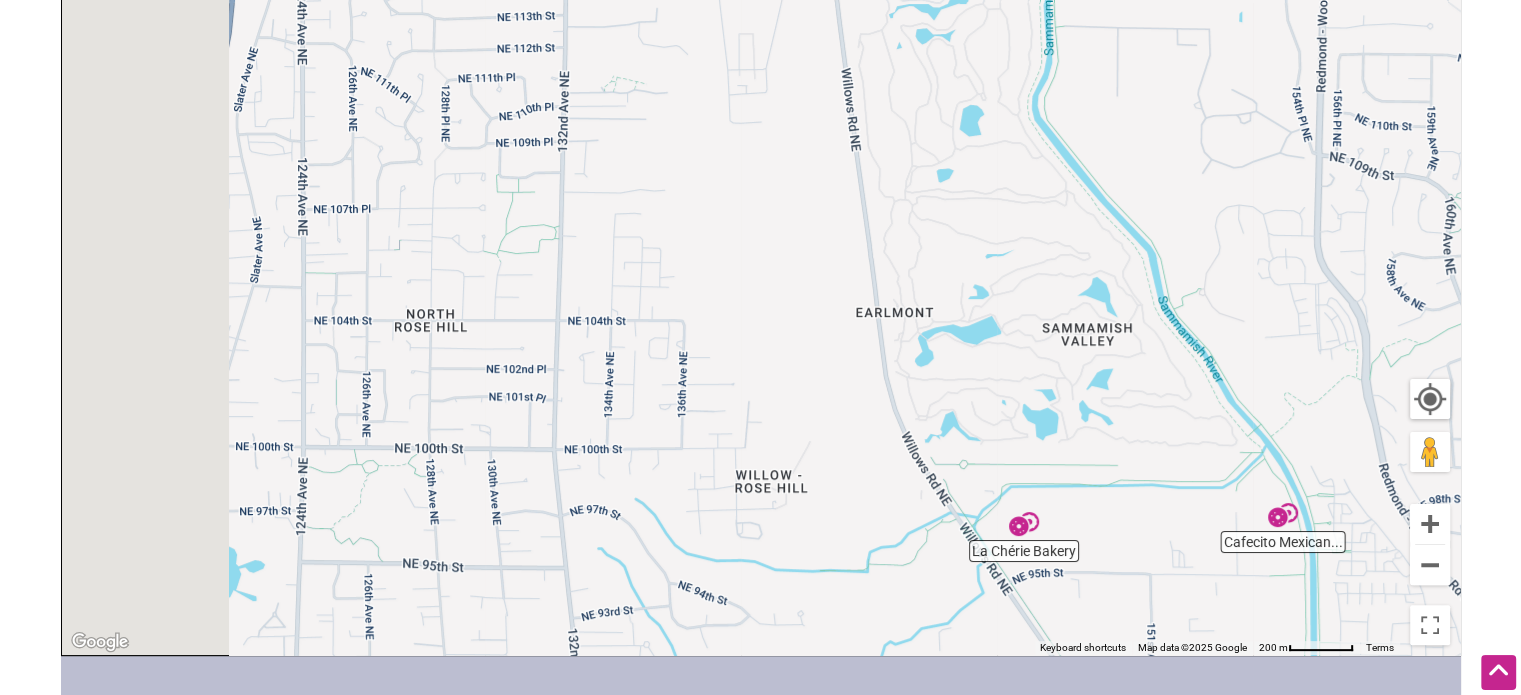 drag, startPoint x: 802, startPoint y: 296, endPoint x: 1185, endPoint y: 439, distance: 408.82513 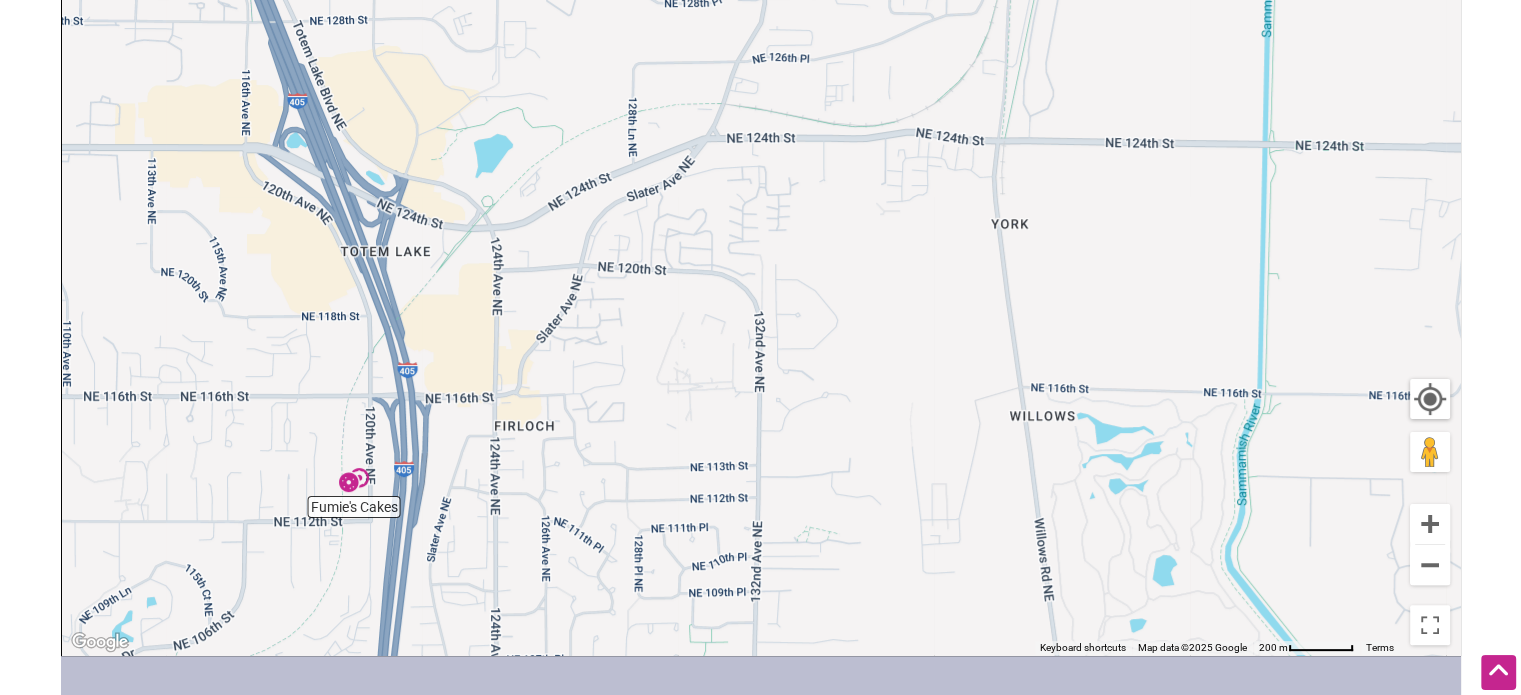 drag, startPoint x: 1058, startPoint y: 87, endPoint x: 1198, endPoint y: 519, distance: 454.11893 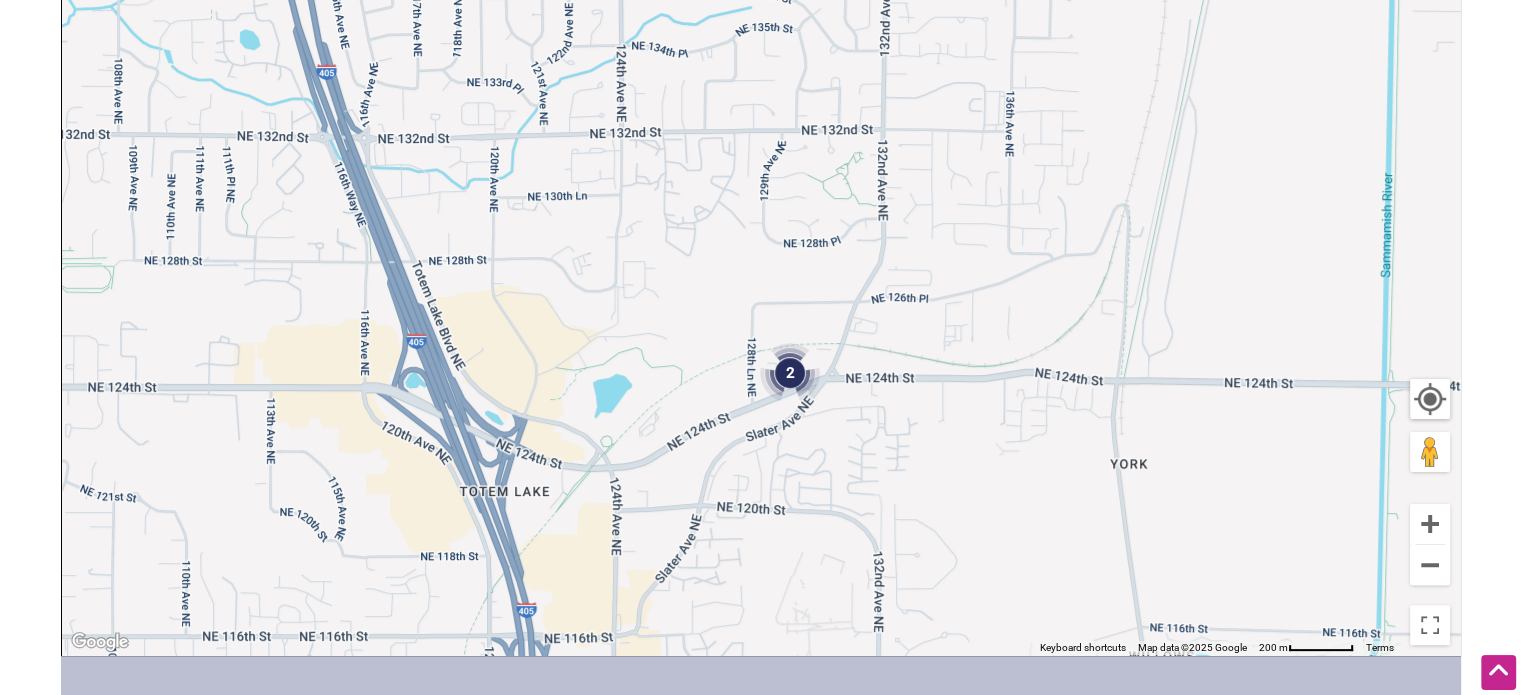 drag, startPoint x: 687, startPoint y: 141, endPoint x: 806, endPoint y: 384, distance: 270.57346 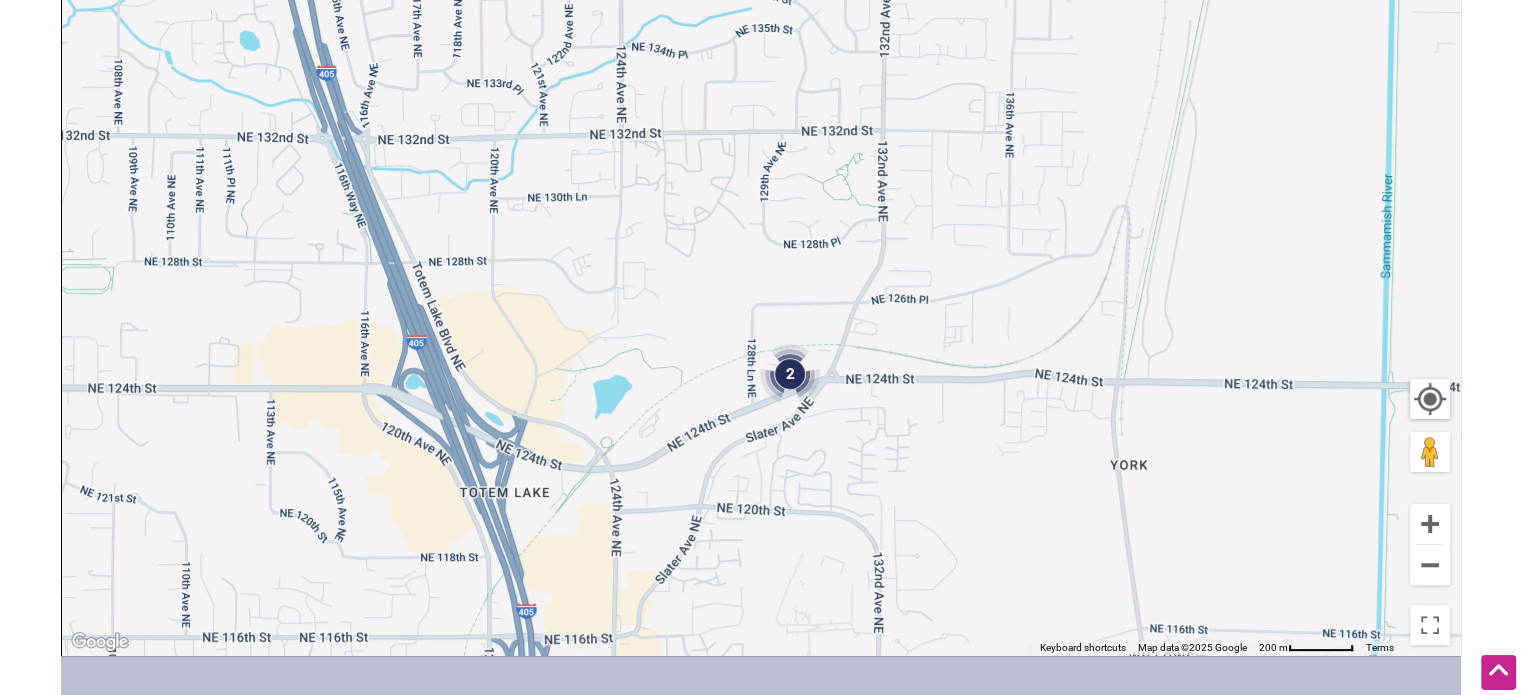 click at bounding box center (790, 374) 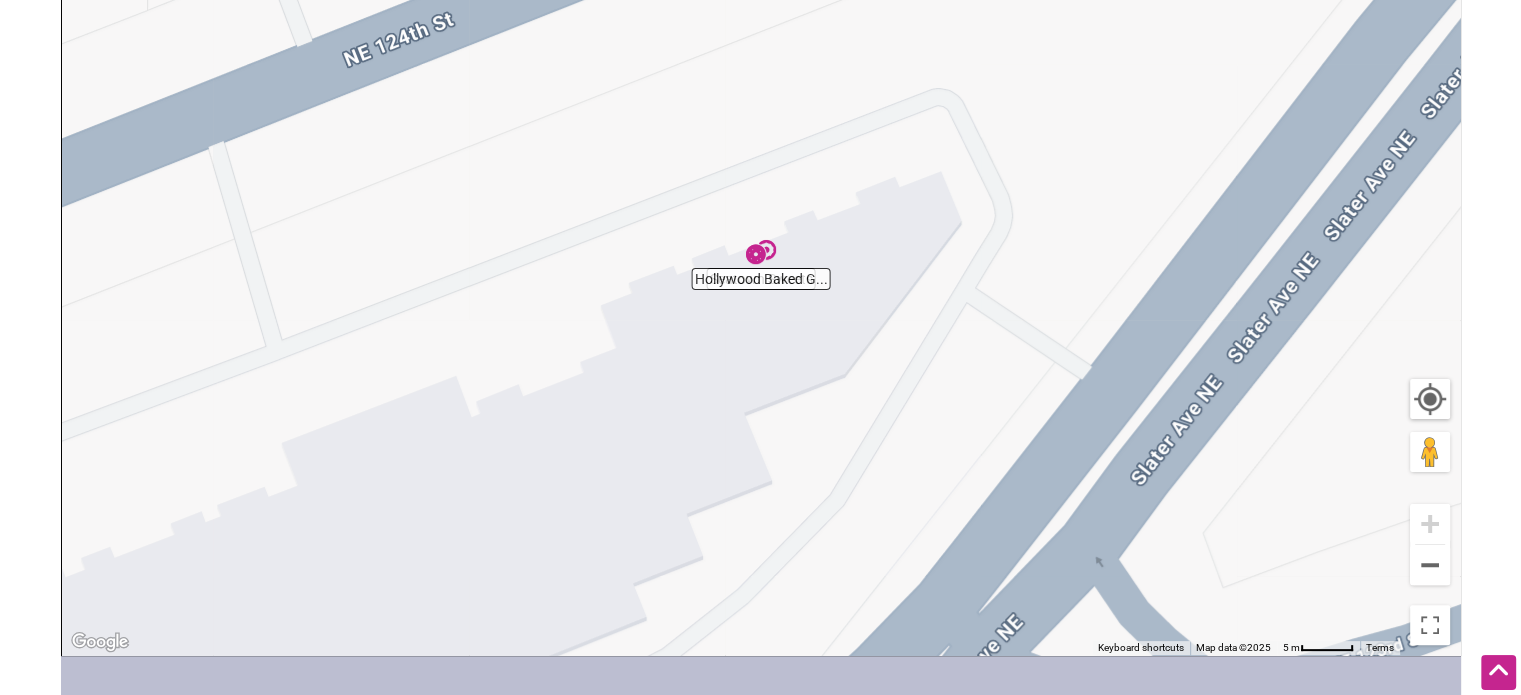 click at bounding box center (761, 252) 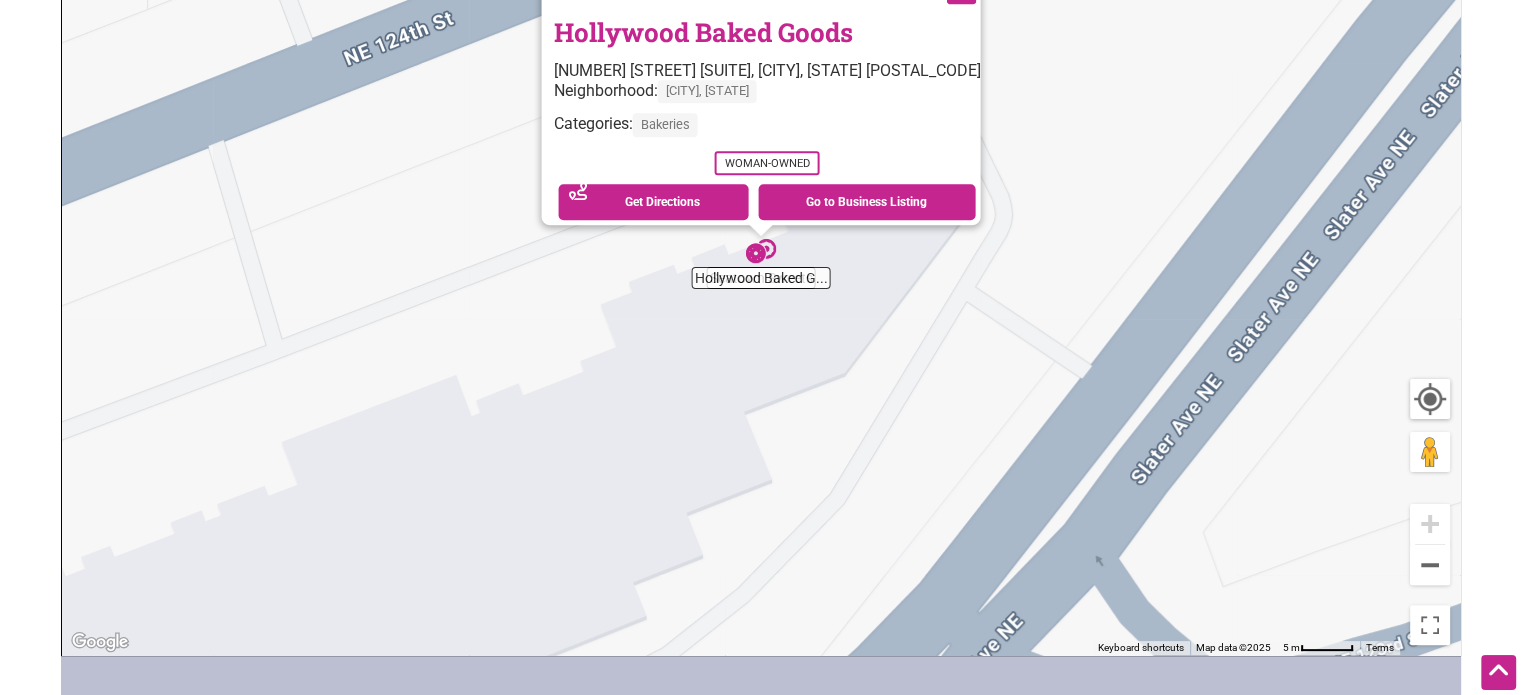 click on "Hollywood Baked Goods" at bounding box center (702, 32) 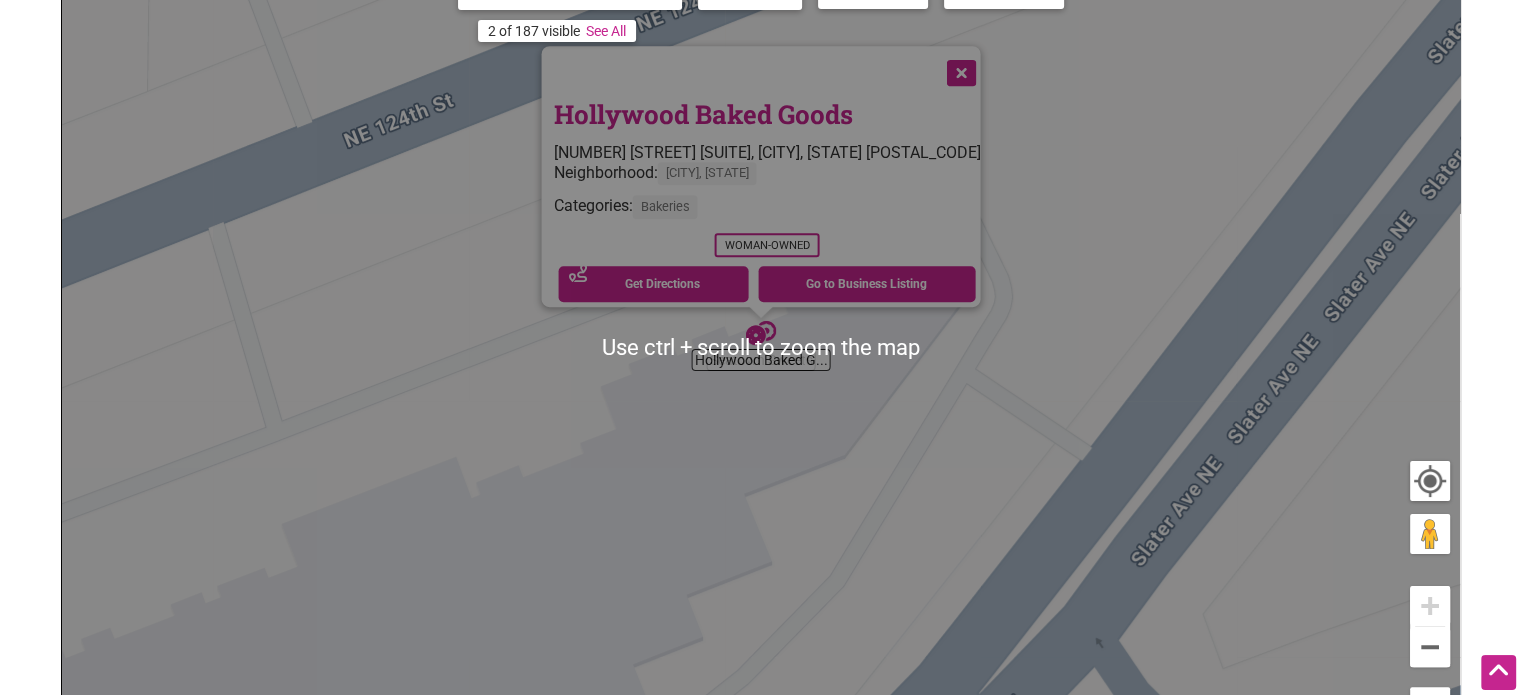 scroll, scrollTop: 309, scrollLeft: 0, axis: vertical 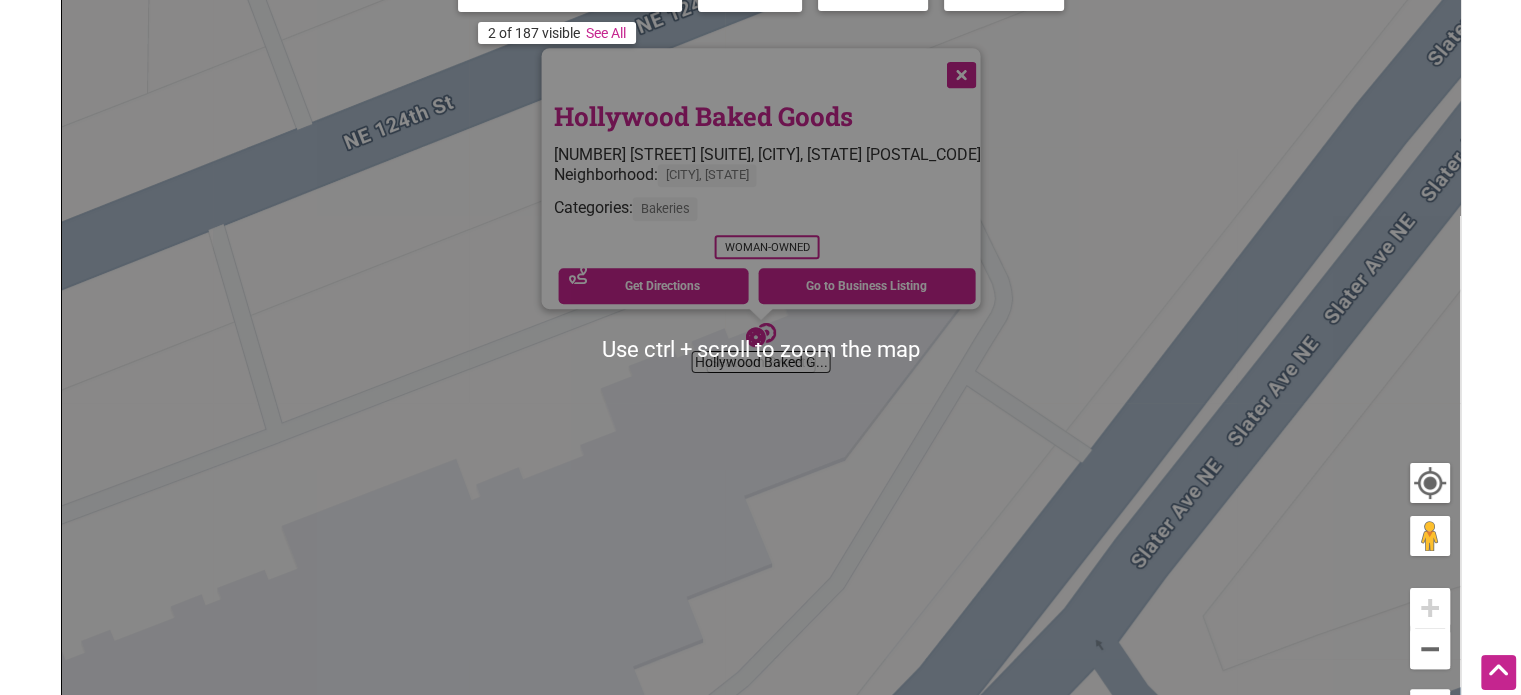 click at bounding box center [959, 73] 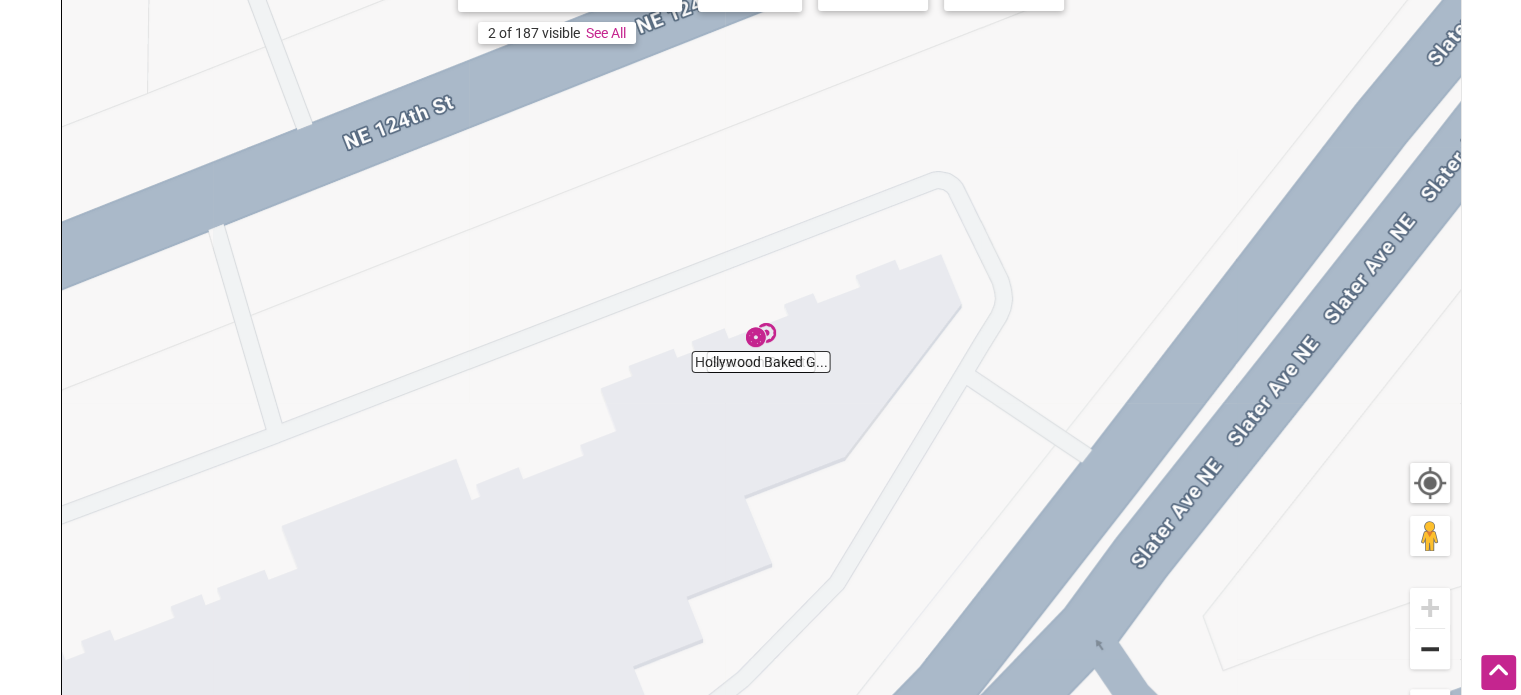 click at bounding box center [1430, 649] 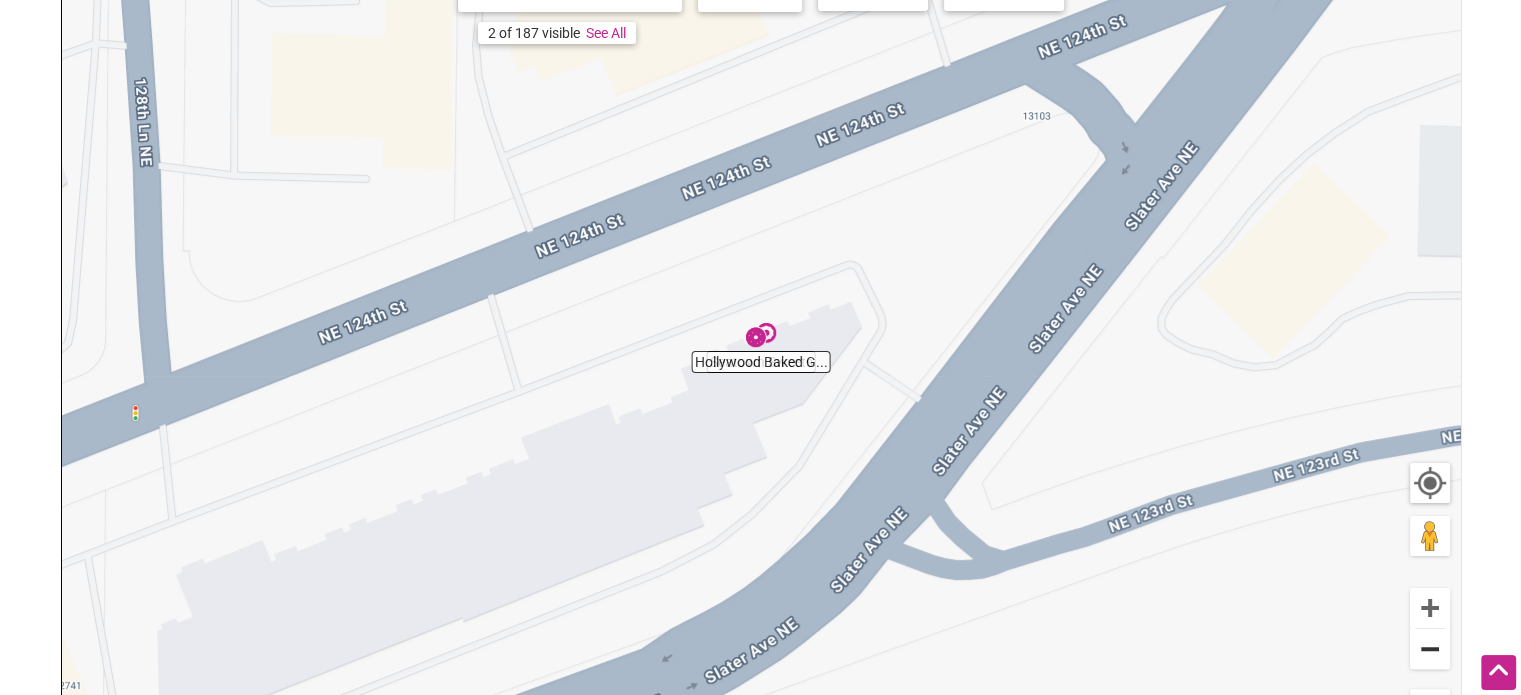 click at bounding box center [1430, 649] 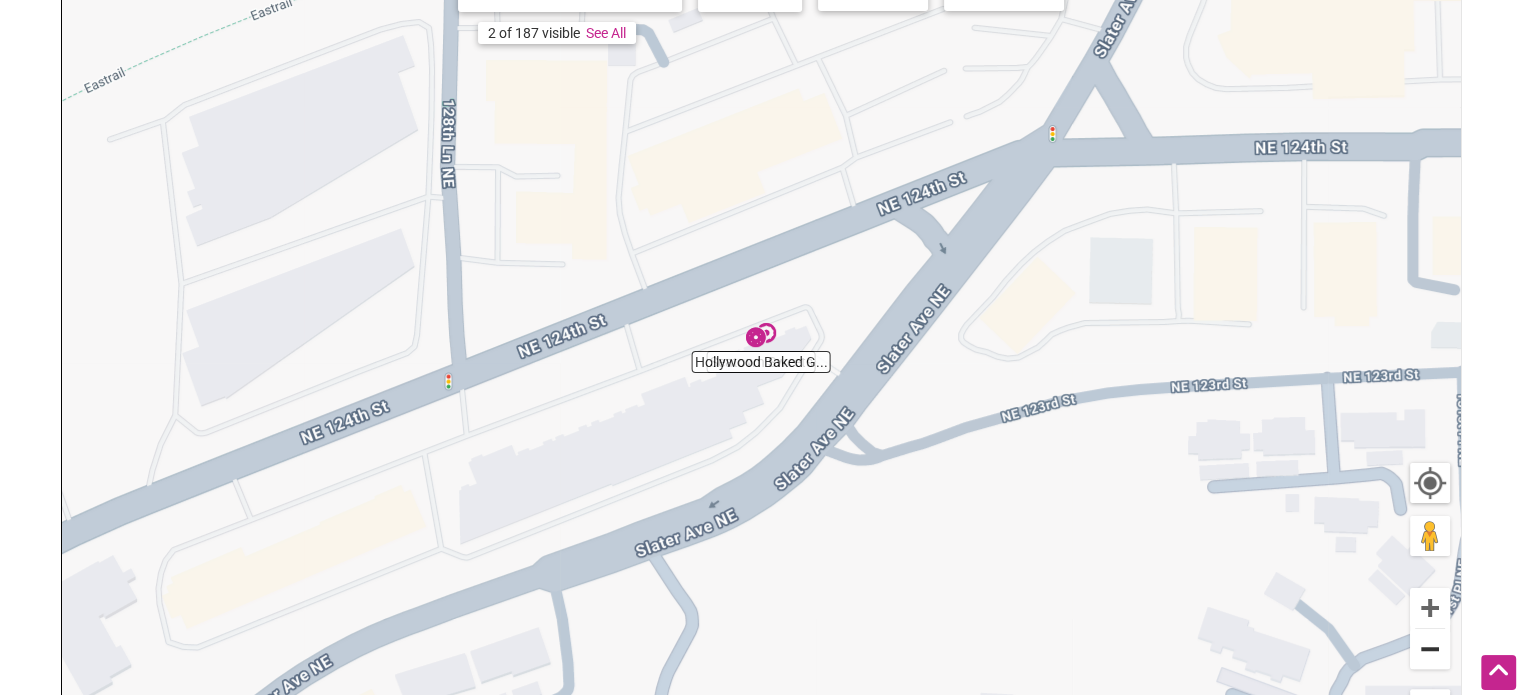 click at bounding box center [1430, 649] 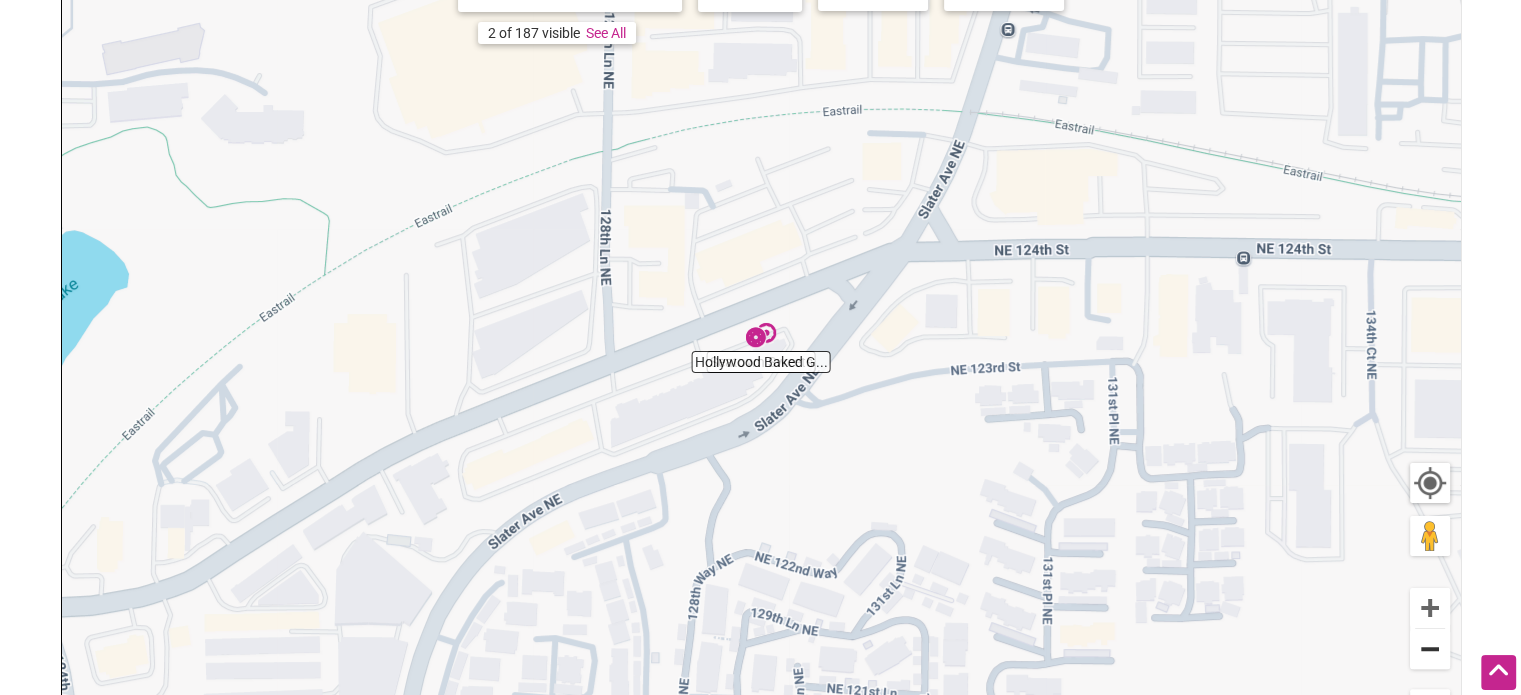 click at bounding box center [1430, 649] 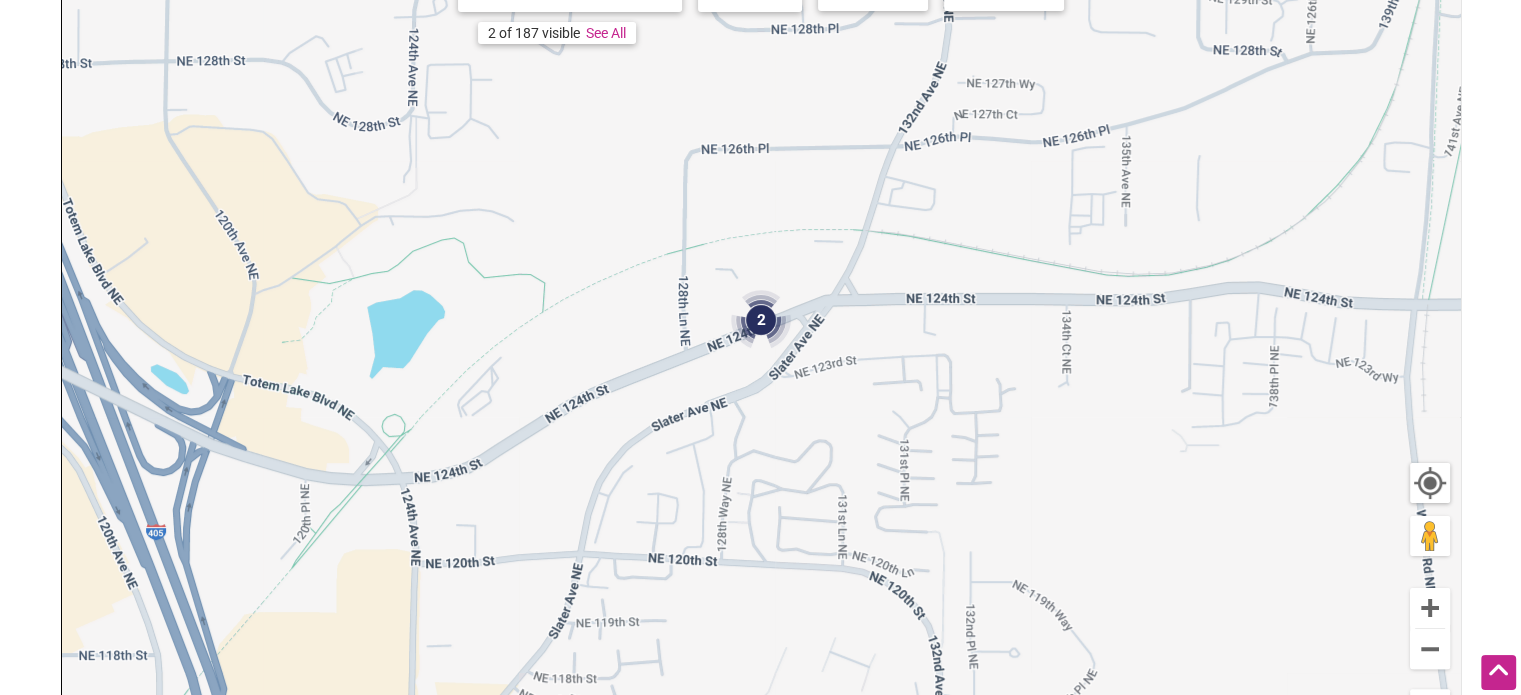 click at bounding box center [761, 320] 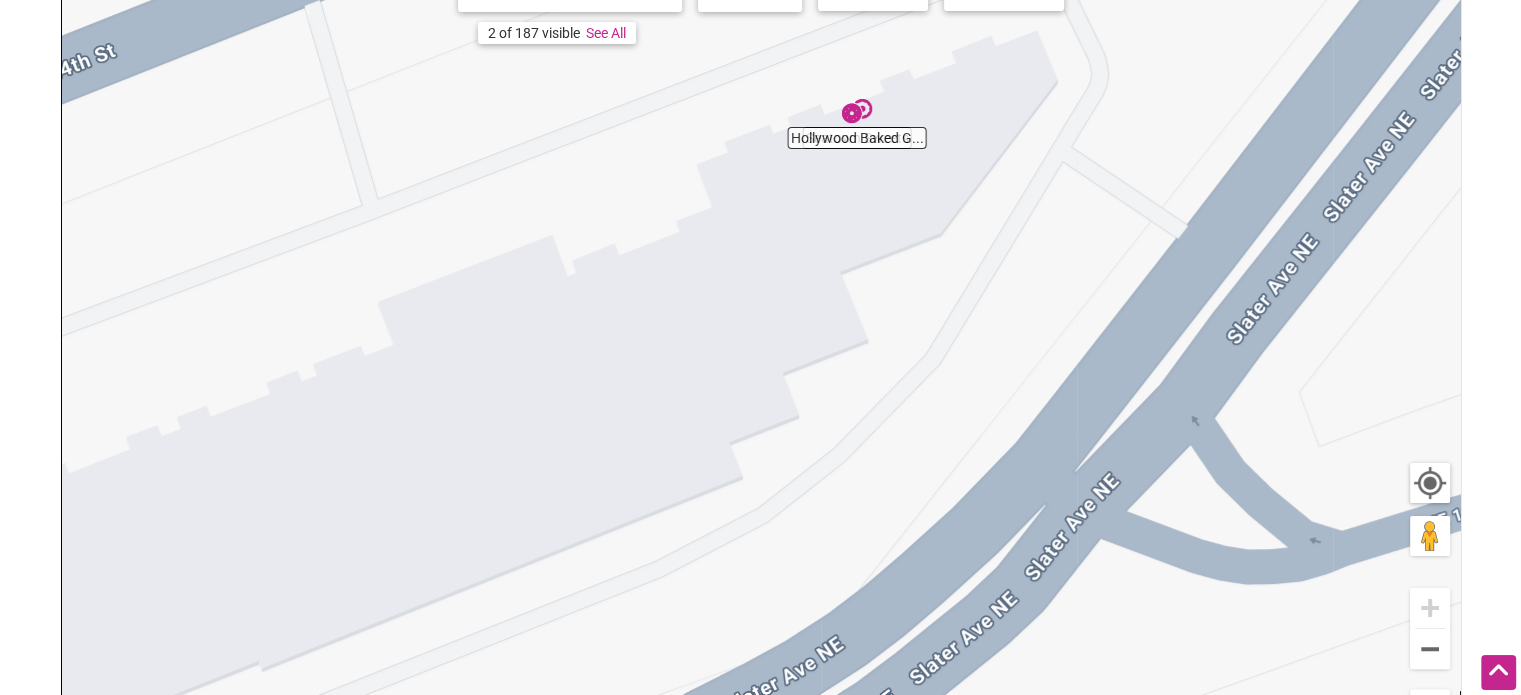 drag, startPoint x: 748, startPoint y: 467, endPoint x: 848, endPoint y: 237, distance: 250.79872 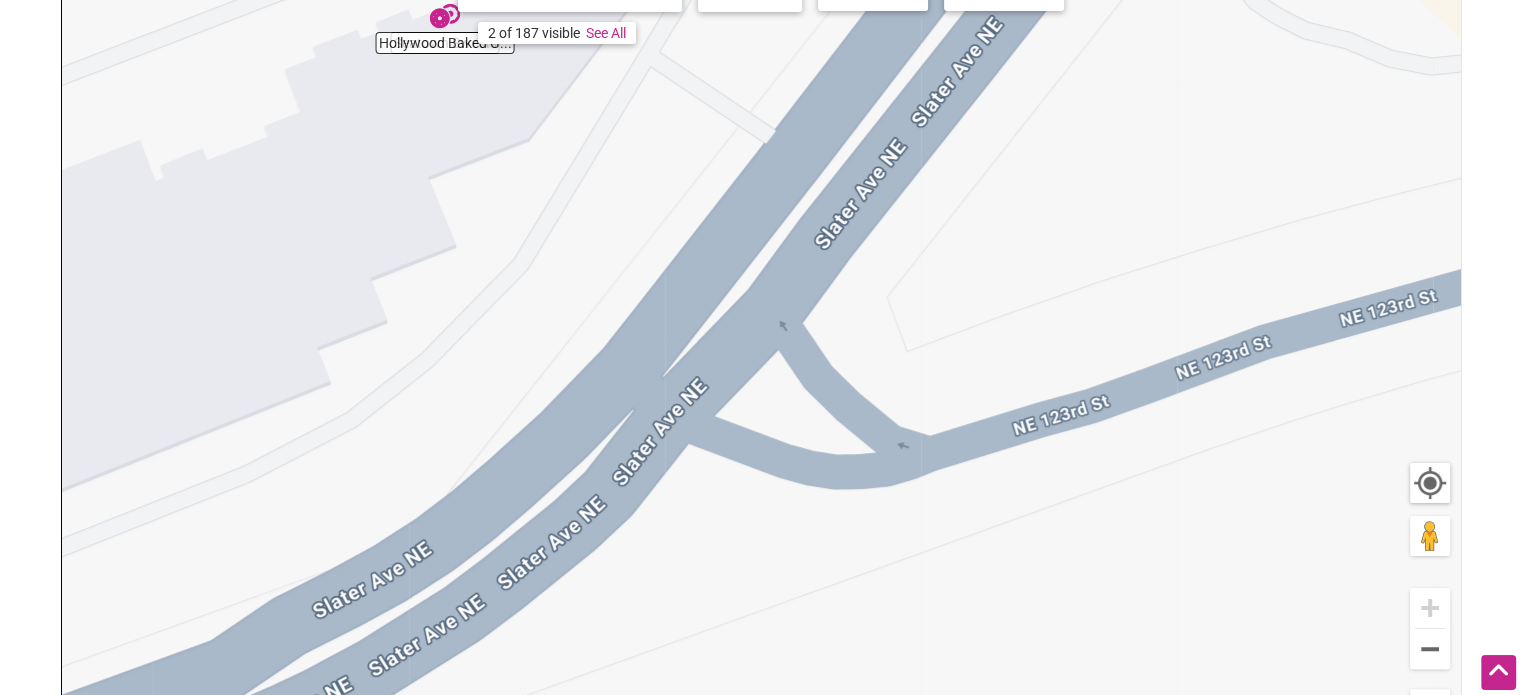 drag, startPoint x: 1137, startPoint y: 377, endPoint x: 723, endPoint y: 281, distance: 424.9847 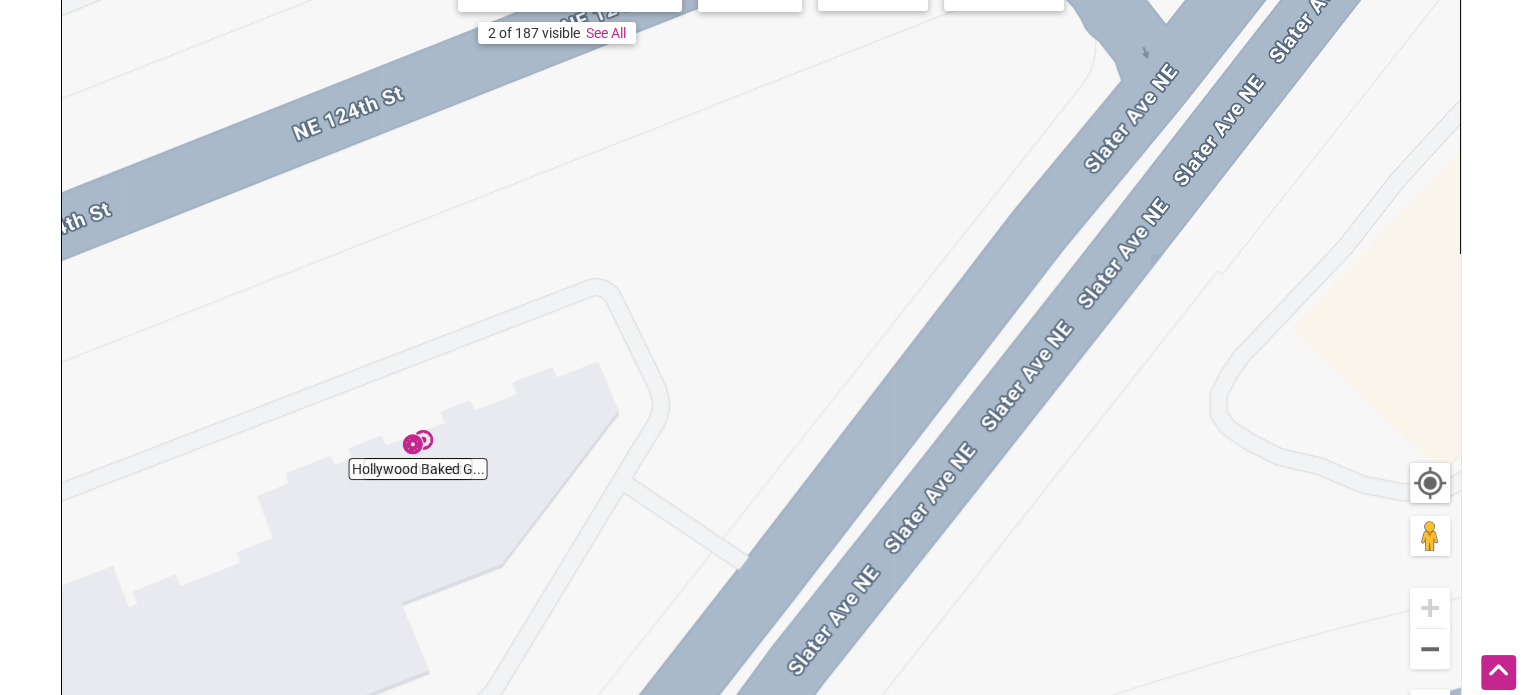 drag, startPoint x: 723, startPoint y: 281, endPoint x: 692, endPoint y: 711, distance: 431.116 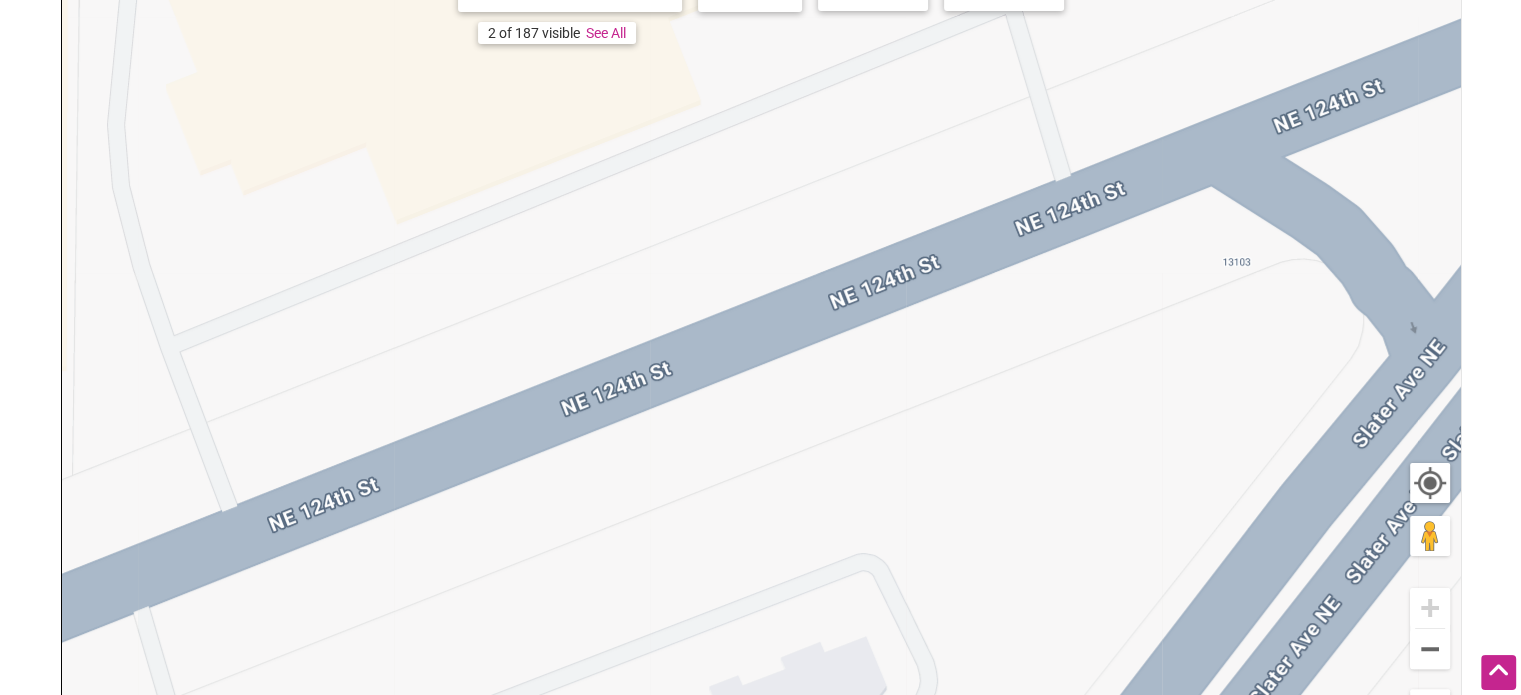 drag, startPoint x: 744, startPoint y: 427, endPoint x: 1018, endPoint y: 700, distance: 386.78806 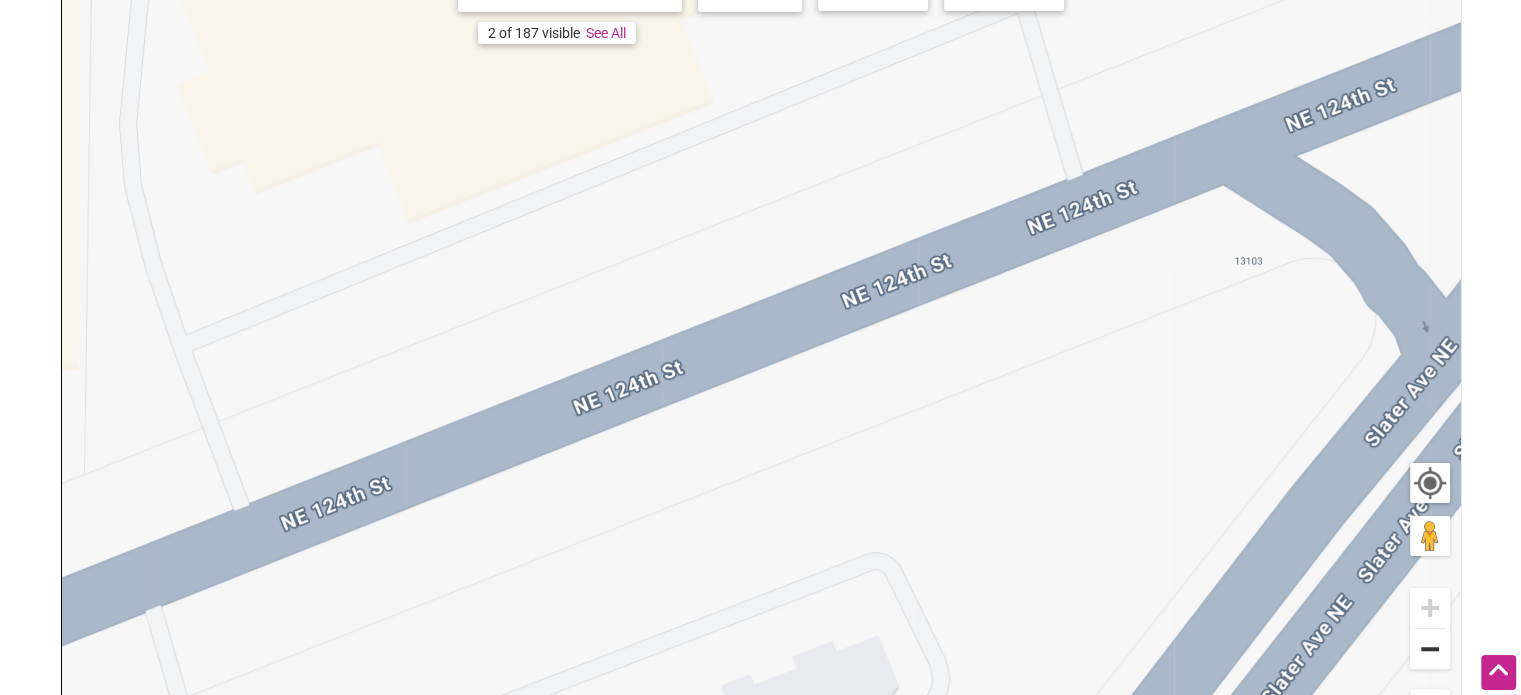 click at bounding box center [1430, 649] 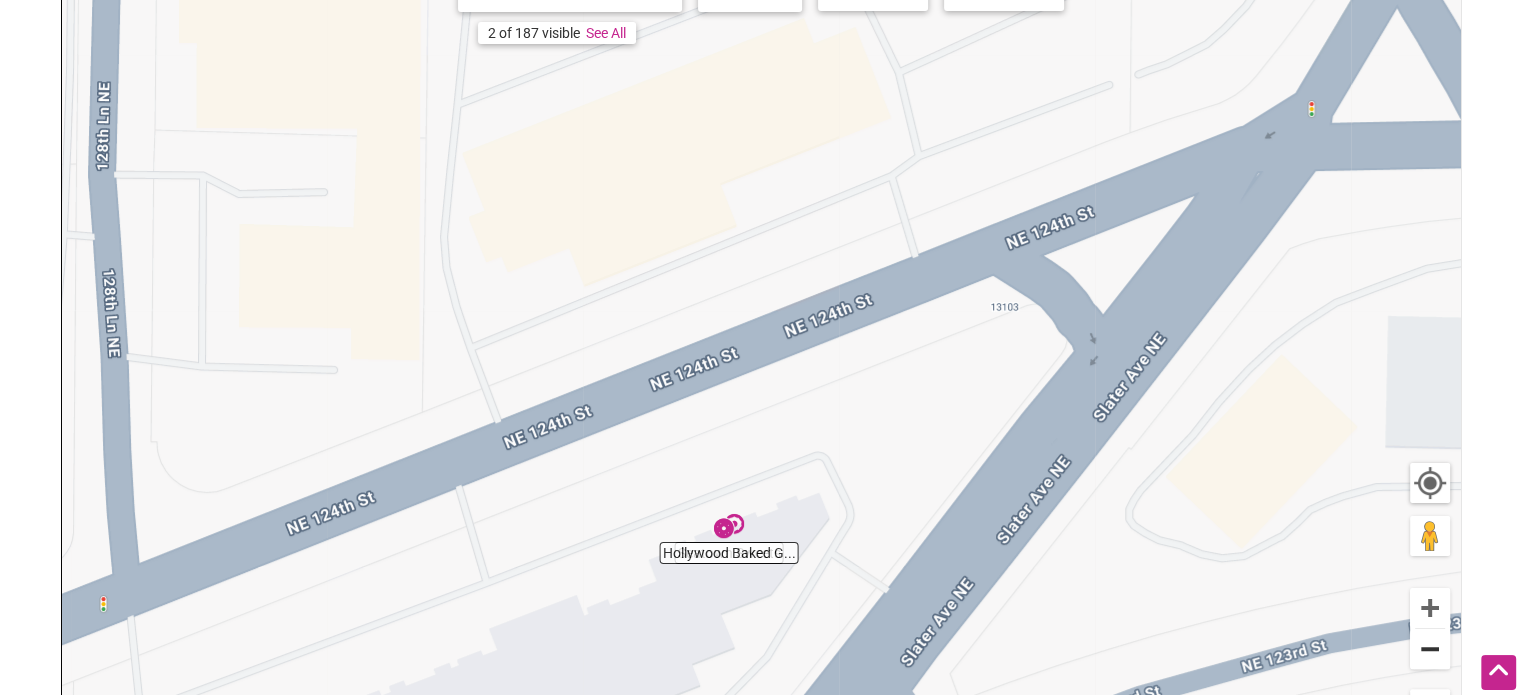 click at bounding box center (1430, 649) 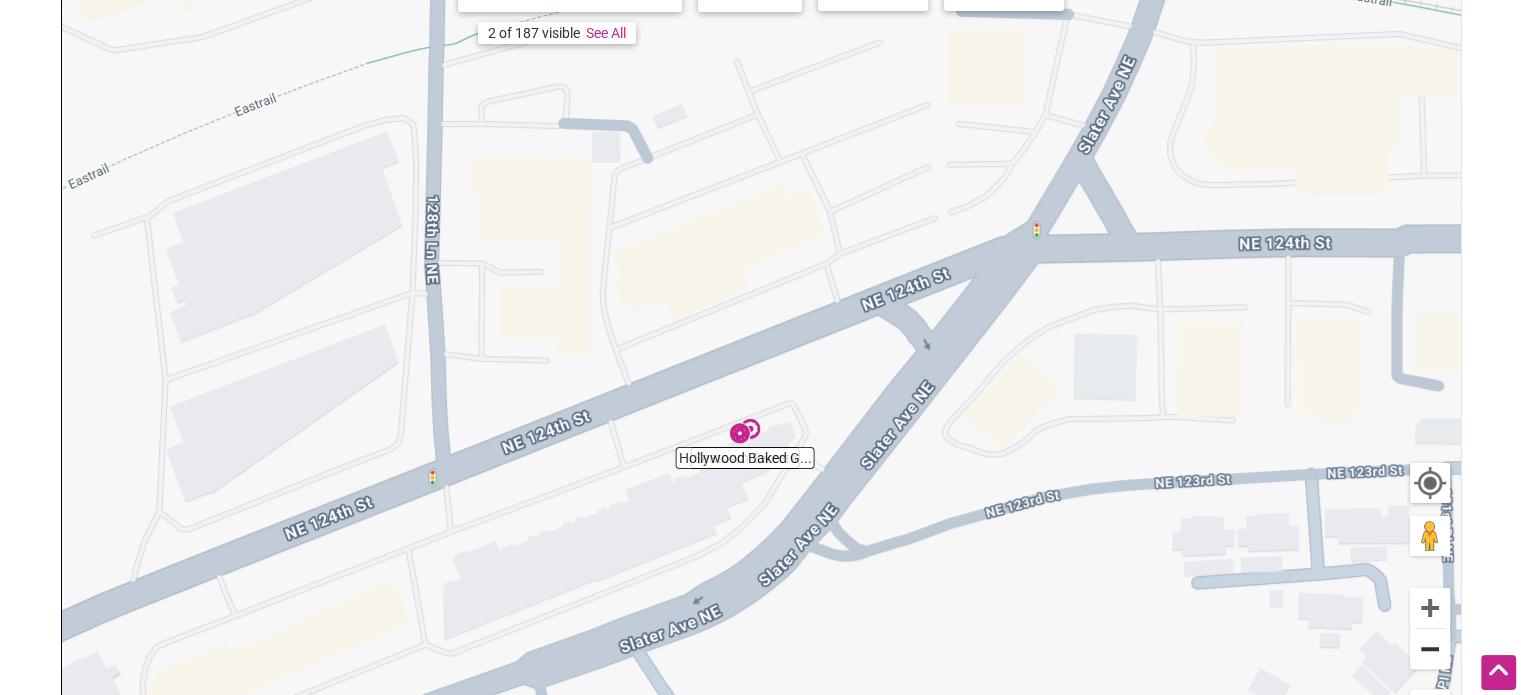 click at bounding box center [1430, 649] 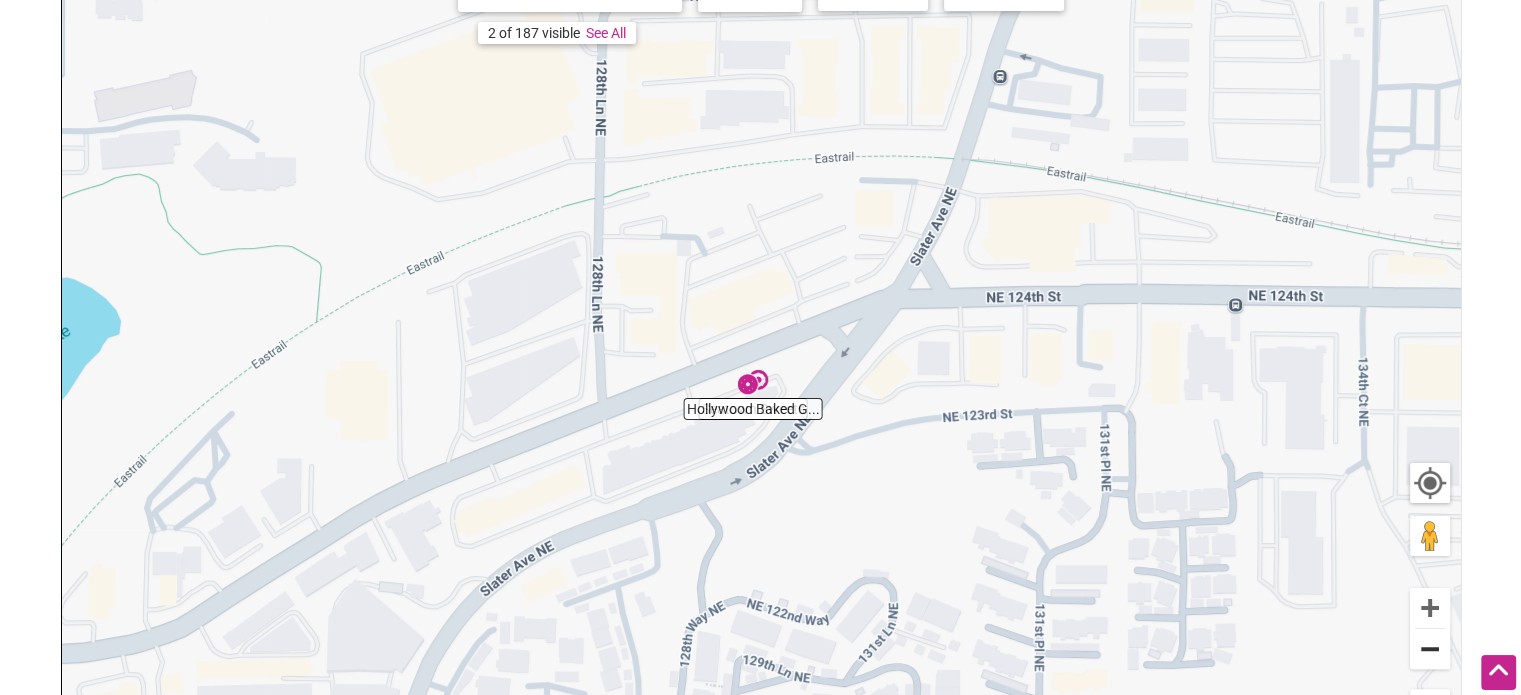 click at bounding box center (1430, 649) 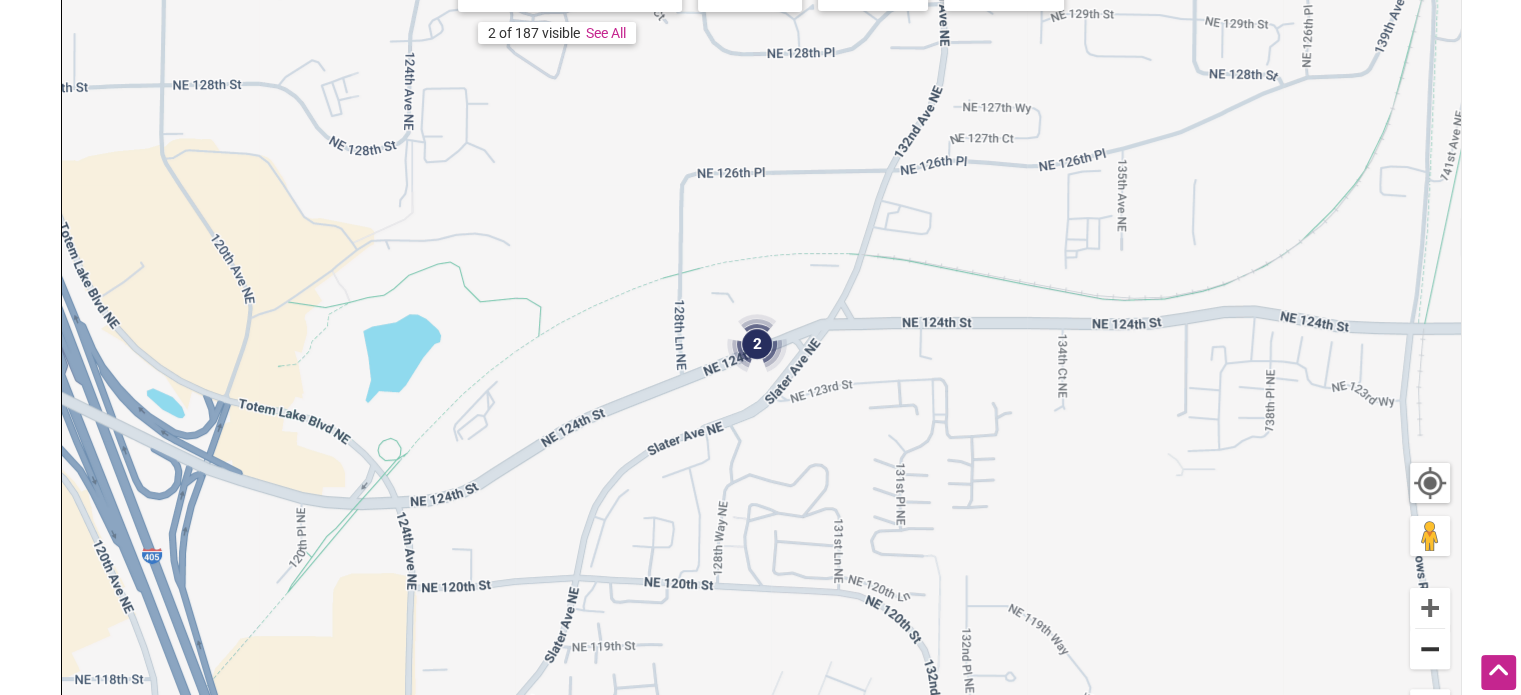 click at bounding box center [1430, 649] 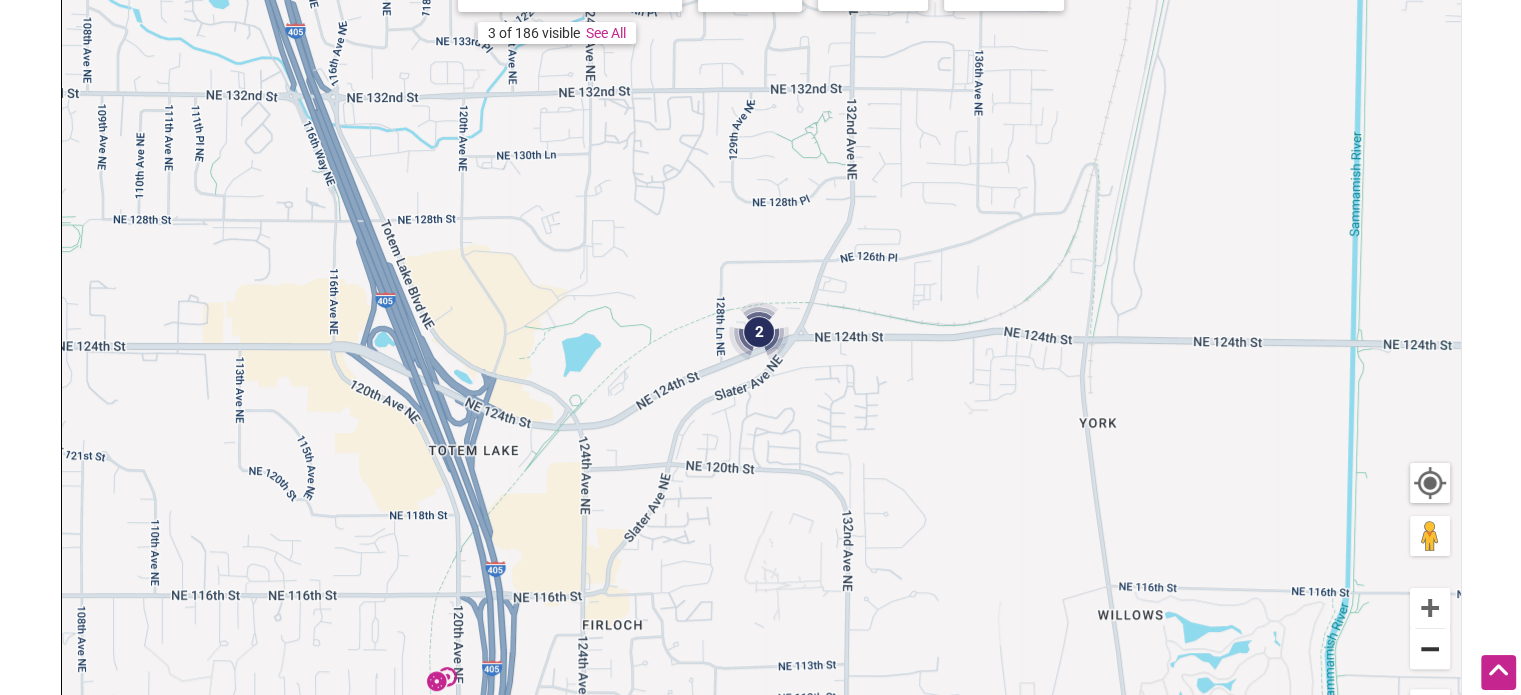 click at bounding box center [1430, 649] 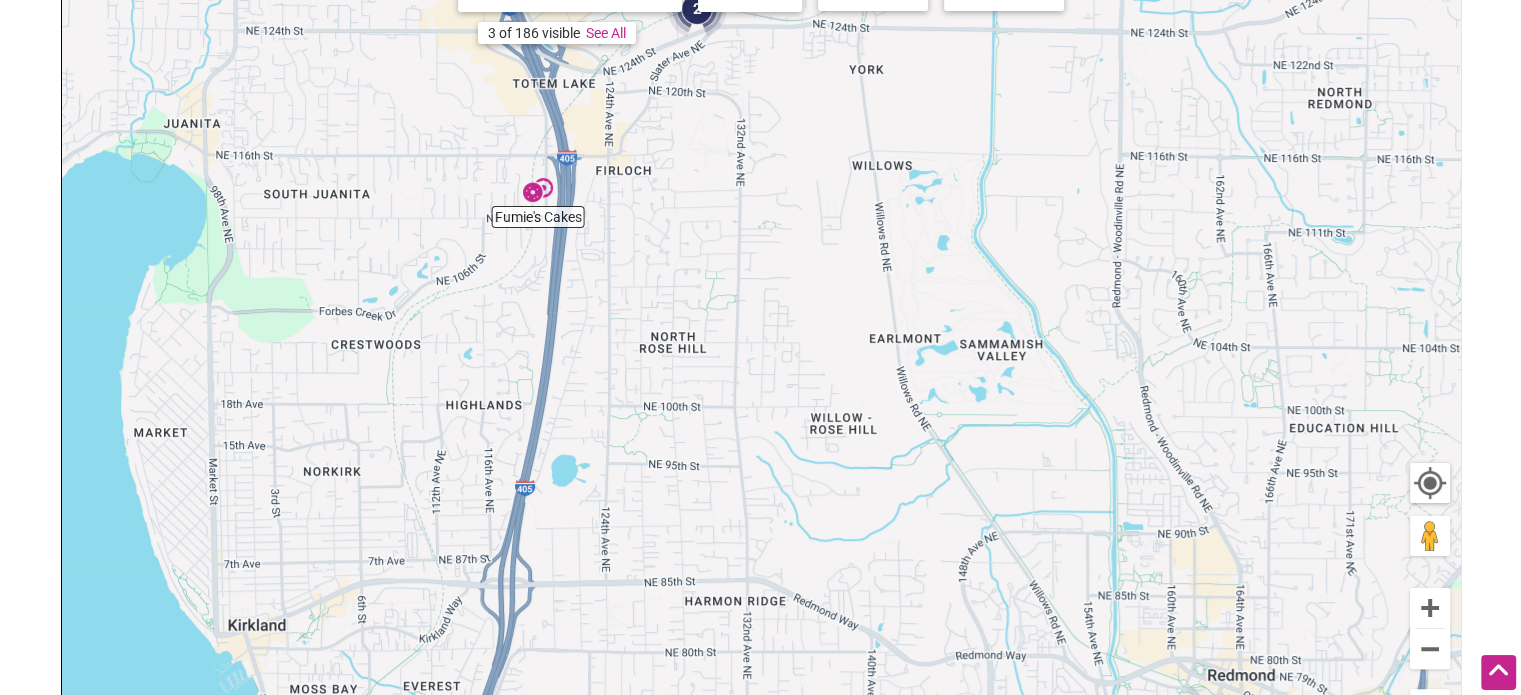 drag, startPoint x: 888, startPoint y: 561, endPoint x: 819, endPoint y: 234, distance: 334.20053 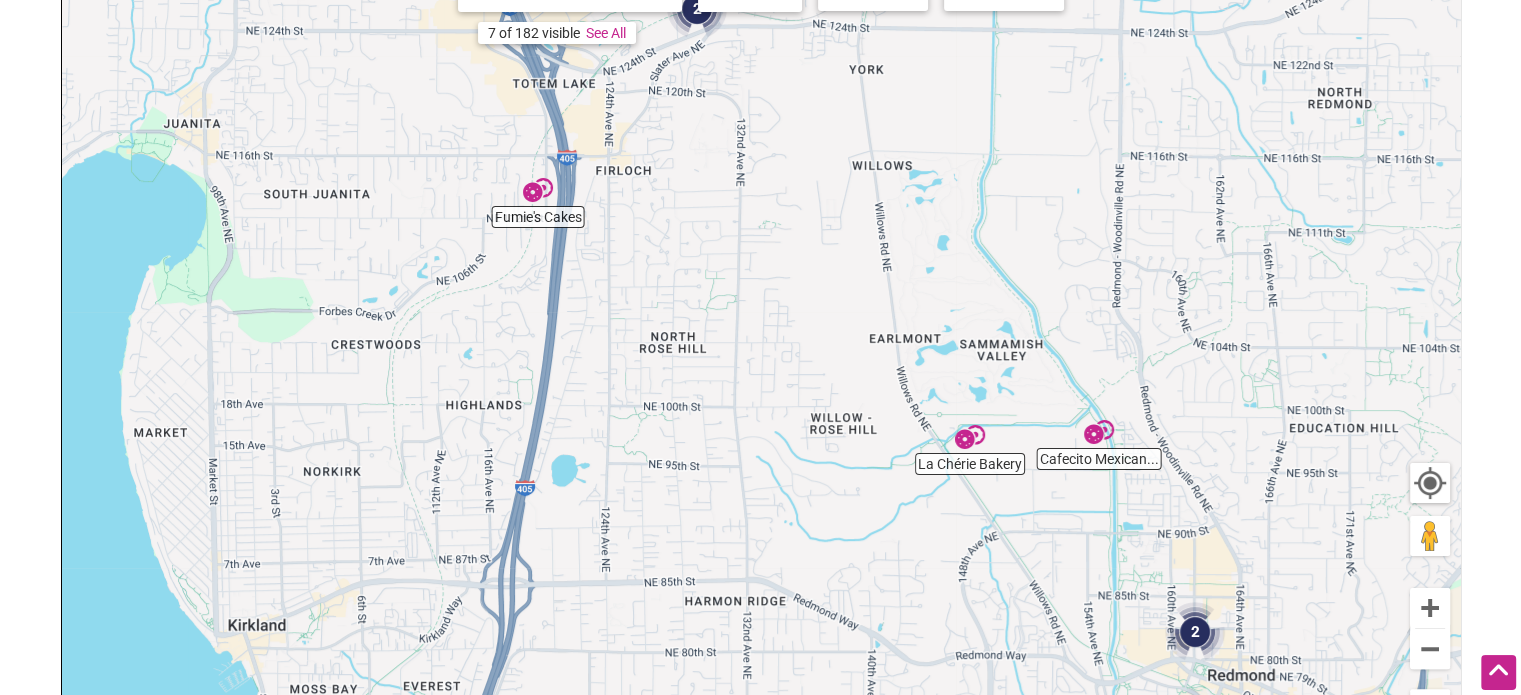click at bounding box center [970, 437] 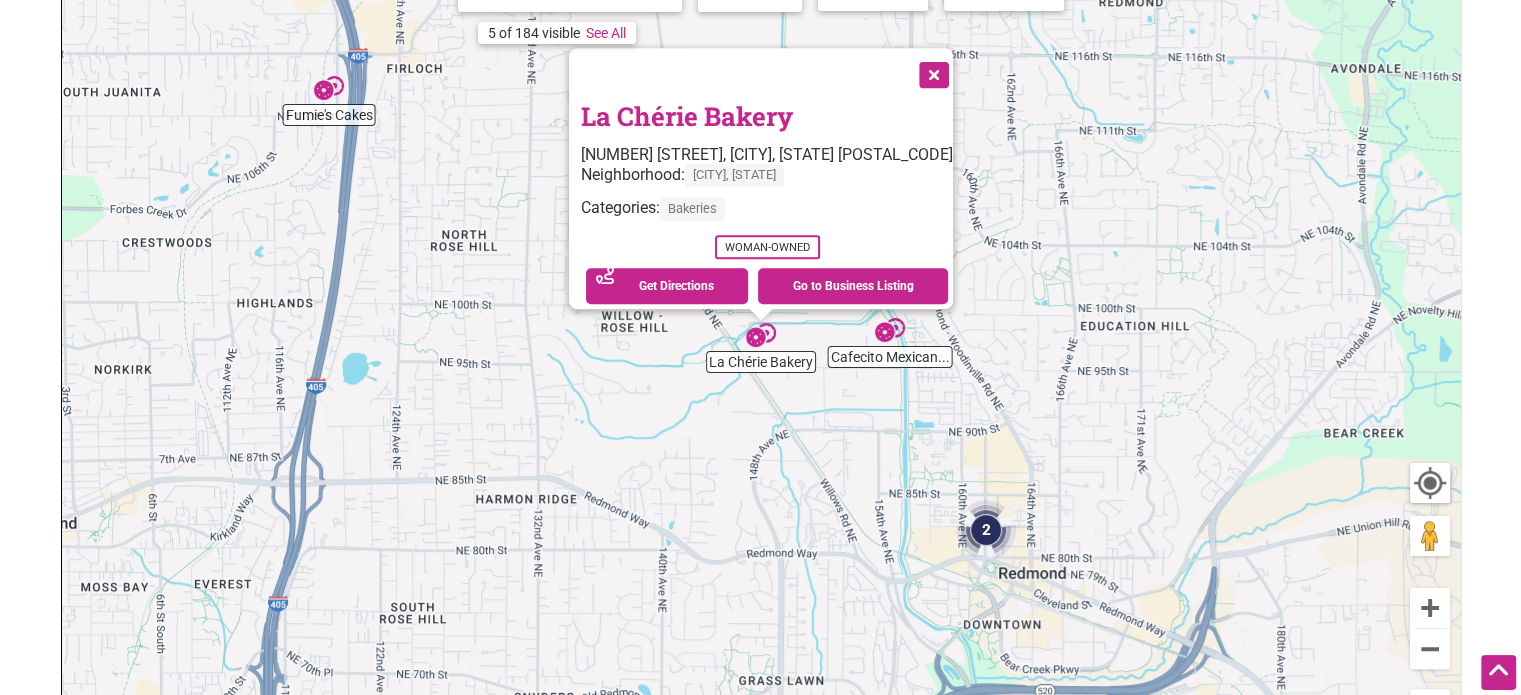 click on "La Chérie Bakery" at bounding box center [687, 116] 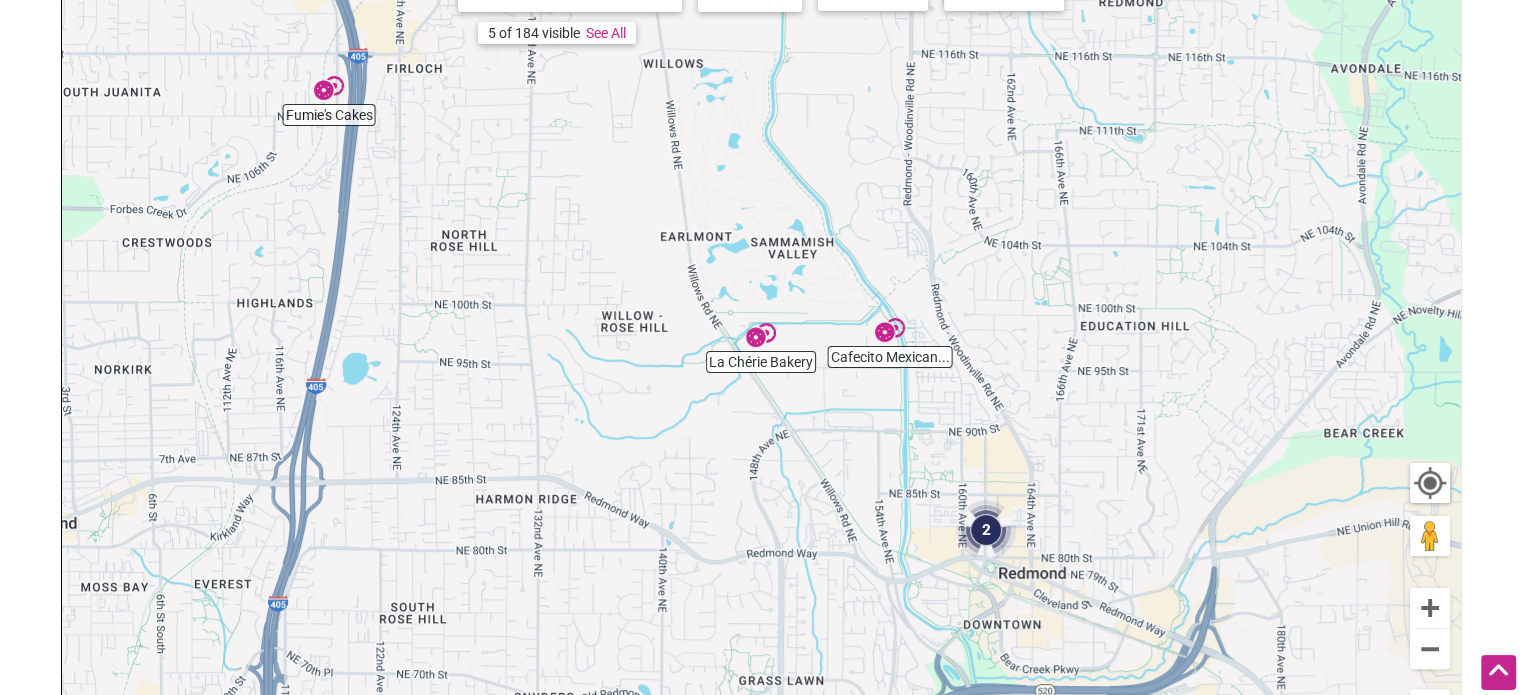 click at bounding box center [986, 530] 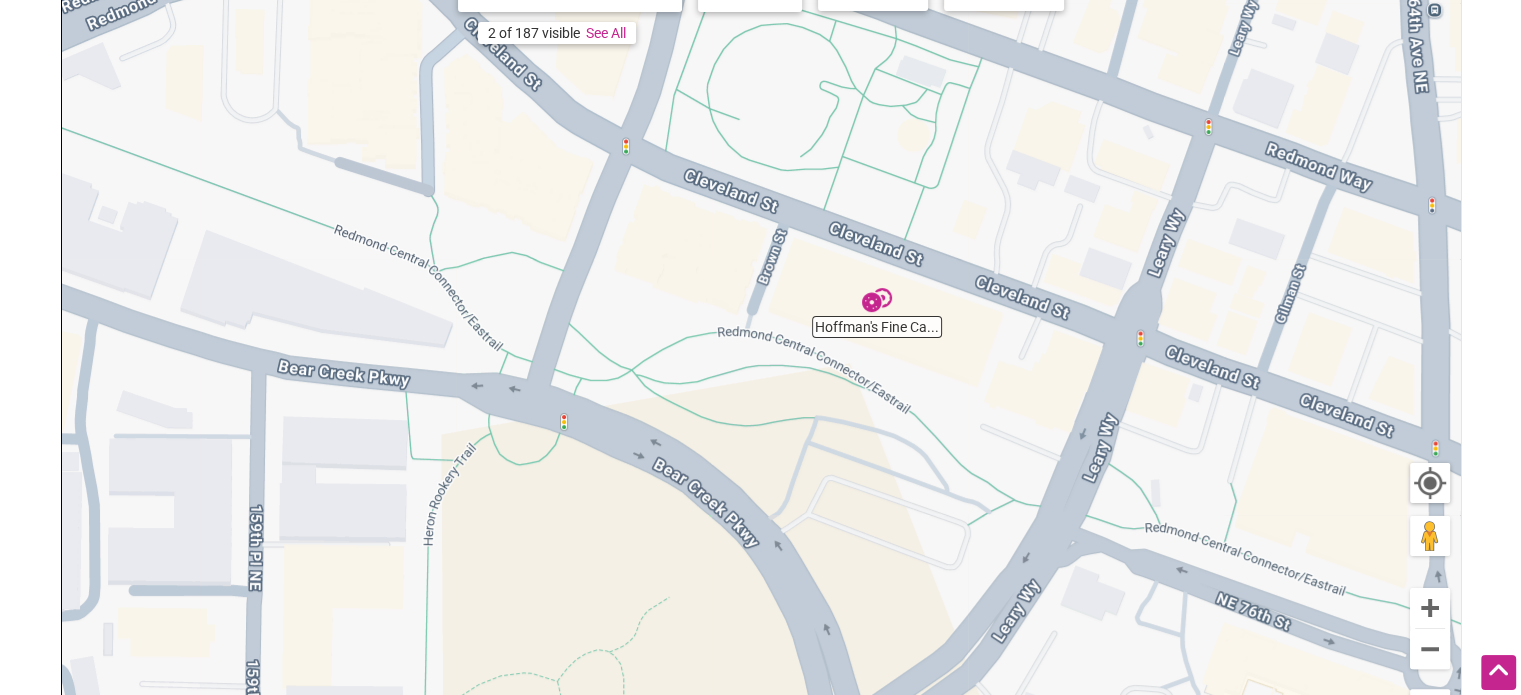drag, startPoint x: 972, startPoint y: 543, endPoint x: 905, endPoint y: 155, distance: 393.7423 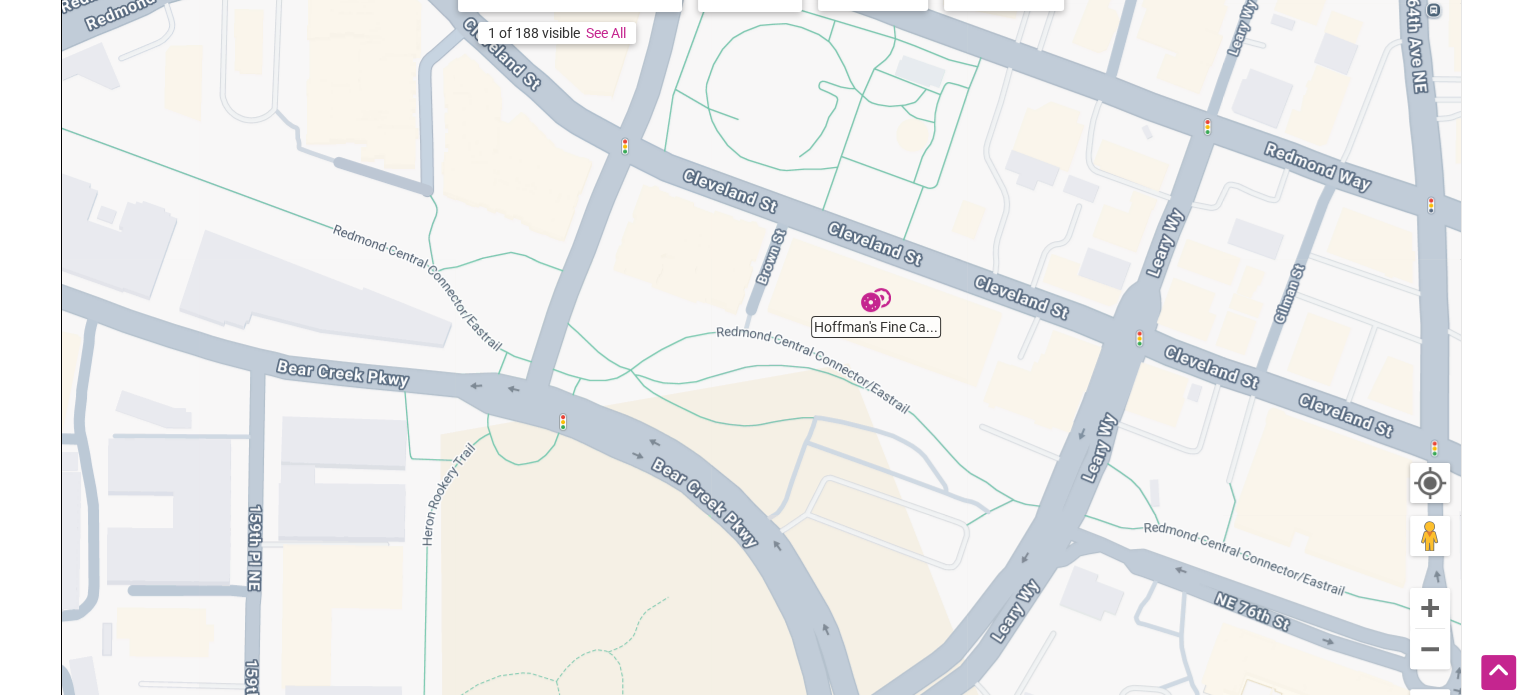 click on "To navigate, press the arrow keys." at bounding box center (761, 350) 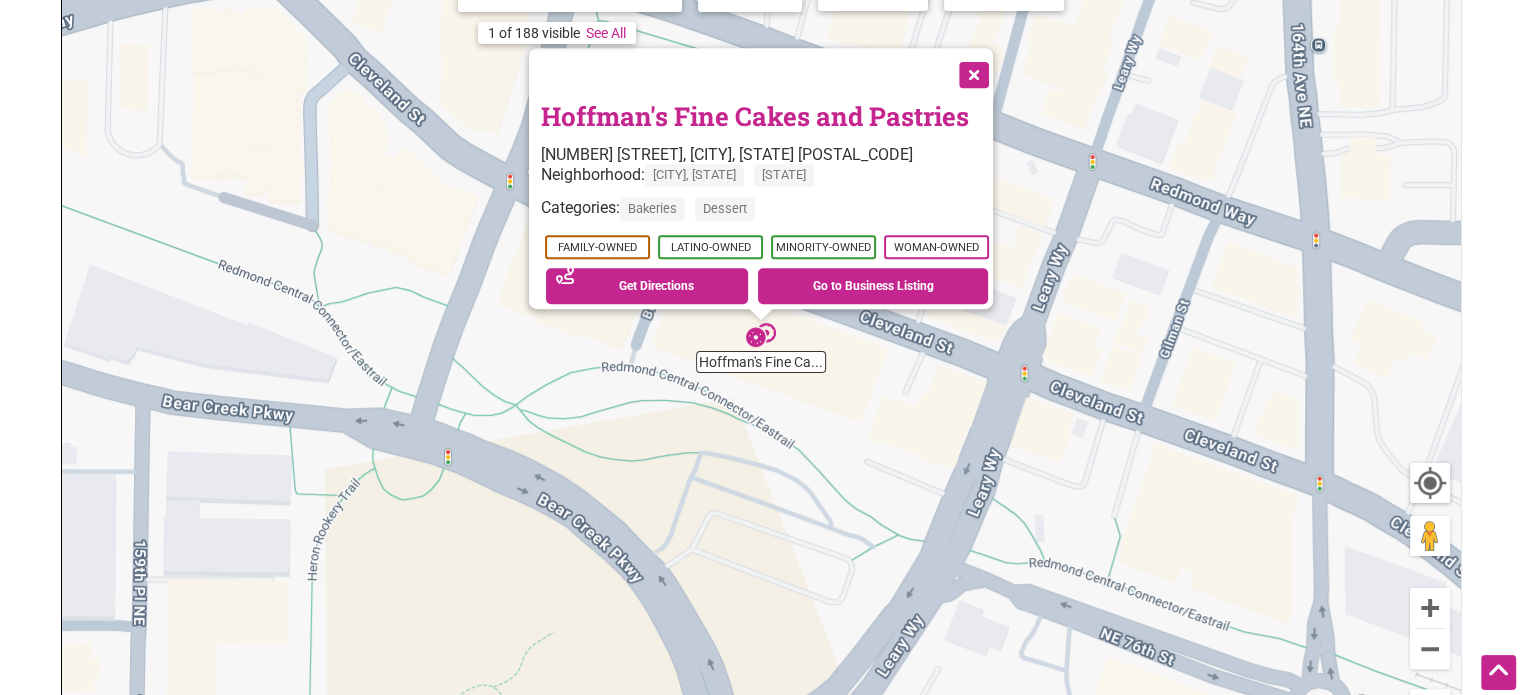 click on "Hoffman's Fine Cakes and Pastries" at bounding box center [755, 116] 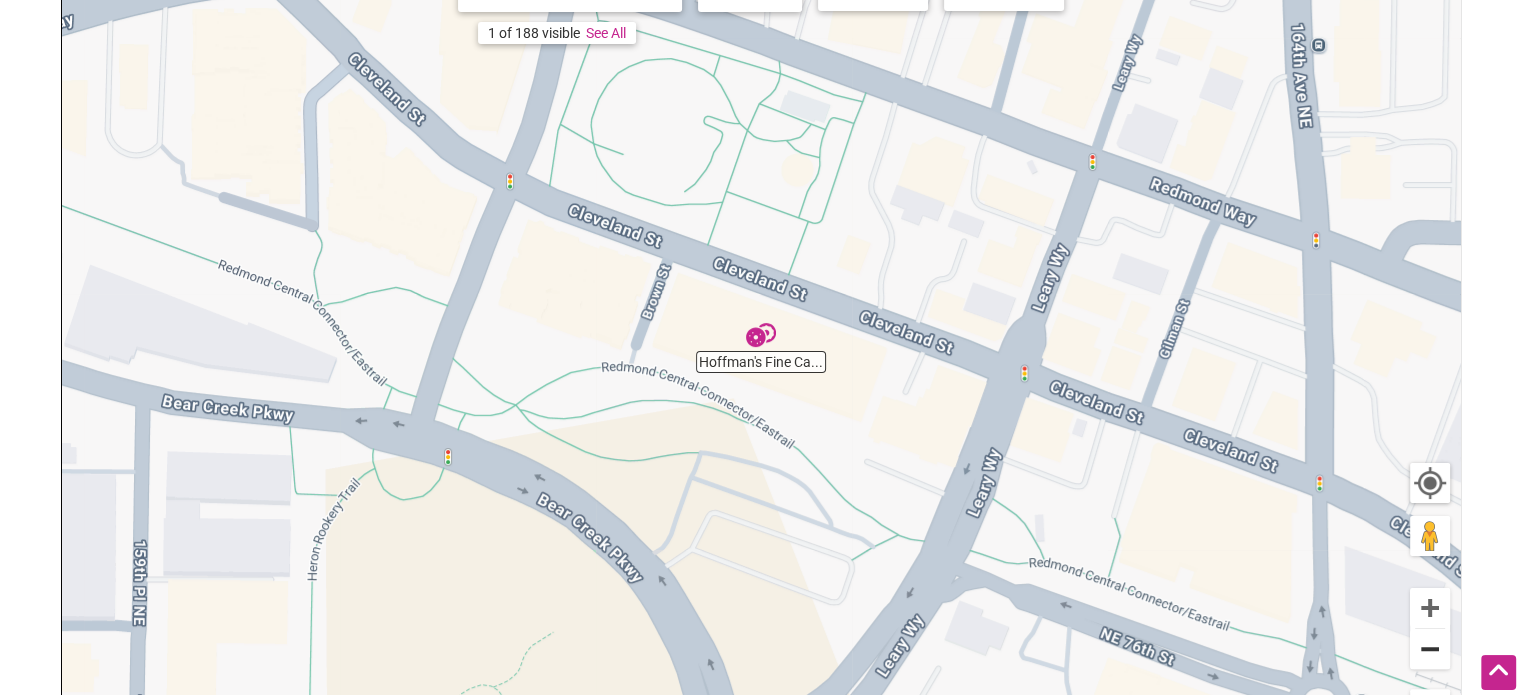 click at bounding box center [1430, 649] 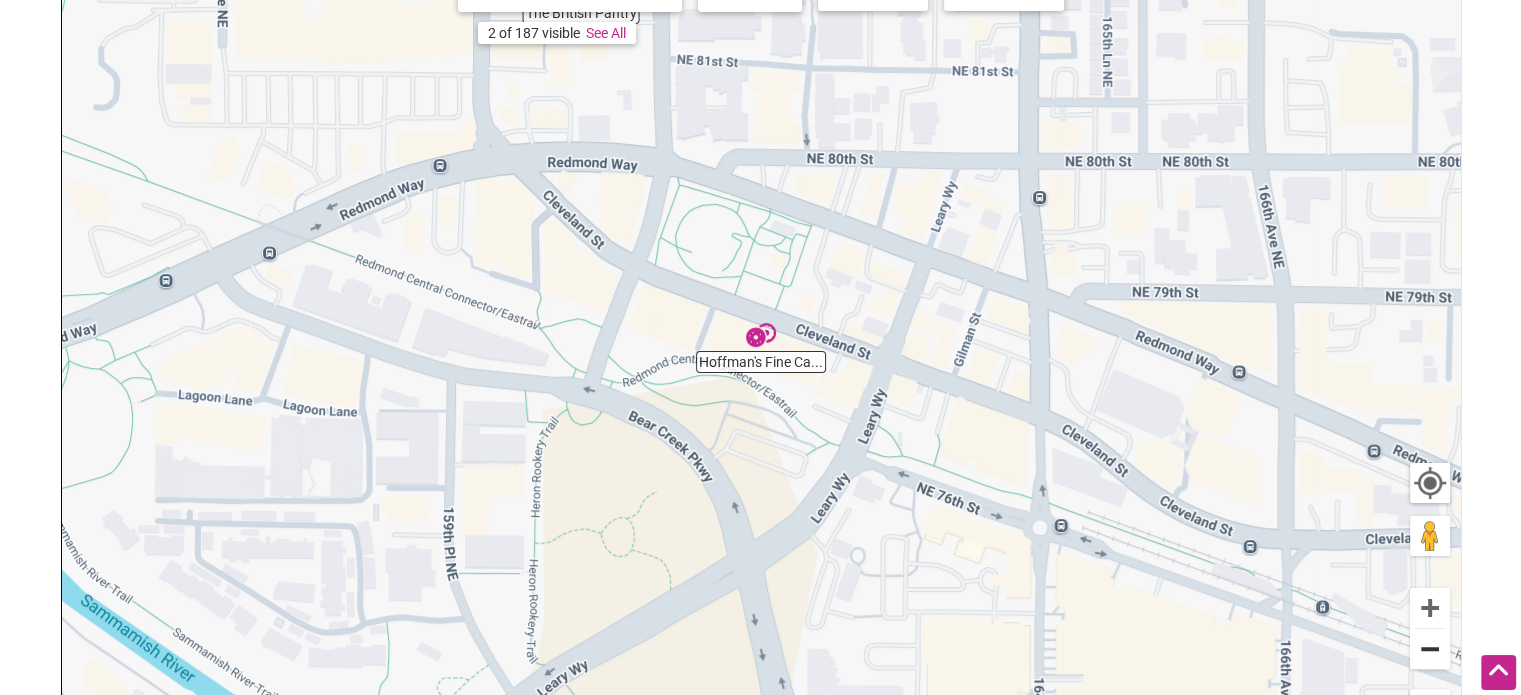 click at bounding box center [1430, 649] 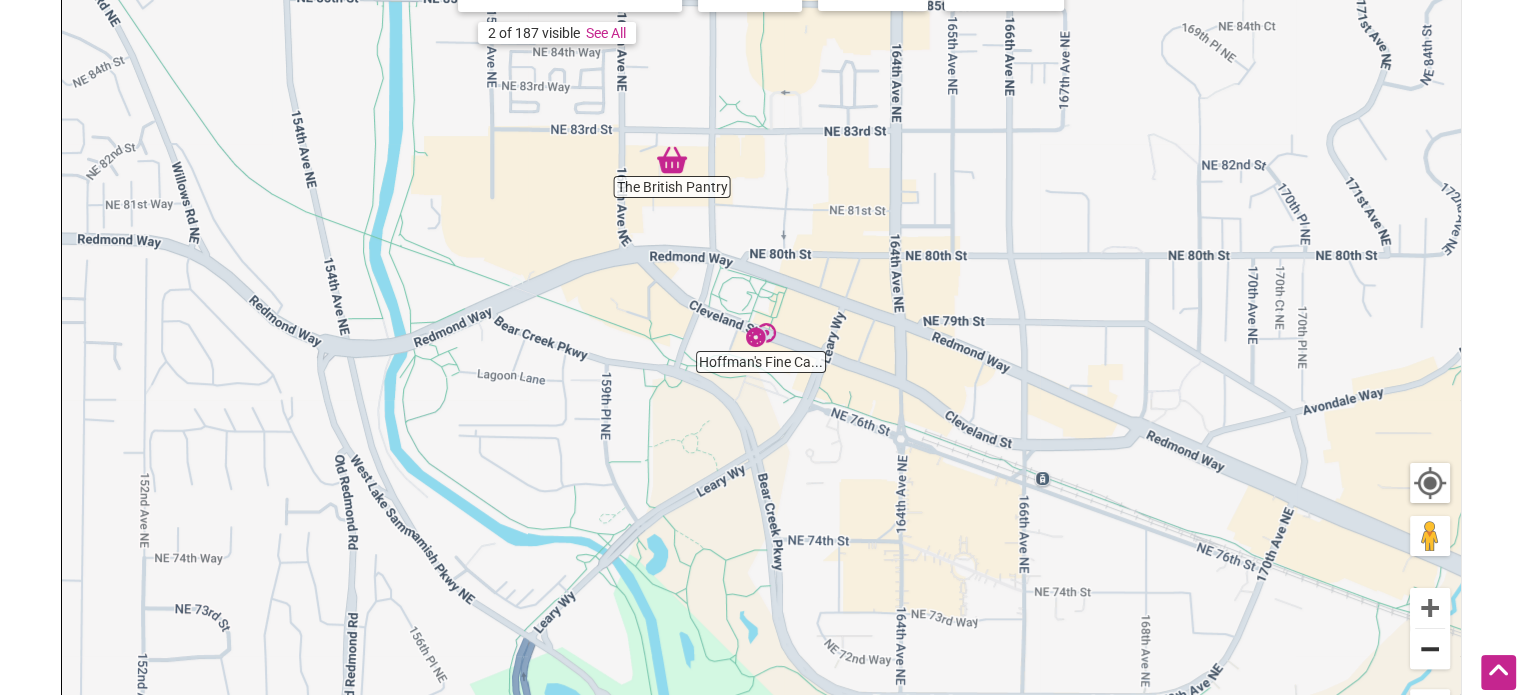 click at bounding box center [1430, 649] 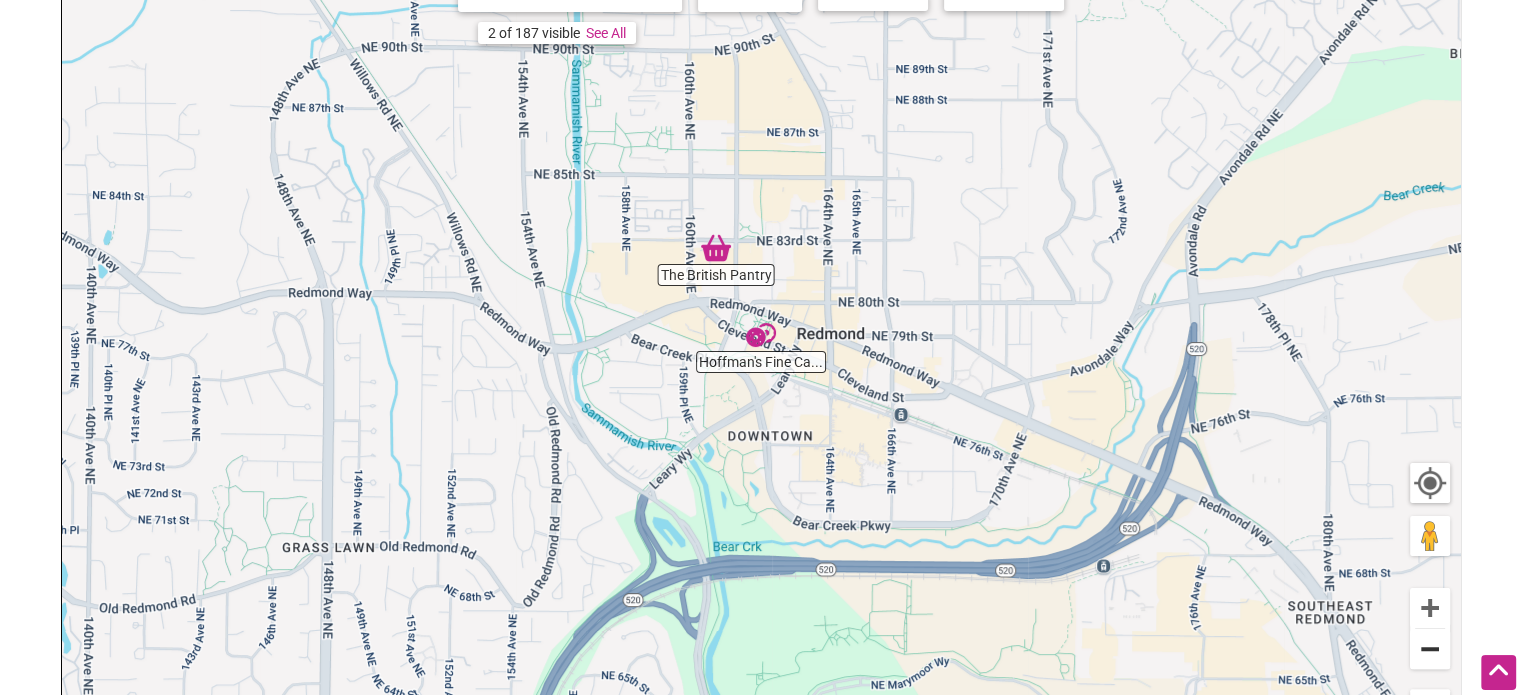 click at bounding box center [1430, 649] 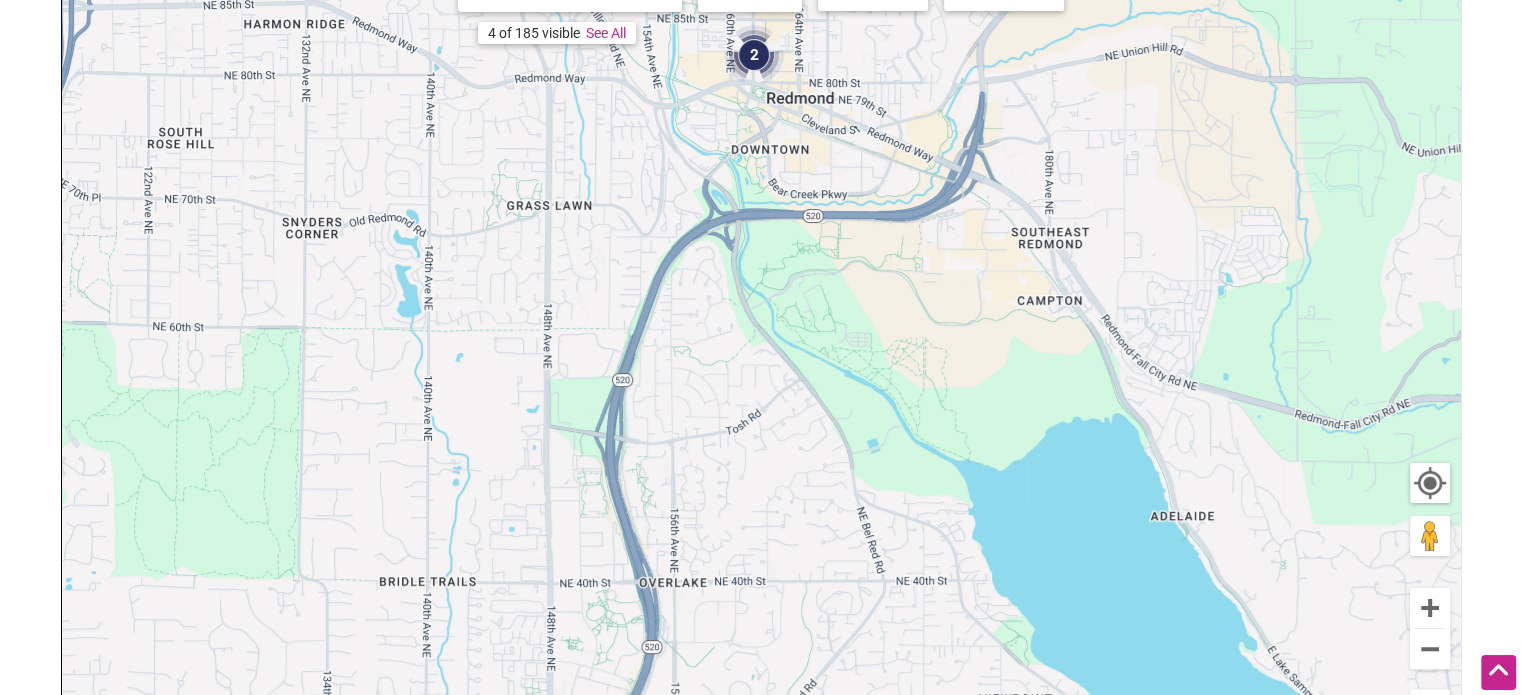 drag, startPoint x: 1010, startPoint y: 559, endPoint x: 1014, endPoint y: 307, distance: 252.03174 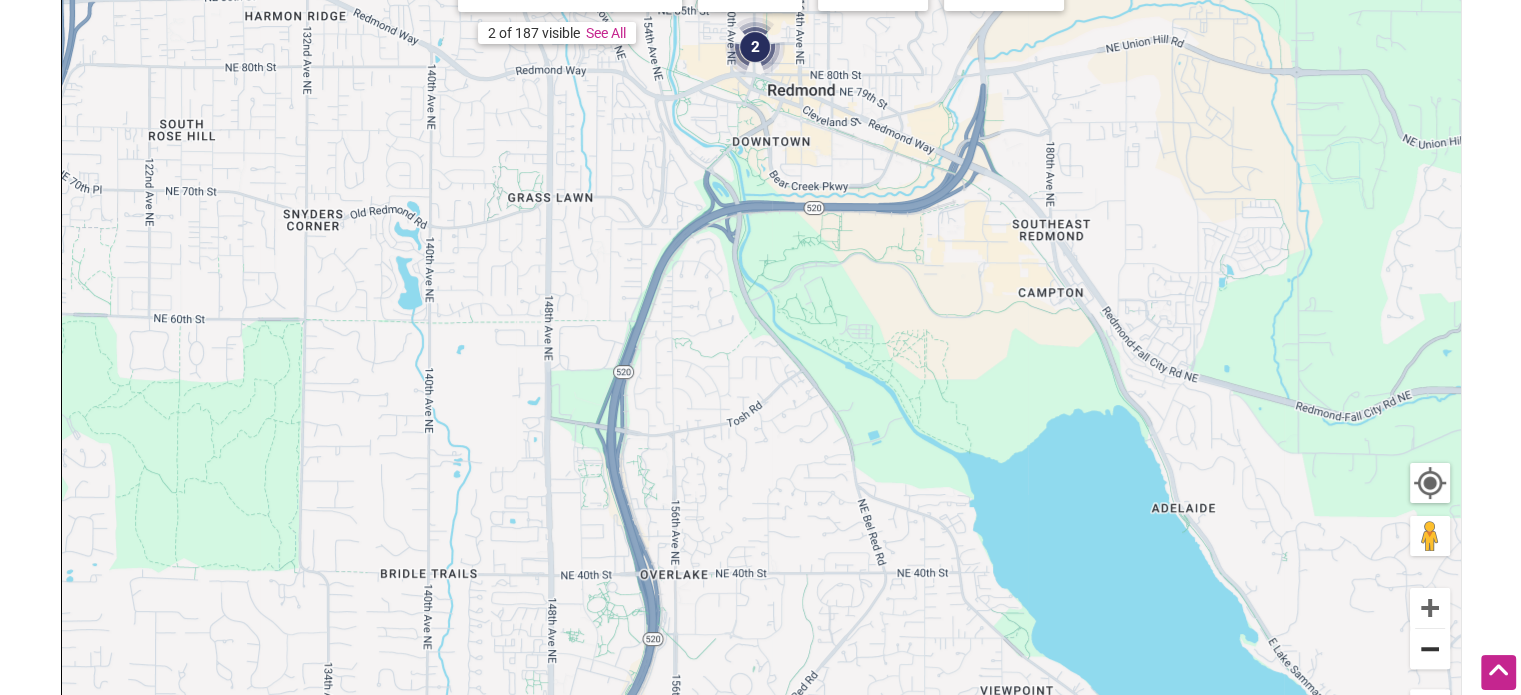 click at bounding box center [1430, 649] 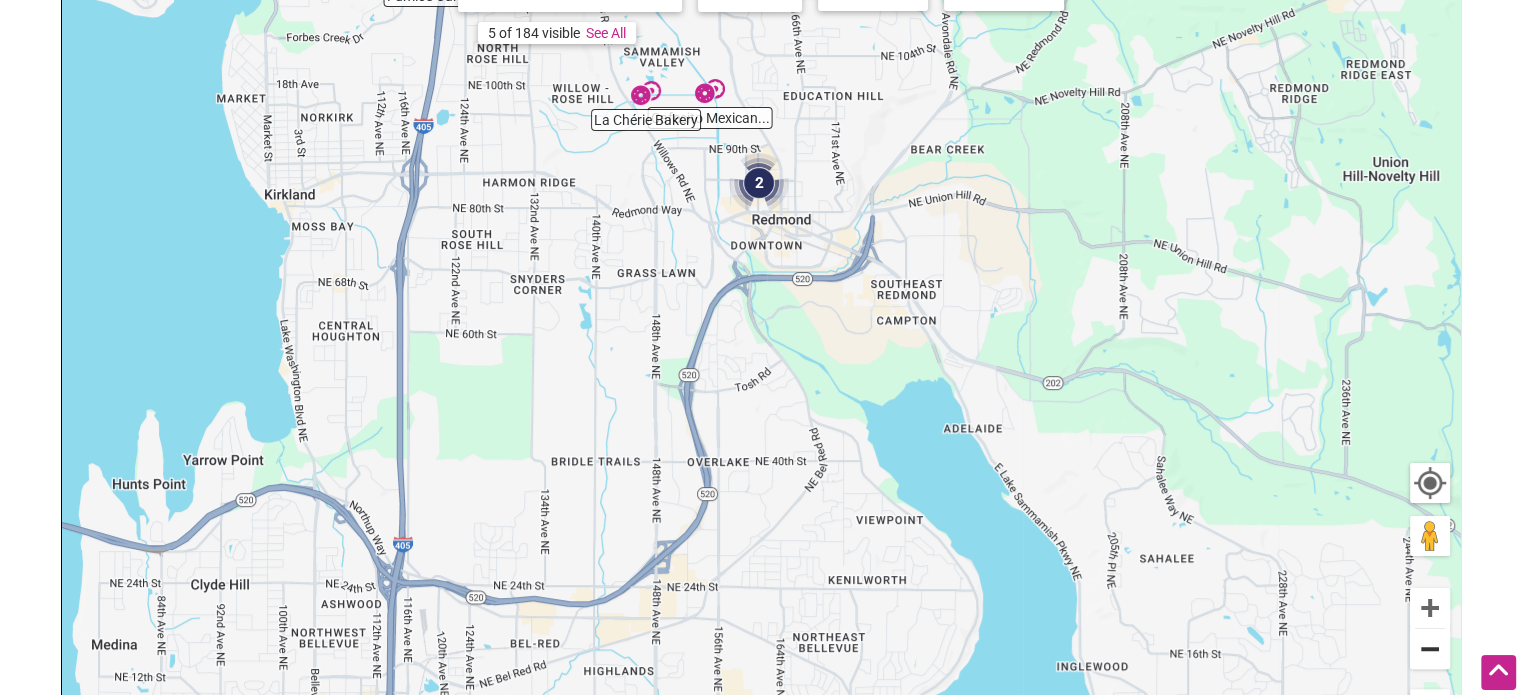 click at bounding box center [1430, 649] 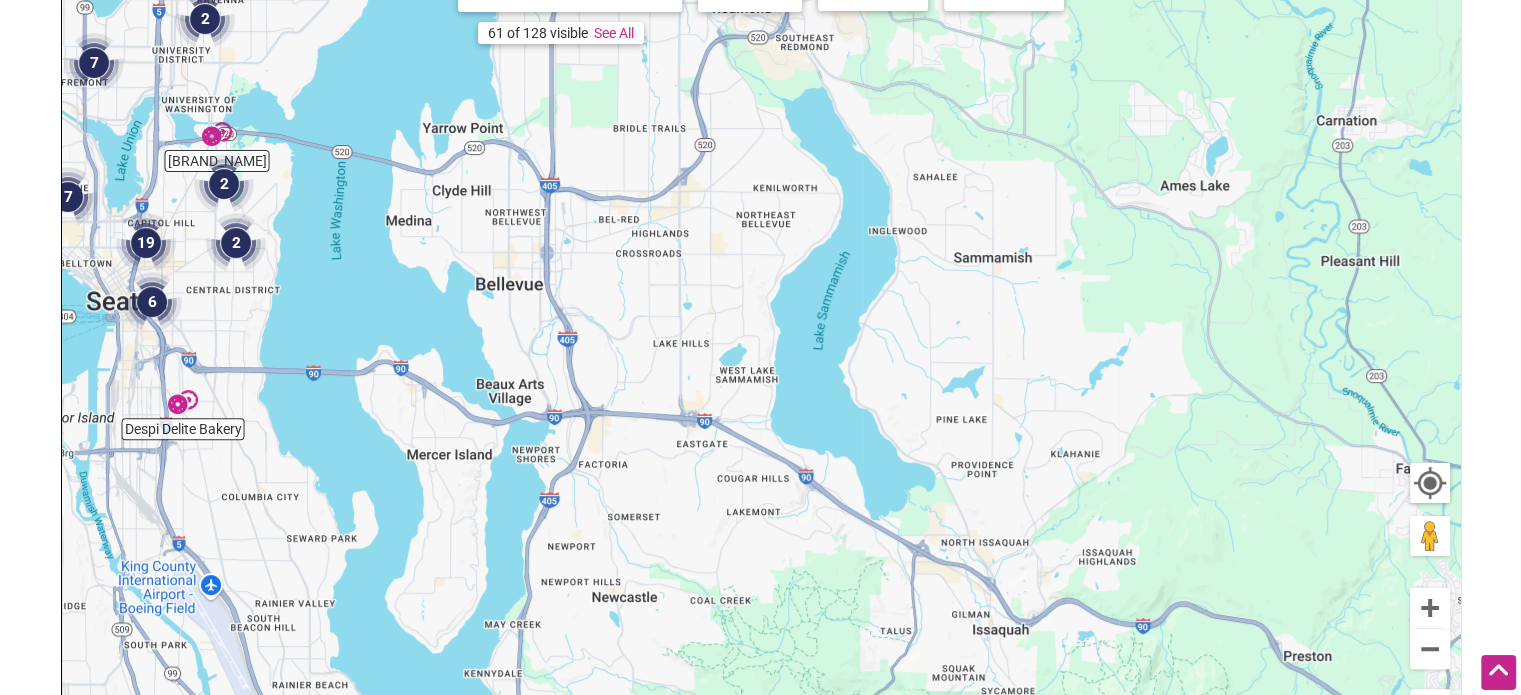 drag, startPoint x: 1027, startPoint y: 524, endPoint x: 992, endPoint y: 231, distance: 295.08304 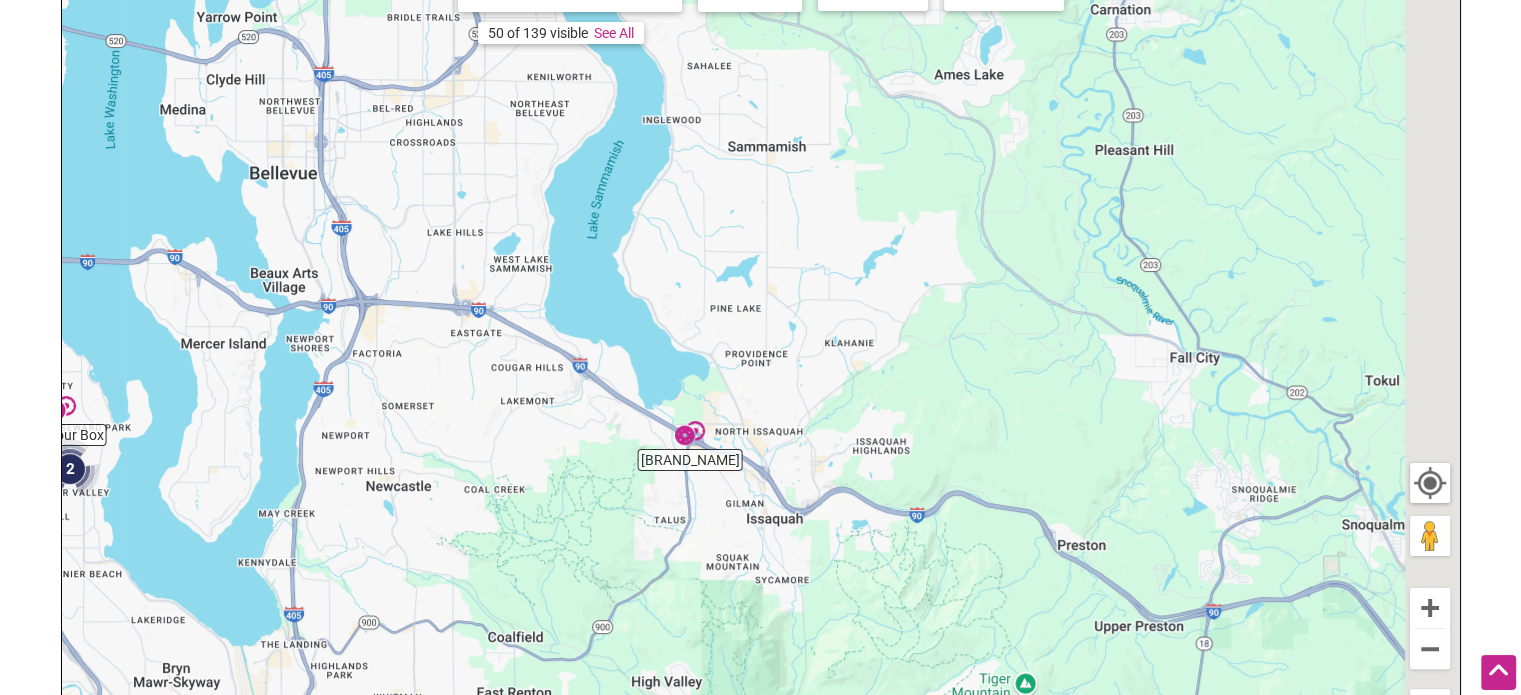 drag, startPoint x: 1163, startPoint y: 347, endPoint x: 904, endPoint y: 215, distance: 290.69745 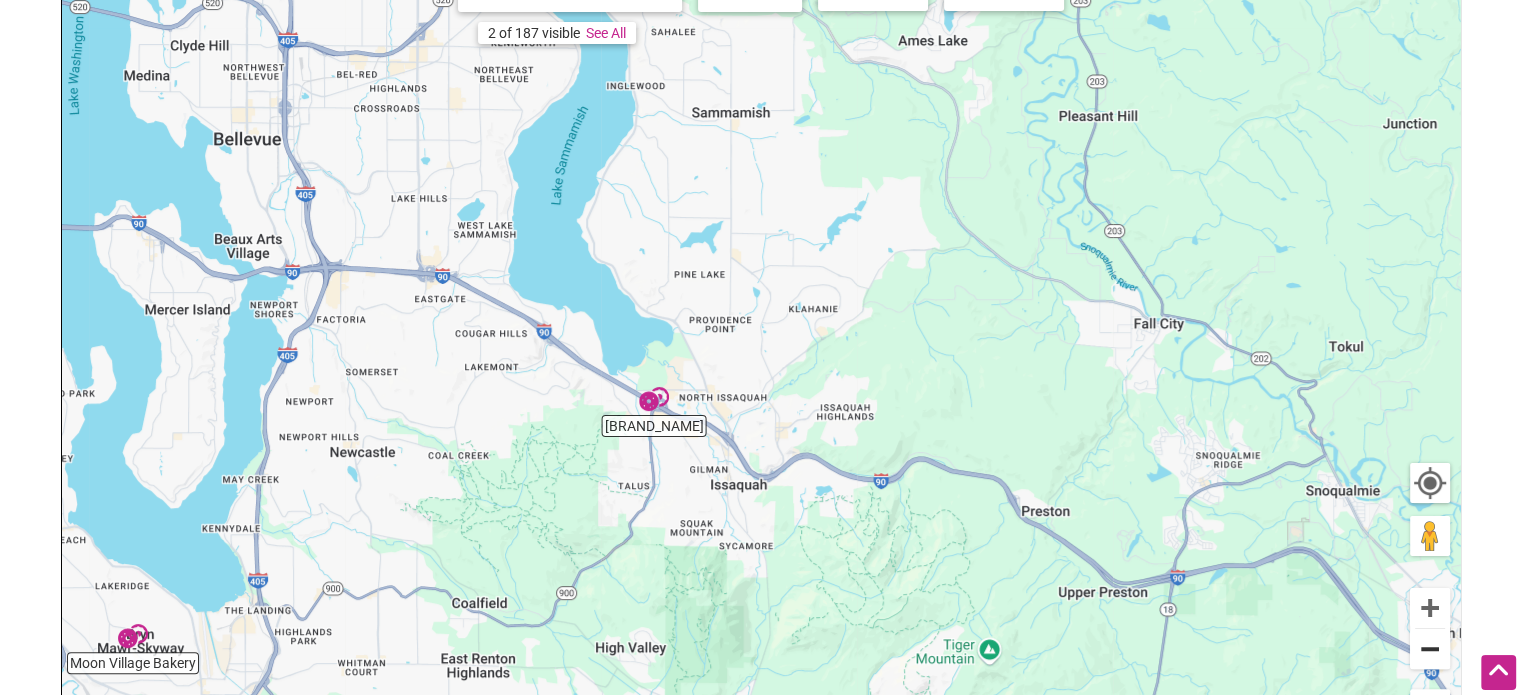 click at bounding box center [1430, 649] 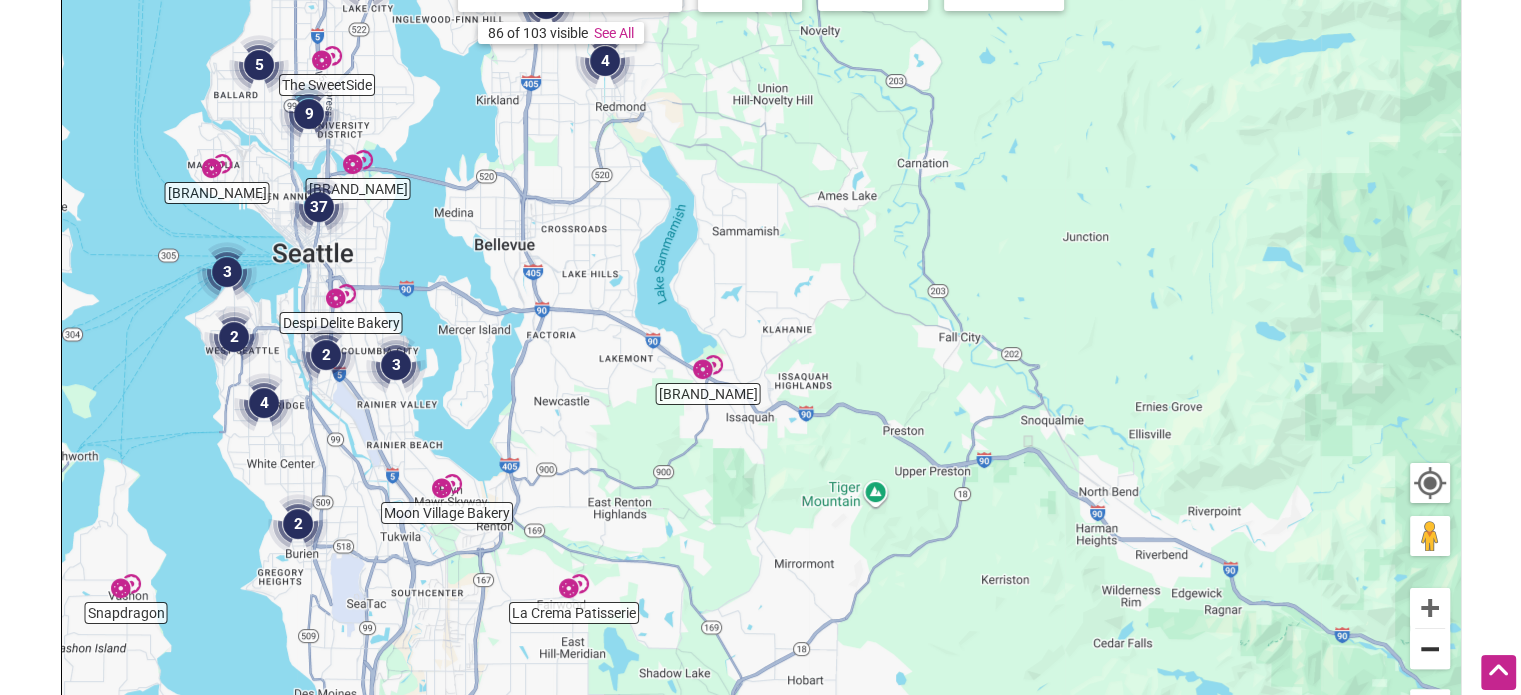 click at bounding box center [1430, 649] 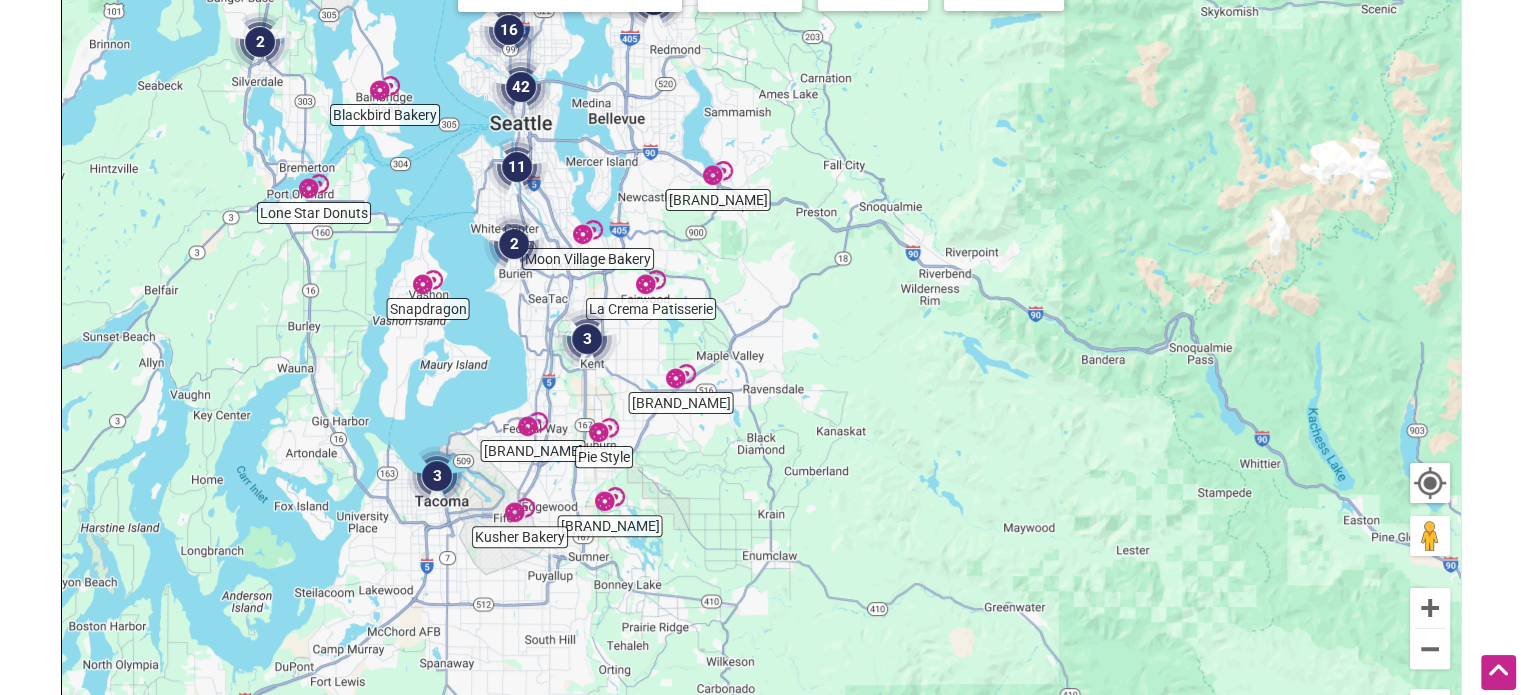 drag, startPoint x: 801, startPoint y: 460, endPoint x: 784, endPoint y: 272, distance: 188.76706 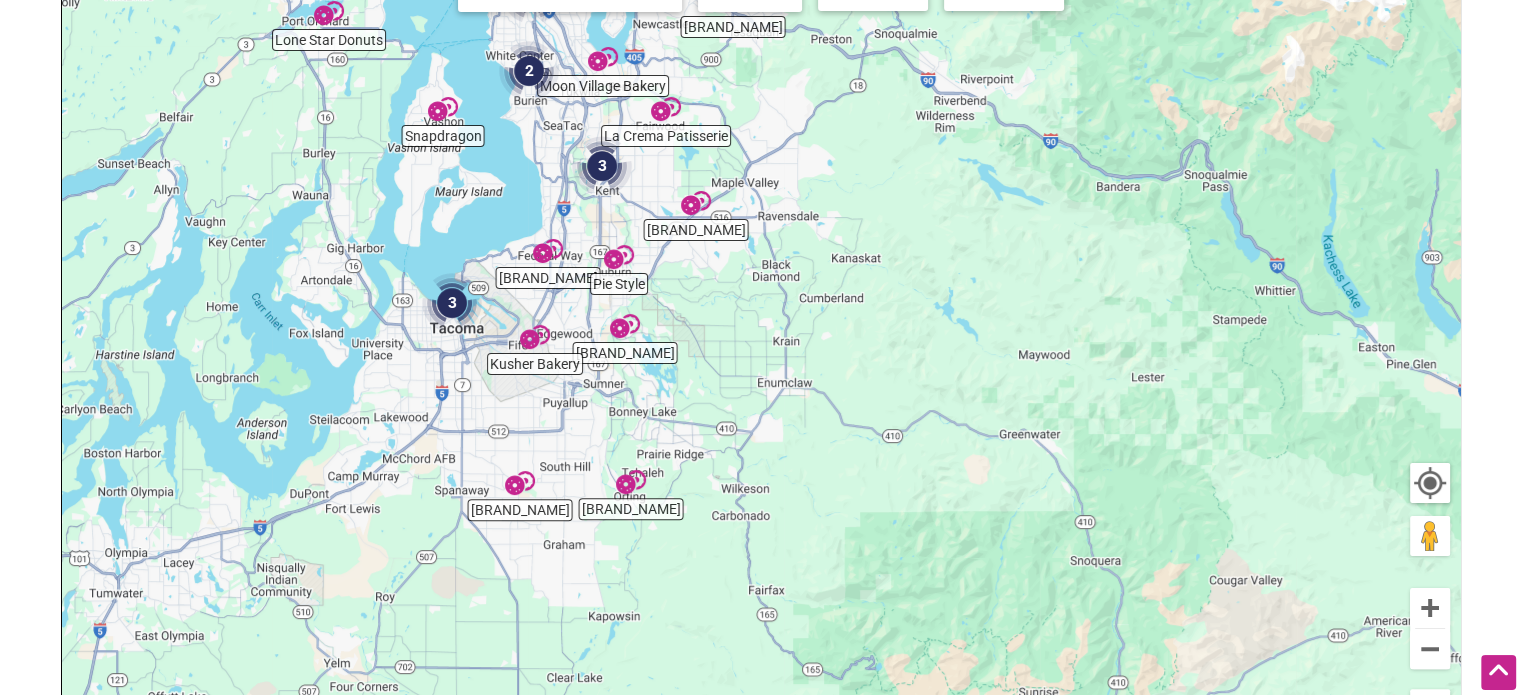 drag, startPoint x: 900, startPoint y: 394, endPoint x: 916, endPoint y: 218, distance: 176.72577 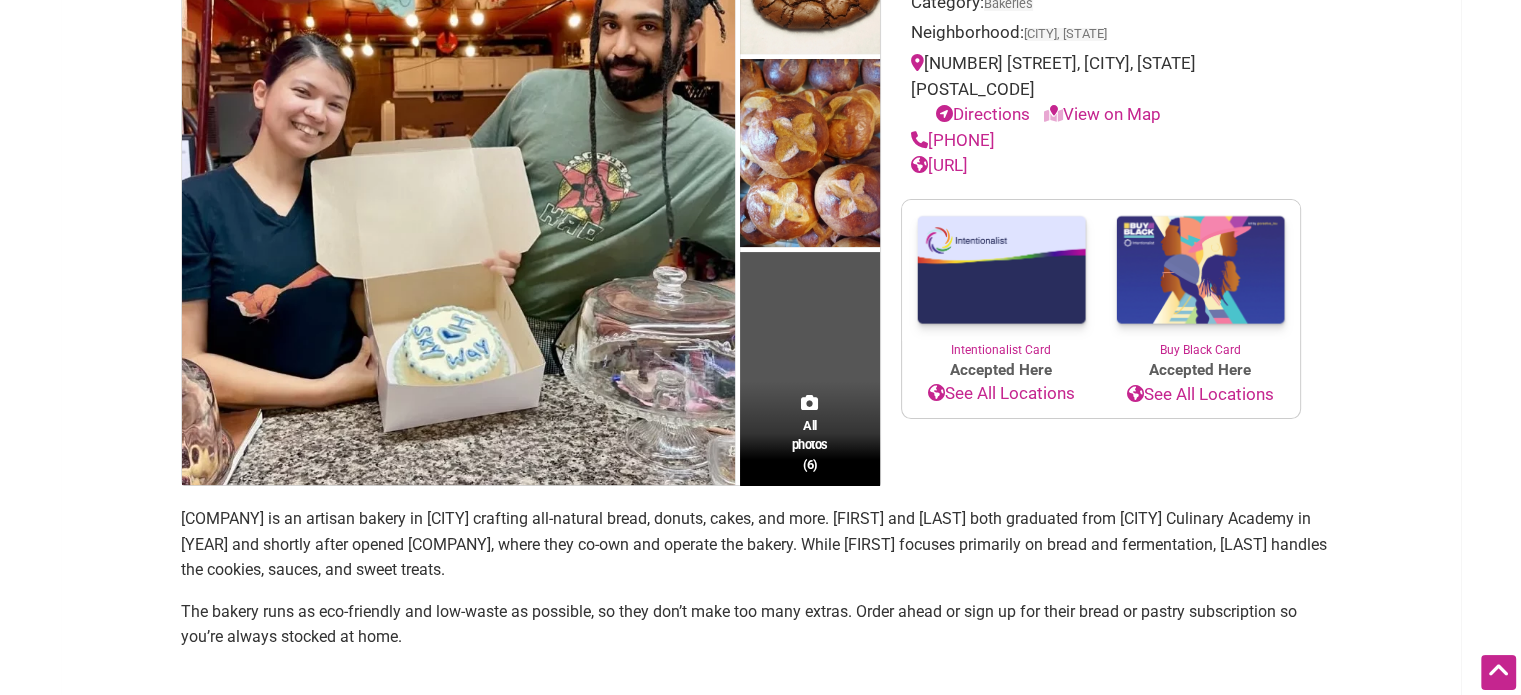 scroll, scrollTop: 135, scrollLeft: 0, axis: vertical 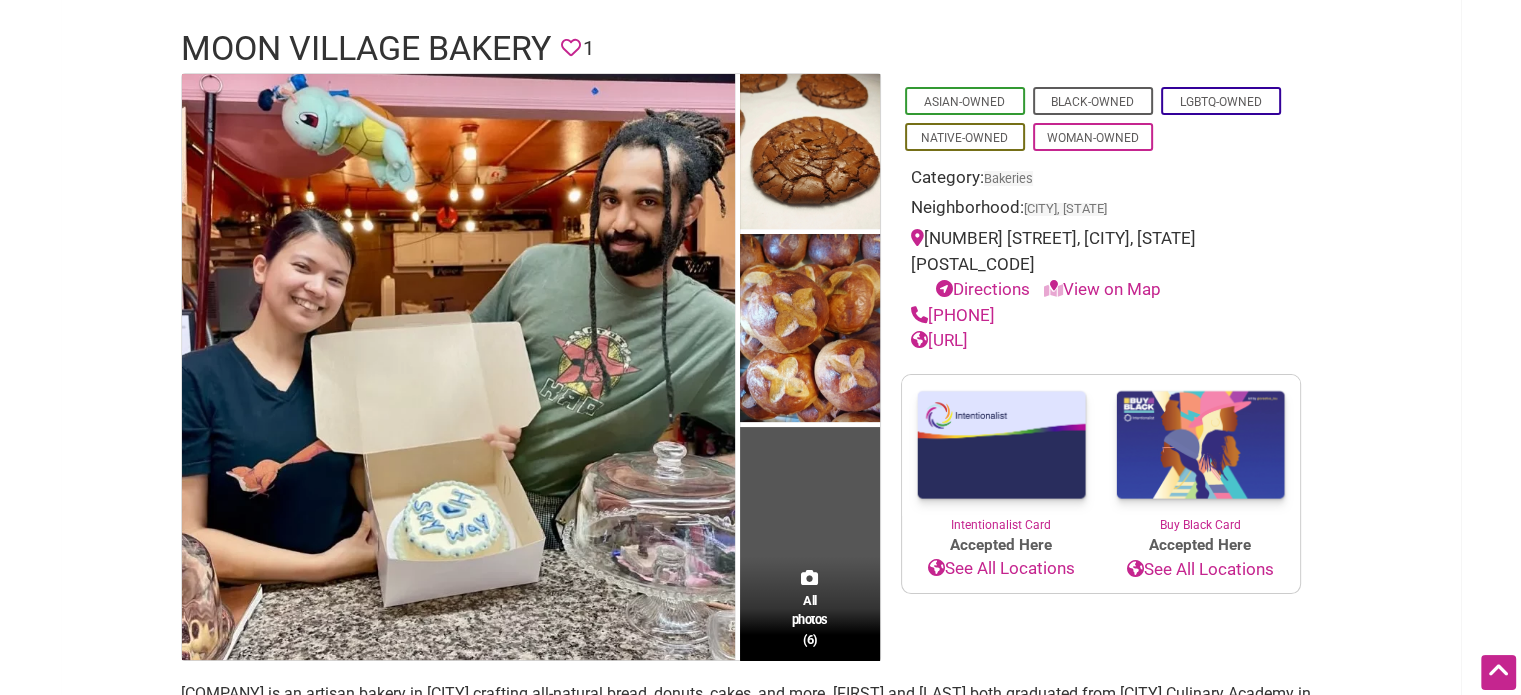 click on "https://sites.google.com/view/moonvillagebakery/home" at bounding box center [939, 340] 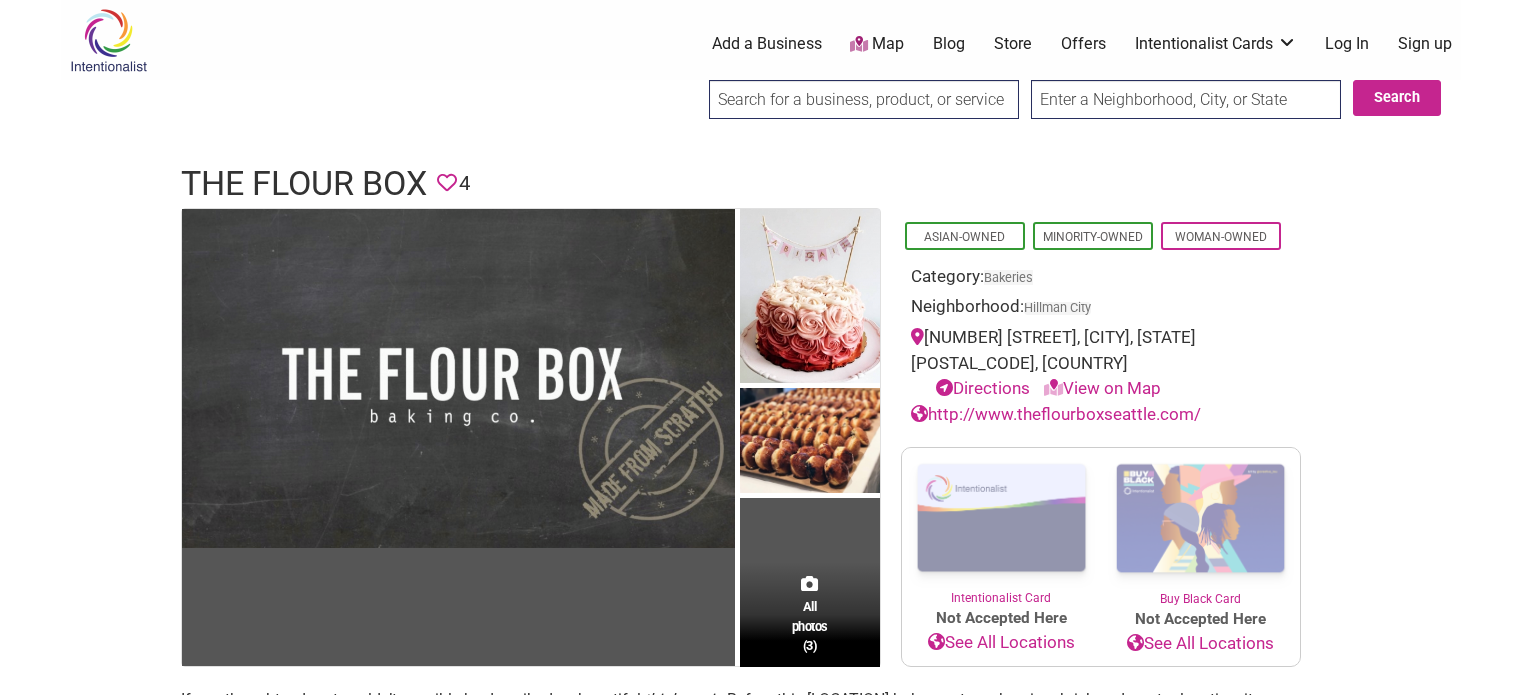scroll, scrollTop: 0, scrollLeft: 0, axis: both 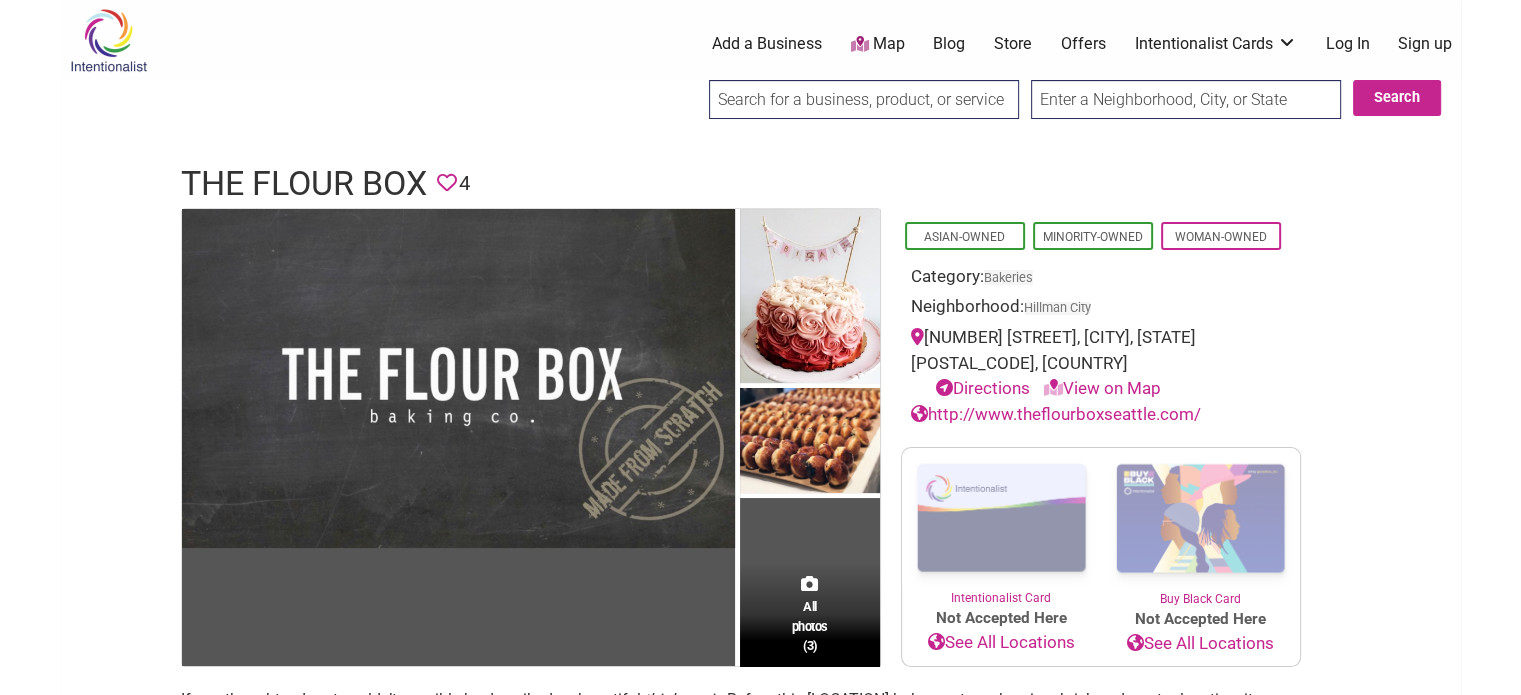 click on "http://www.theflourboxseattle.com/" at bounding box center [1056, 414] 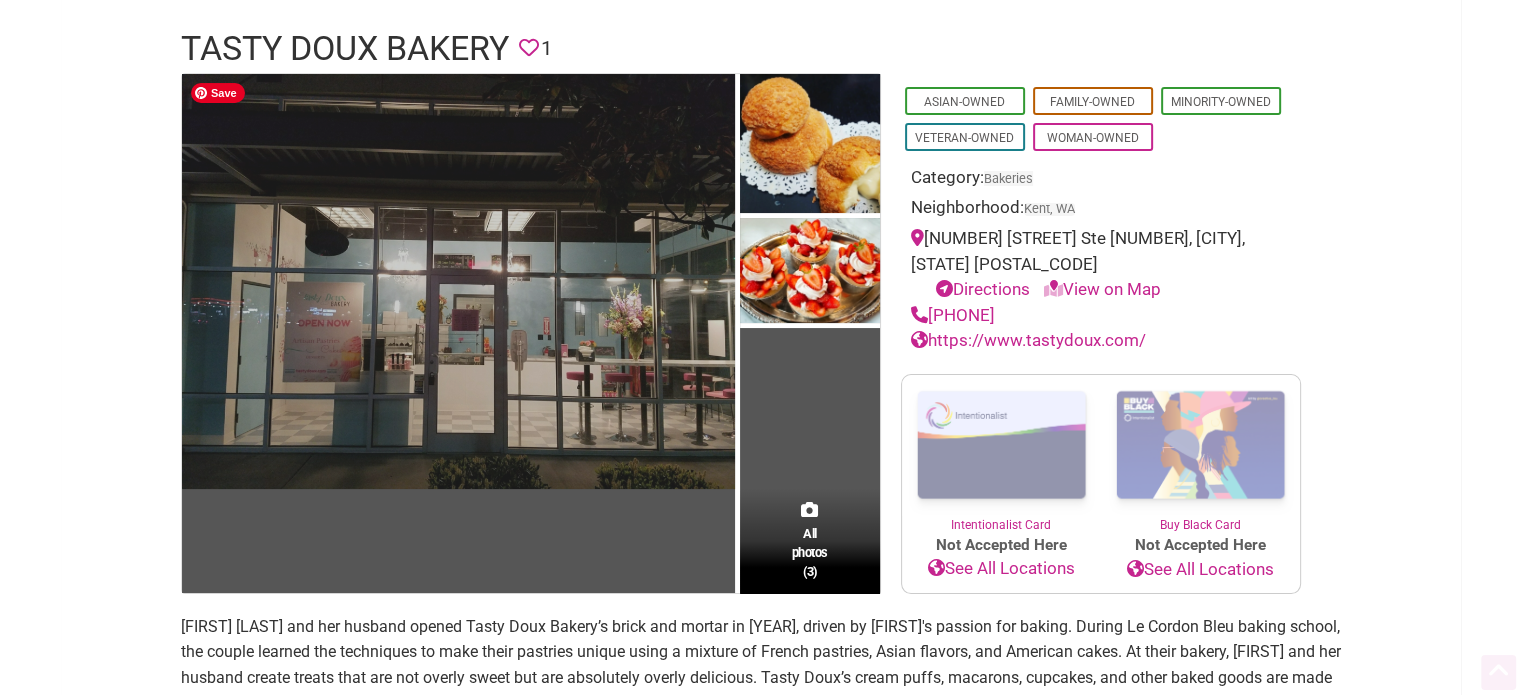 scroll, scrollTop: 148, scrollLeft: 0, axis: vertical 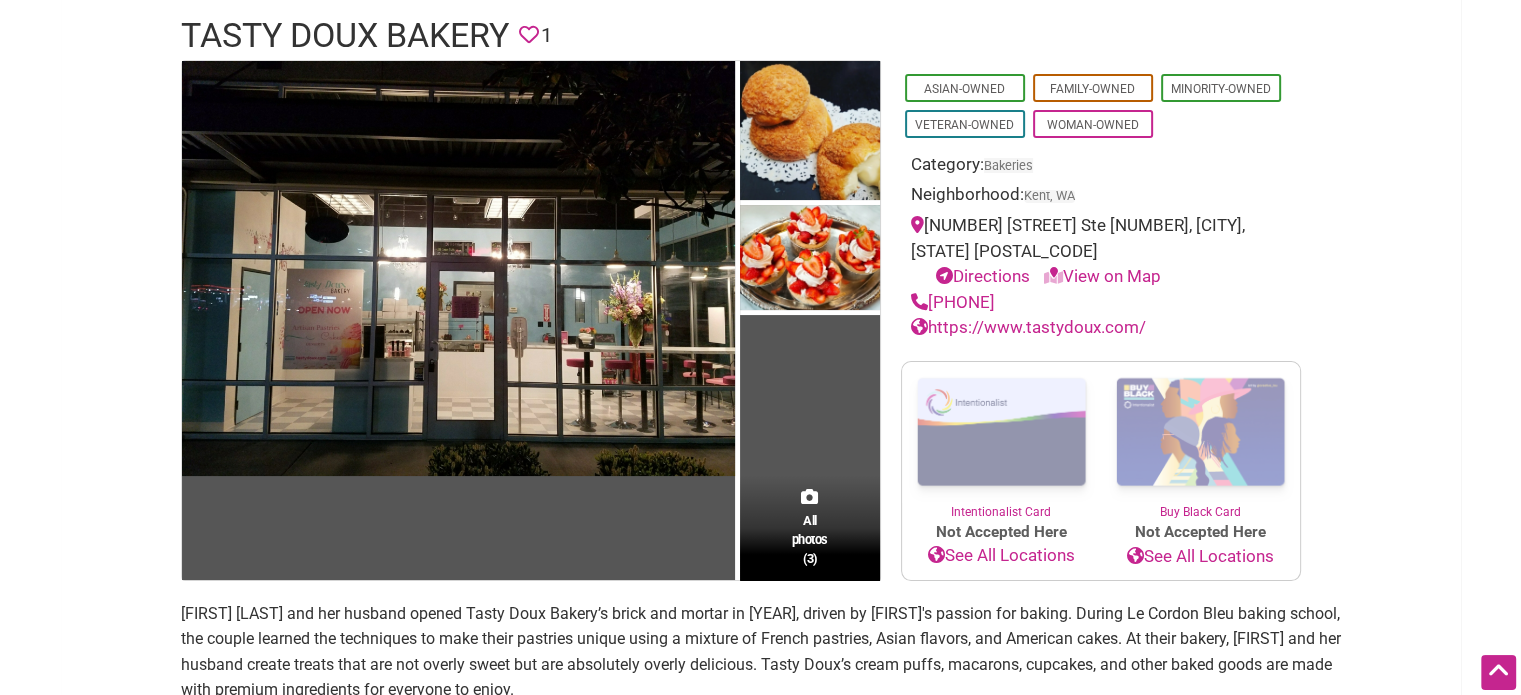 click on "https://www.tastydoux.com/" at bounding box center (1028, 327) 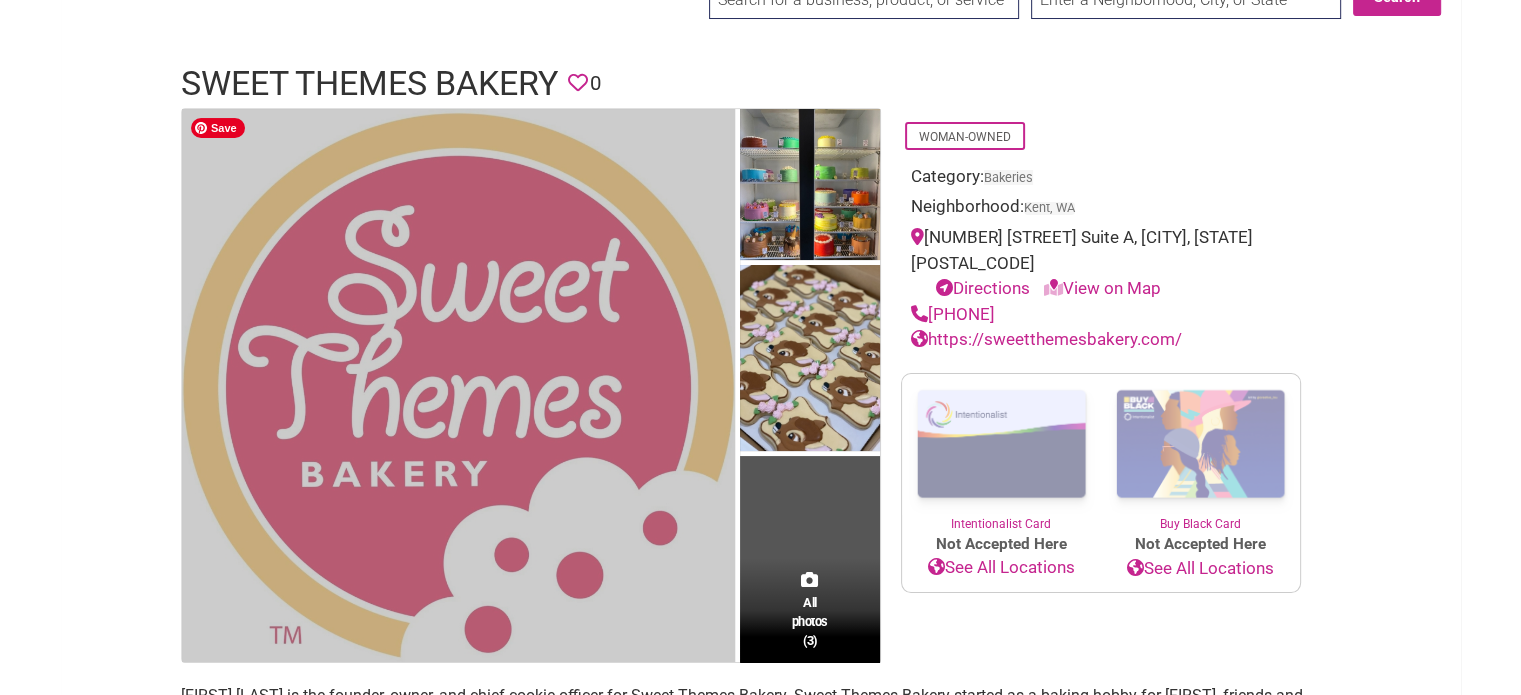 scroll, scrollTop: 104, scrollLeft: 0, axis: vertical 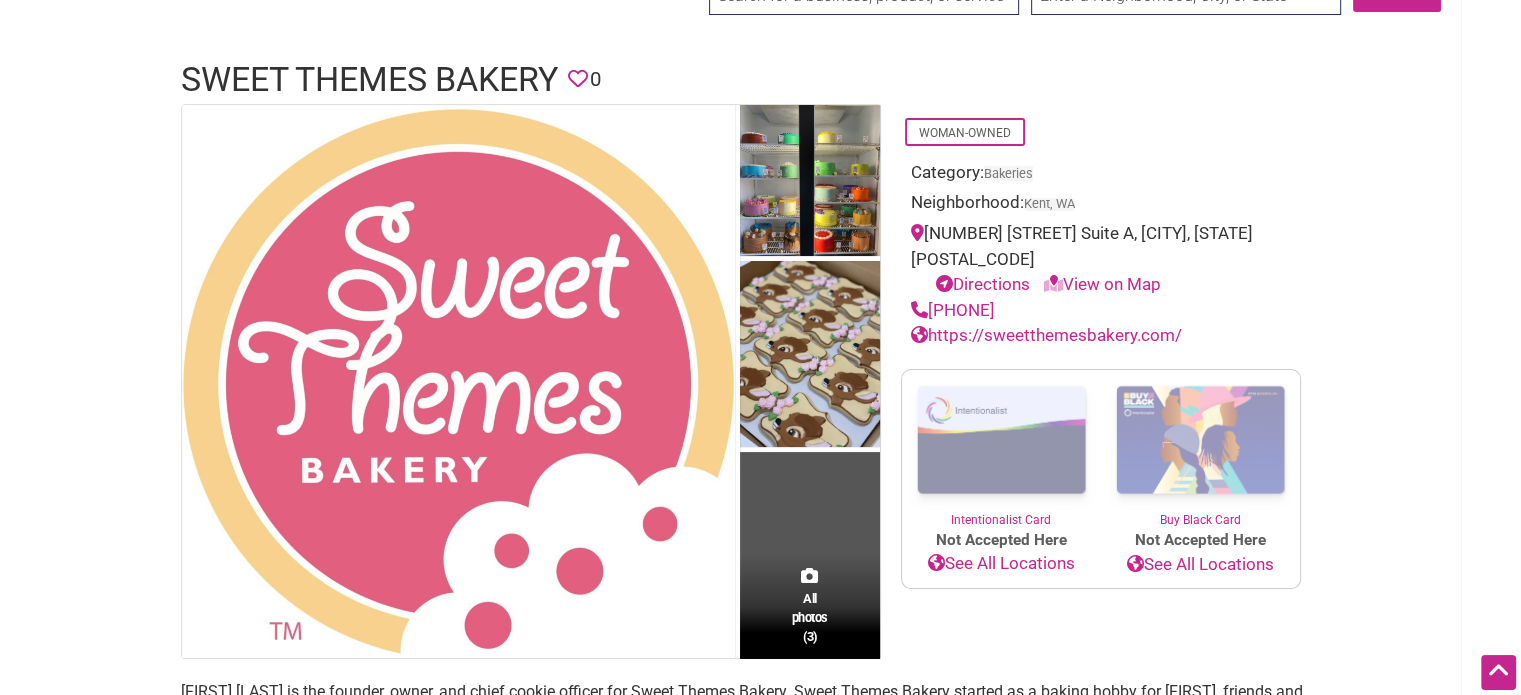 click on "https://sweetthemesbakery.com/" at bounding box center [1046, 335] 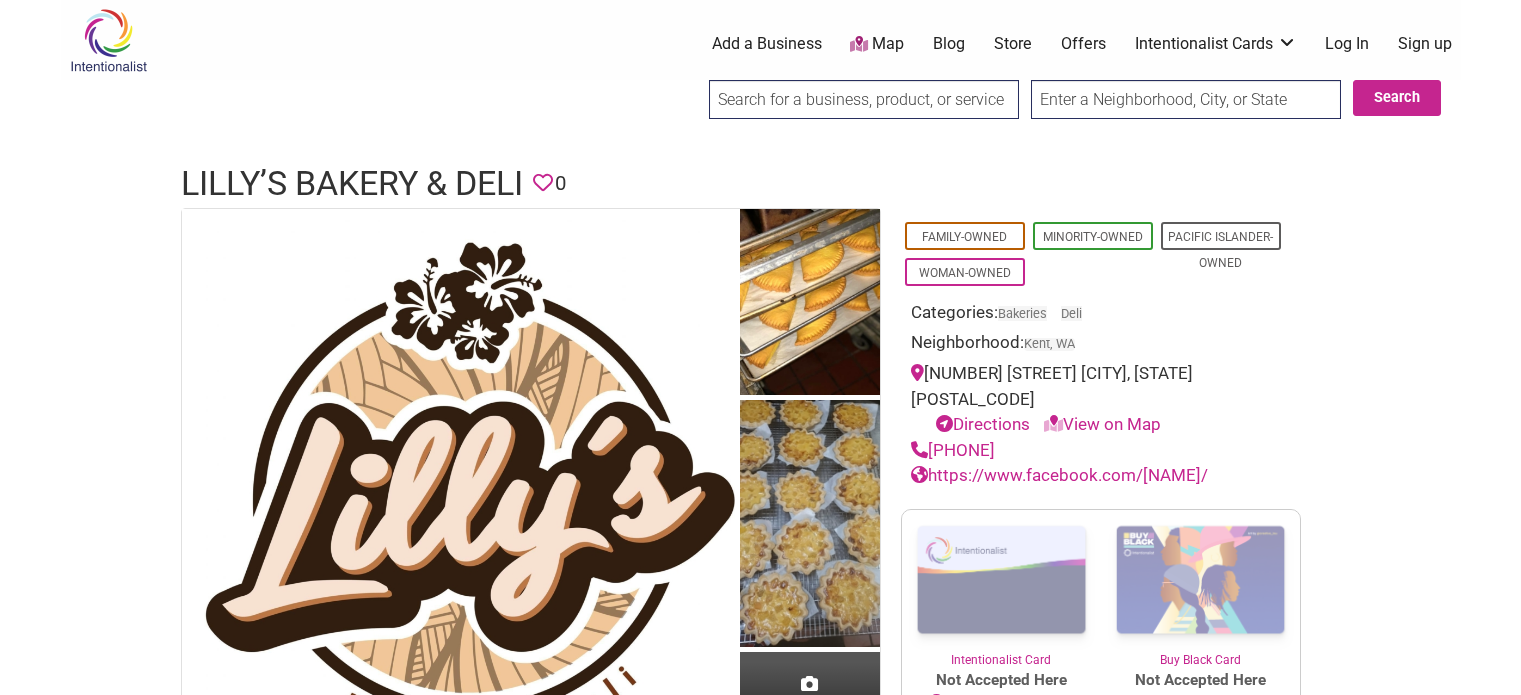 scroll, scrollTop: 0, scrollLeft: 0, axis: both 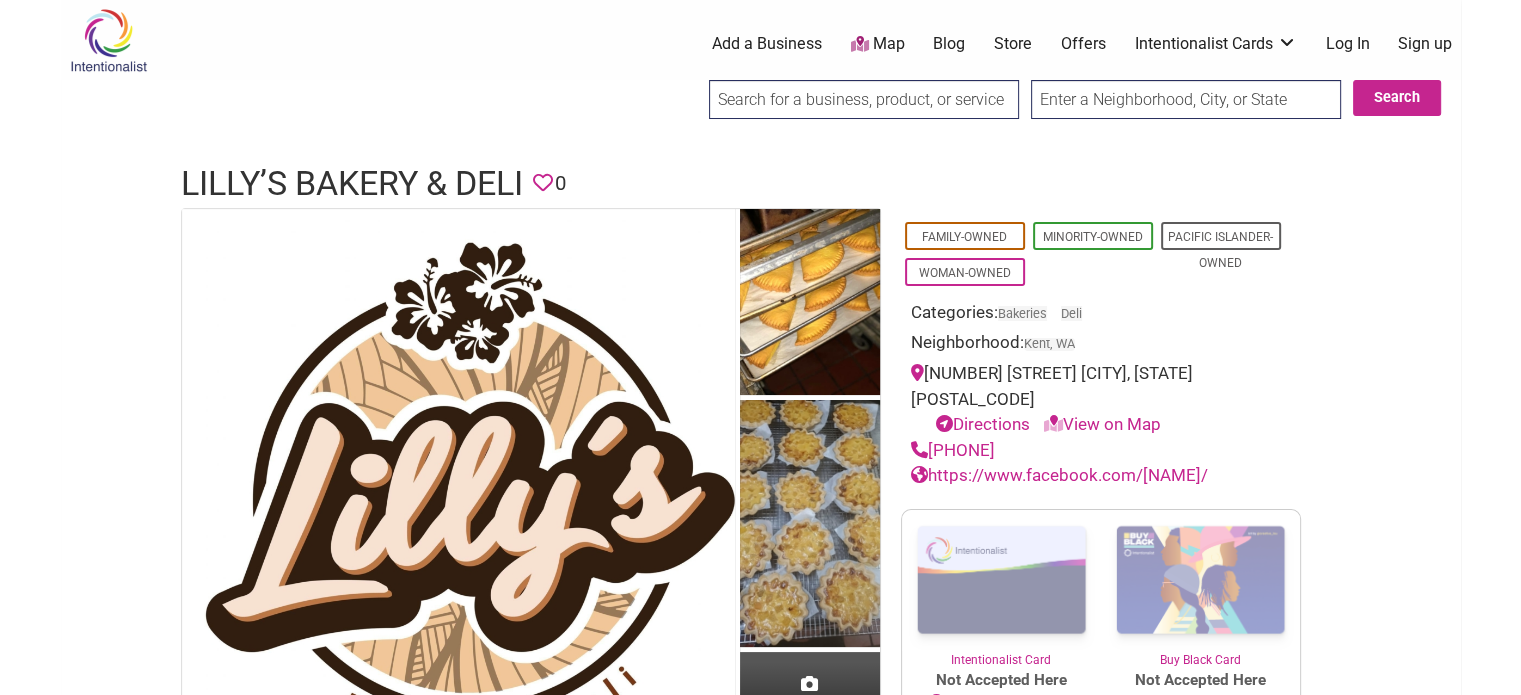 click on "https://www.facebook.com/lillysbakerydeli/" at bounding box center [1059, 475] 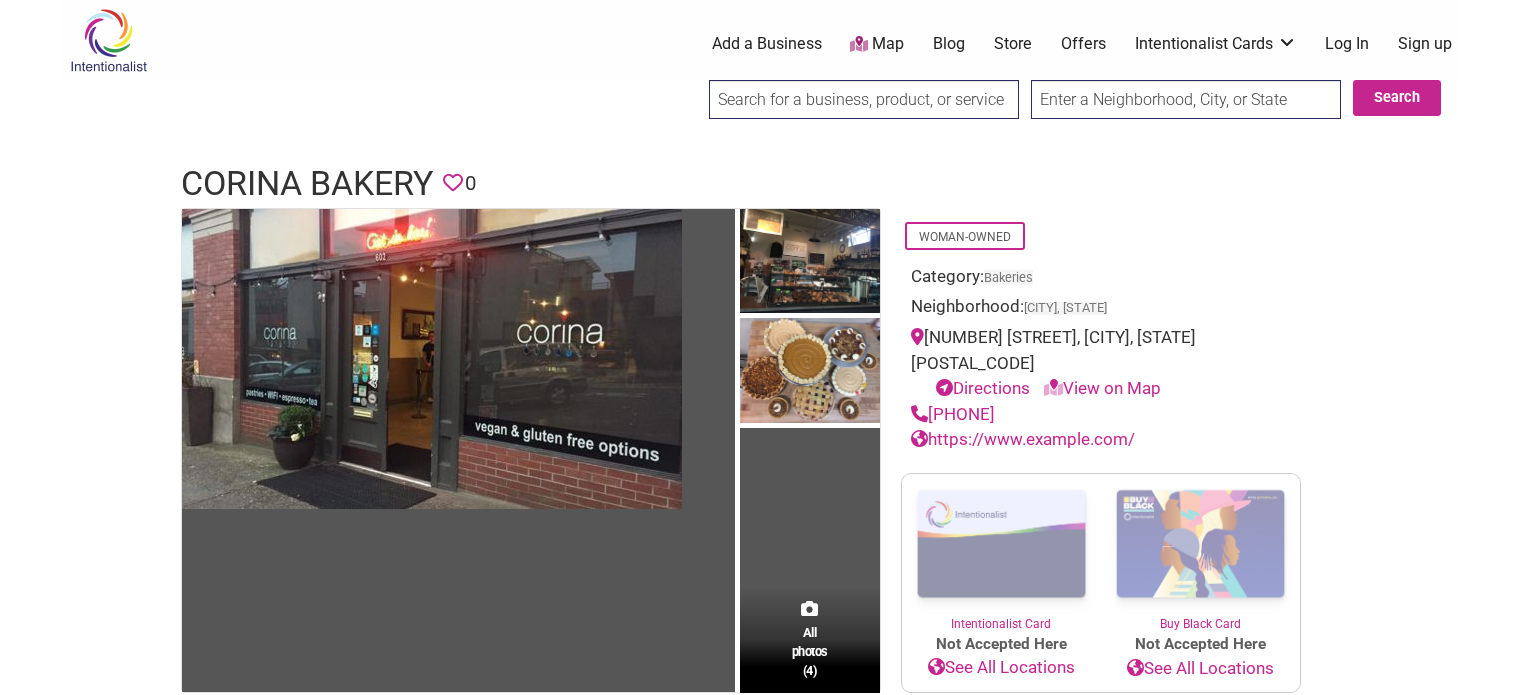 scroll, scrollTop: 0, scrollLeft: 0, axis: both 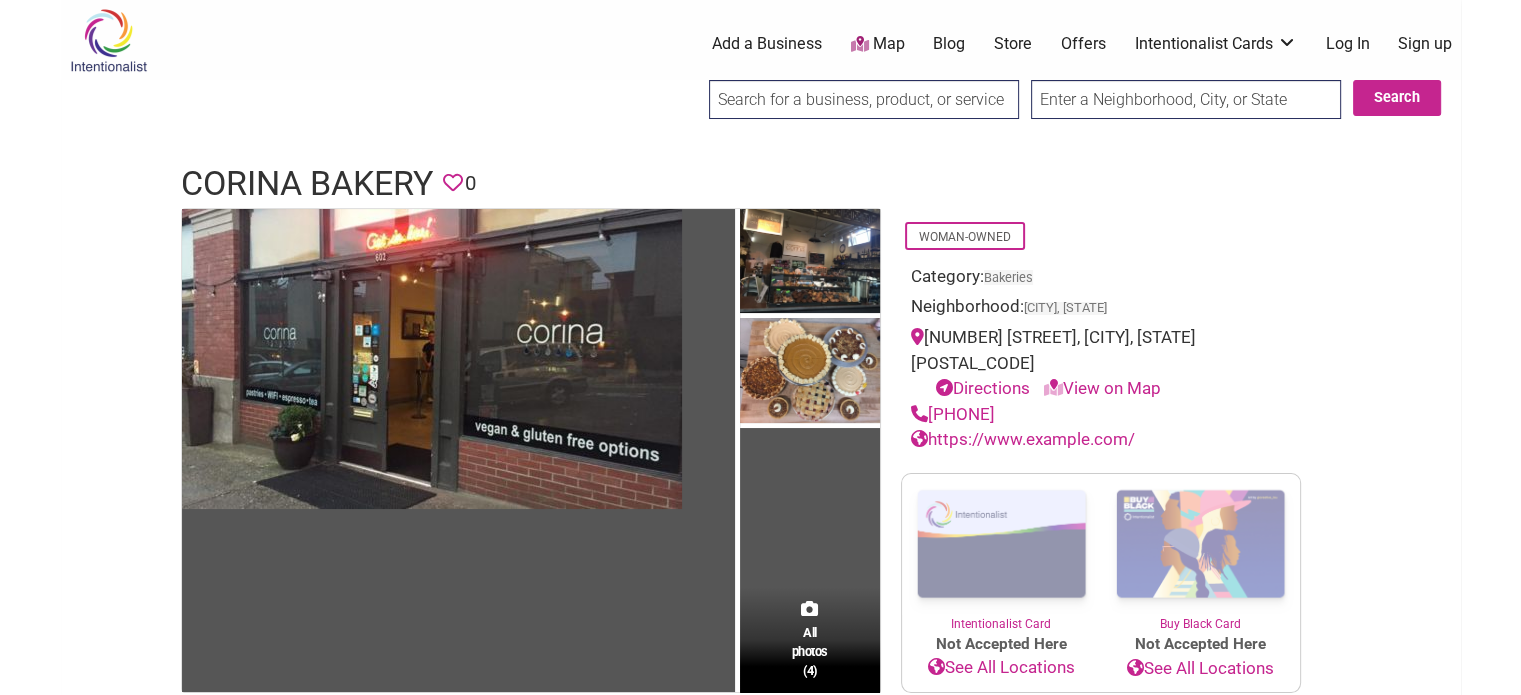 click on "https://www.example.com/" at bounding box center [1023, 439] 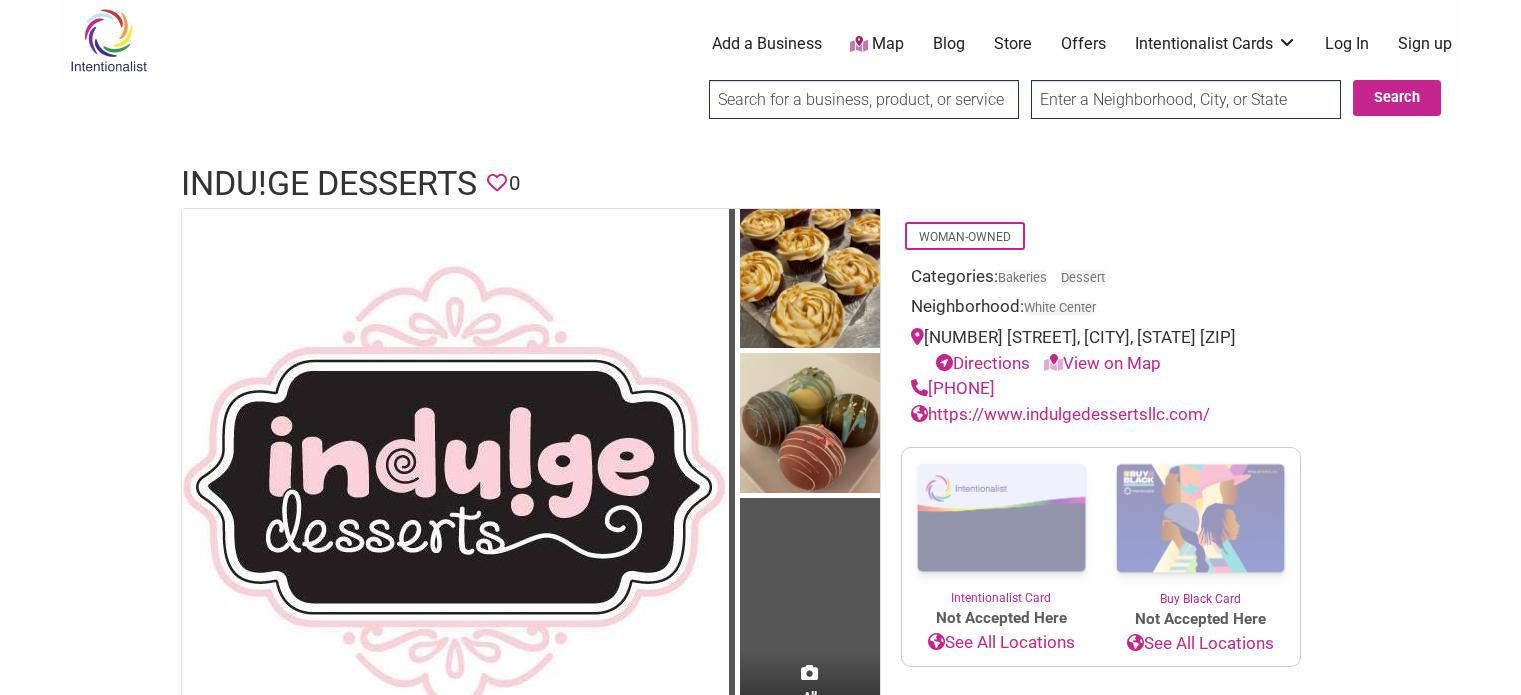 scroll, scrollTop: 0, scrollLeft: 0, axis: both 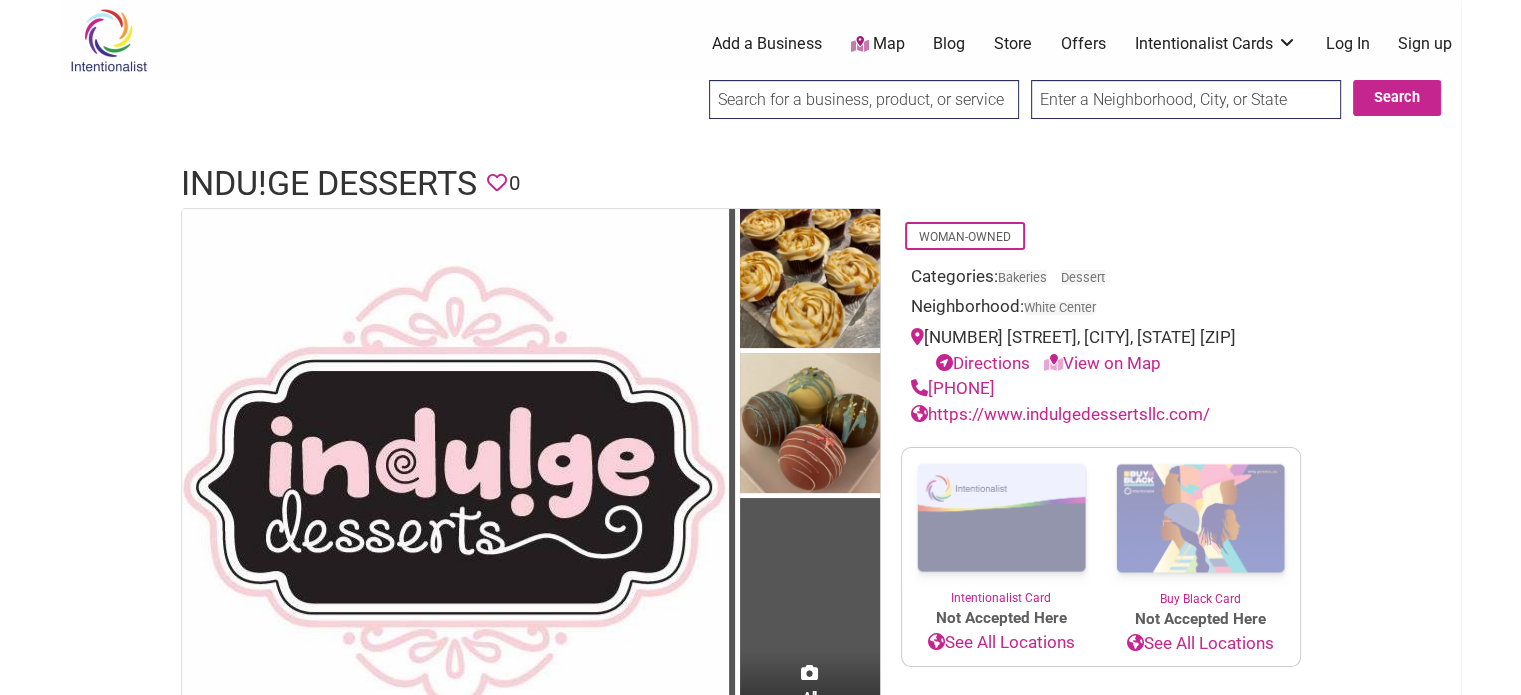 click on "https://www.indulgedessertsllc.com/" at bounding box center [1060, 414] 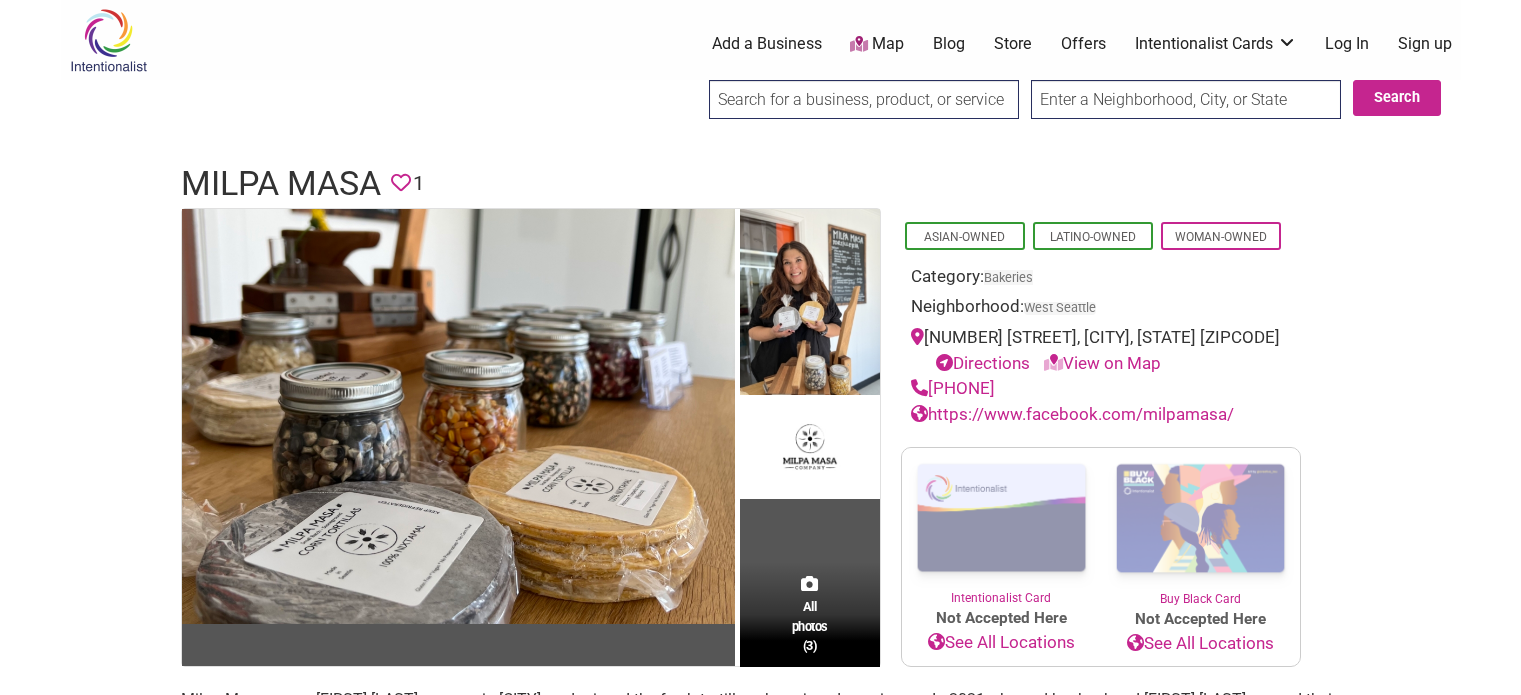 scroll, scrollTop: 0, scrollLeft: 0, axis: both 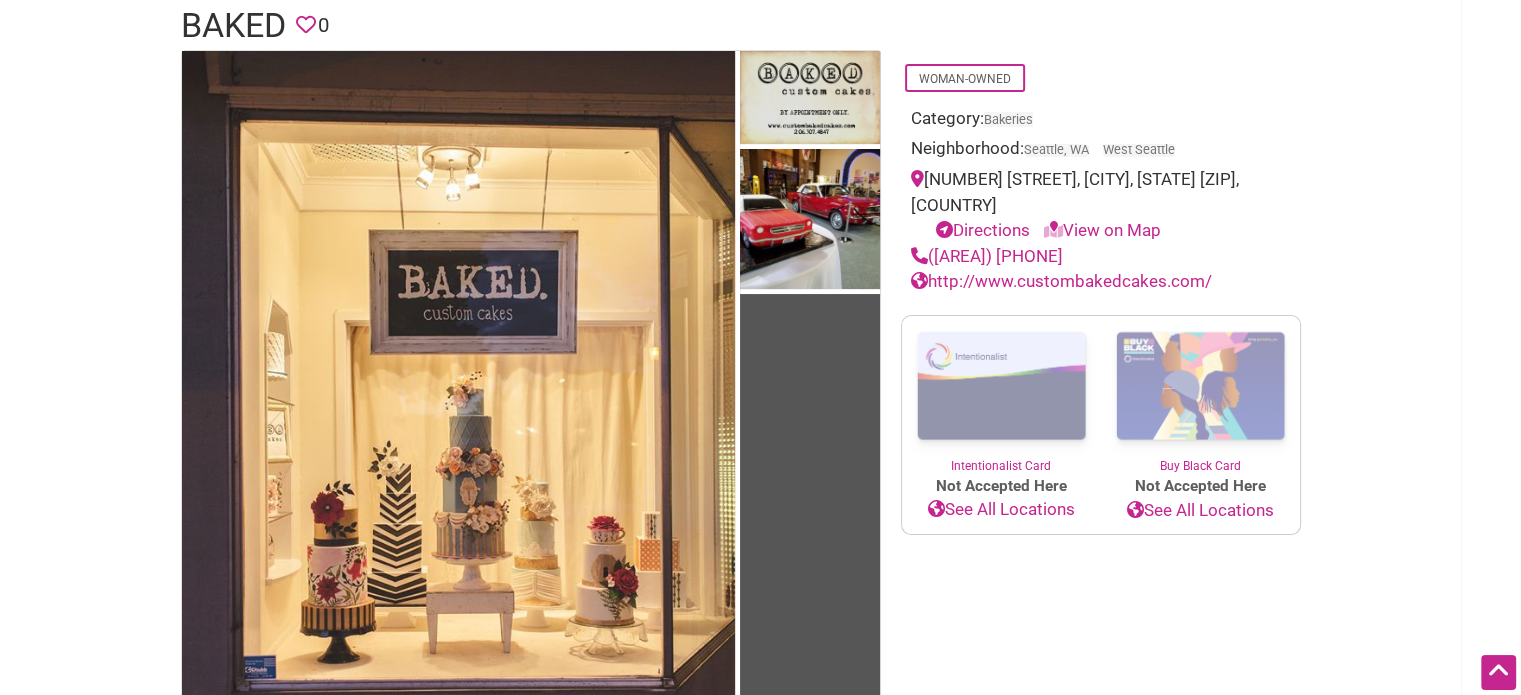 click on "http://www.custombakedcakes.com/" at bounding box center [1061, 281] 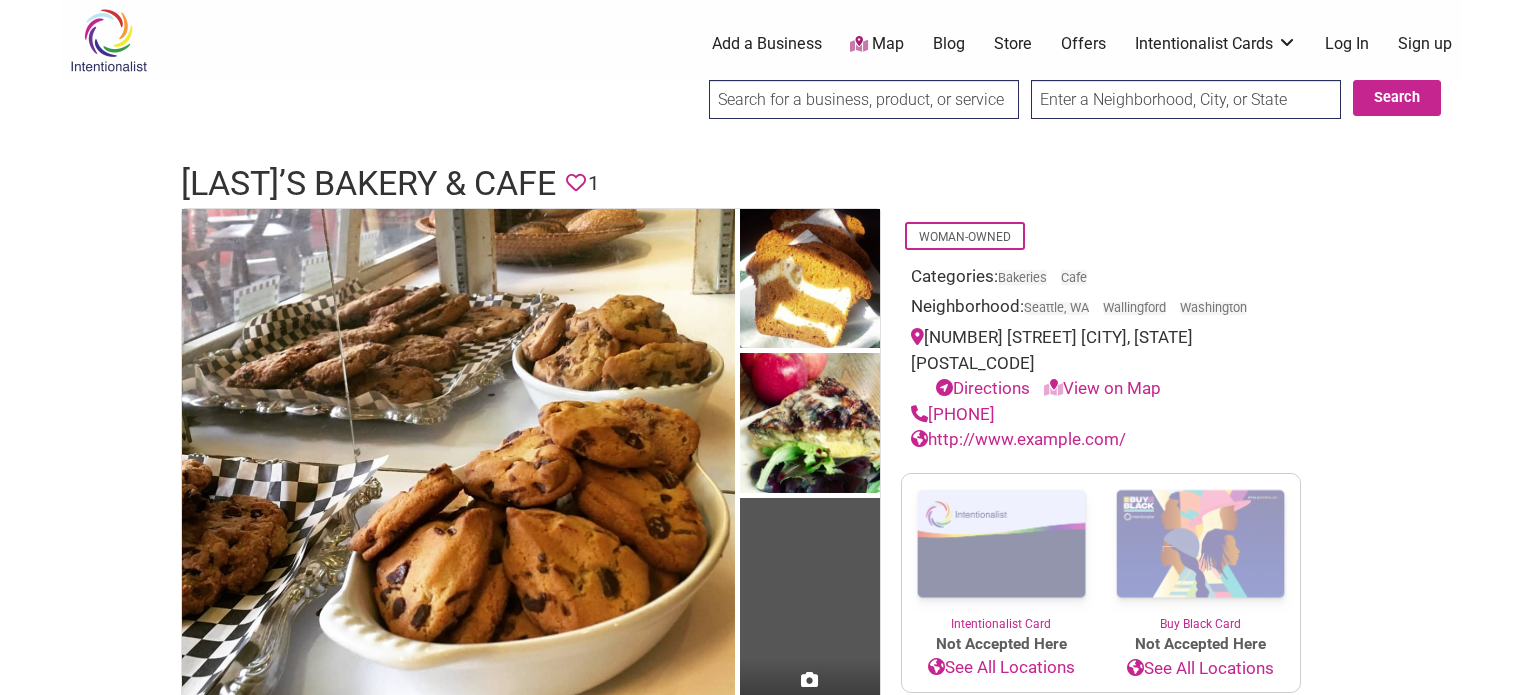 scroll, scrollTop: 0, scrollLeft: 0, axis: both 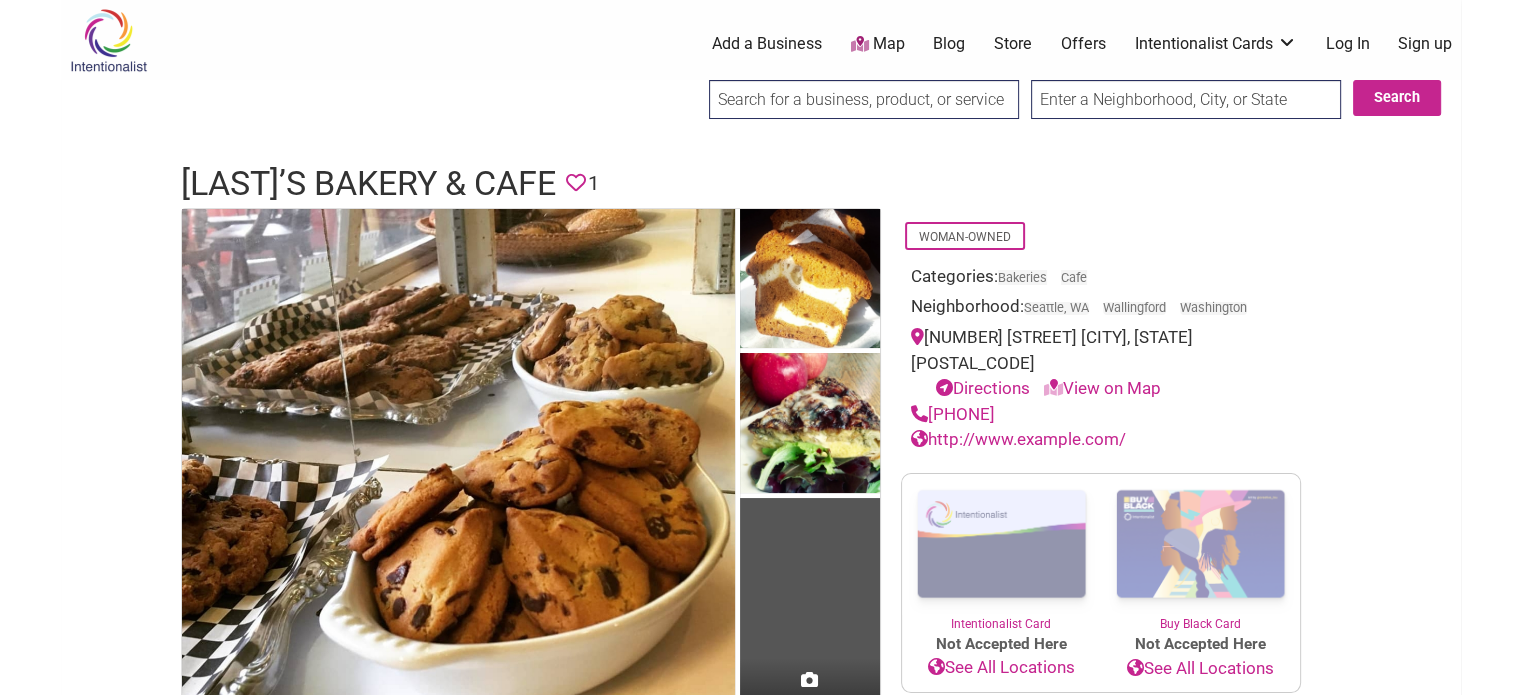 click on "http://www.example.com/" at bounding box center [1101, 440] 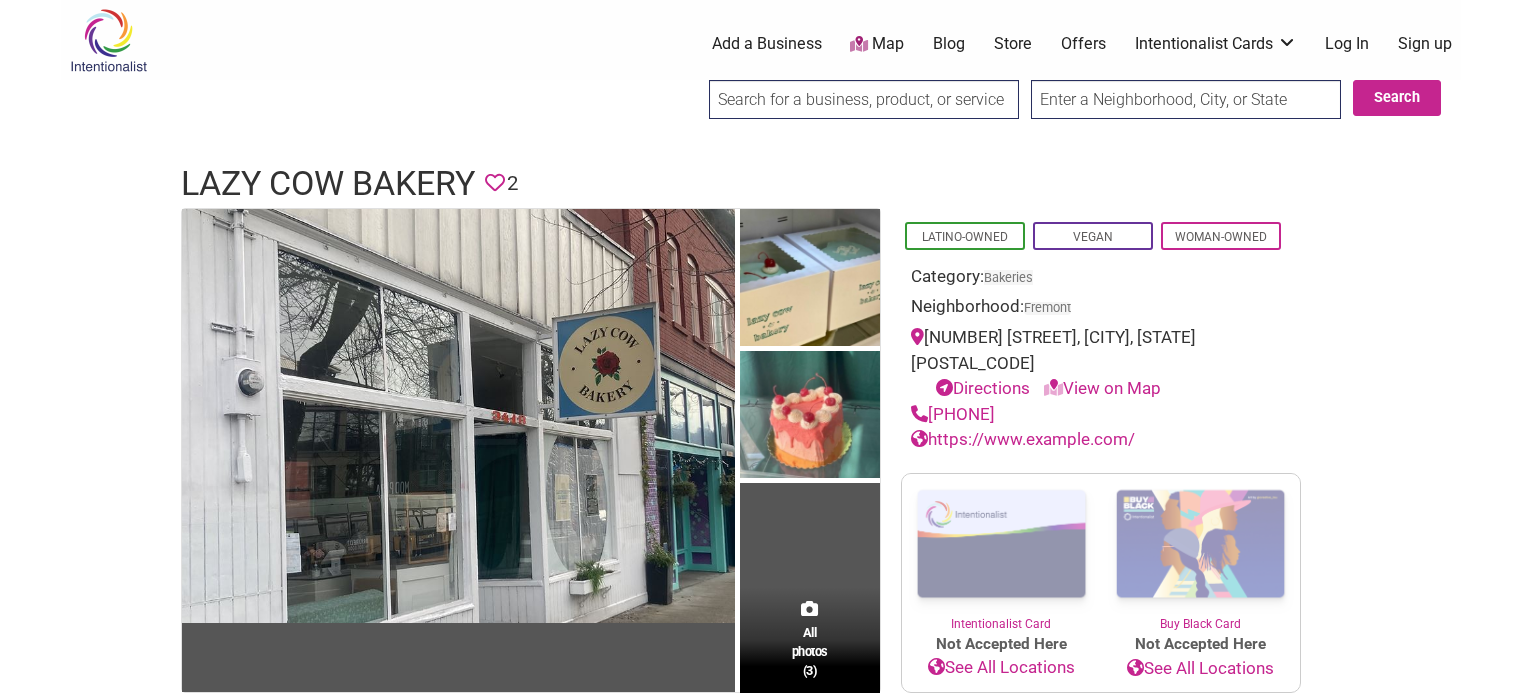 scroll, scrollTop: 0, scrollLeft: 0, axis: both 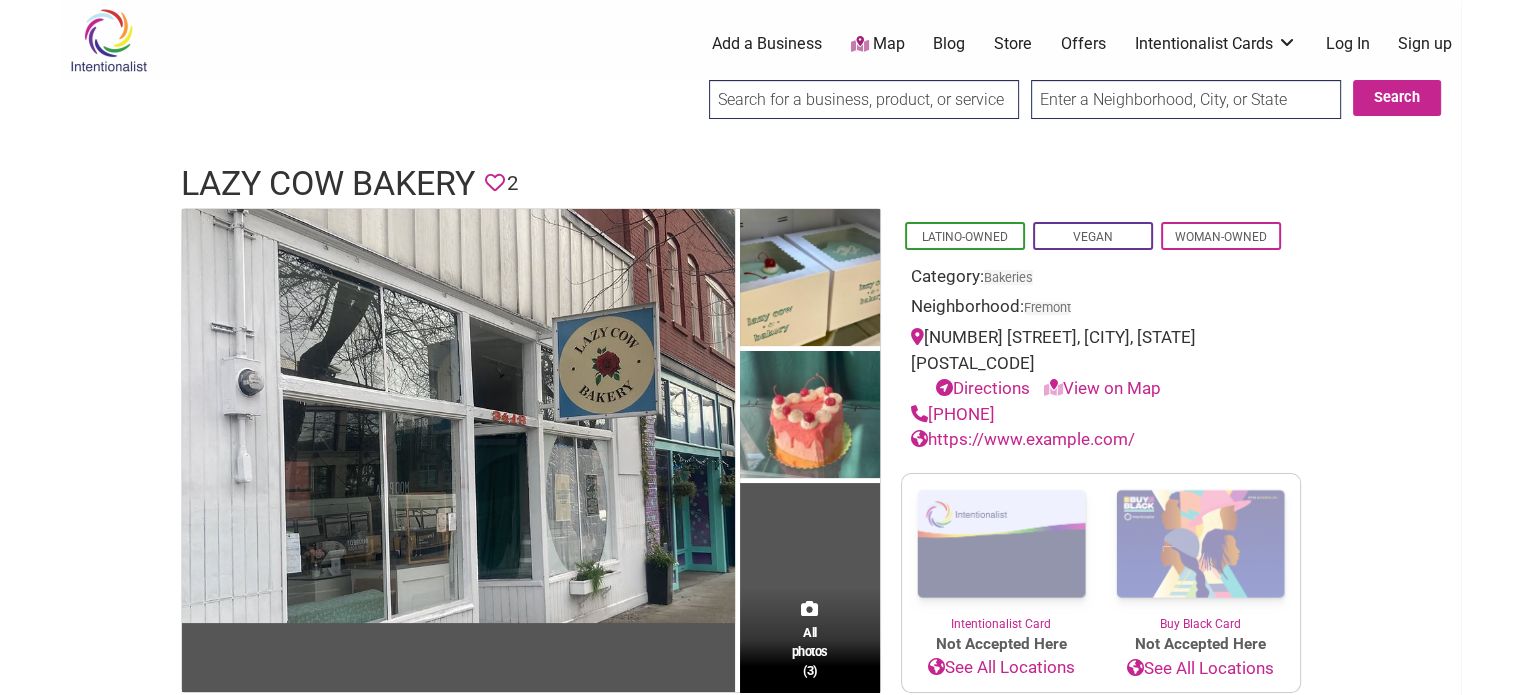 click on "https://www.lazycowbakeryseattle.com/" at bounding box center (1023, 439) 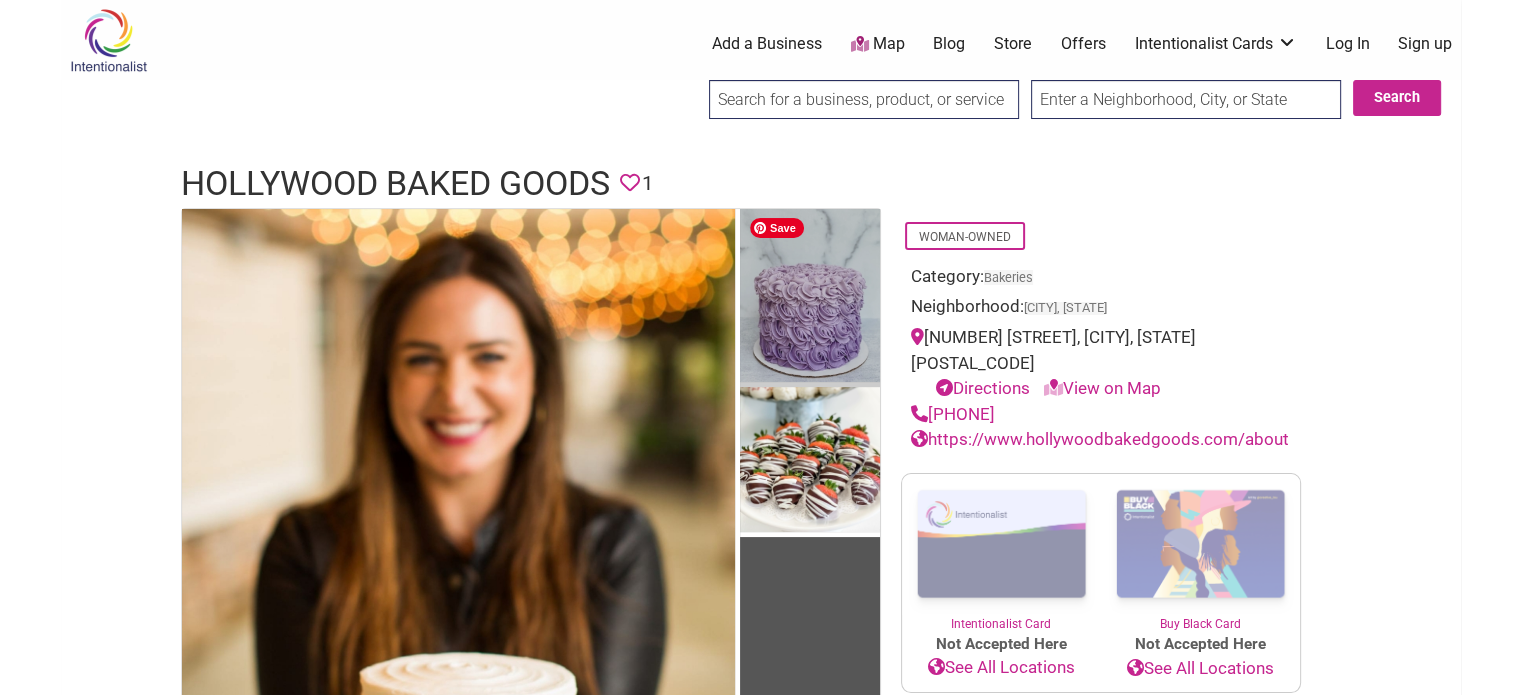 scroll, scrollTop: 107, scrollLeft: 0, axis: vertical 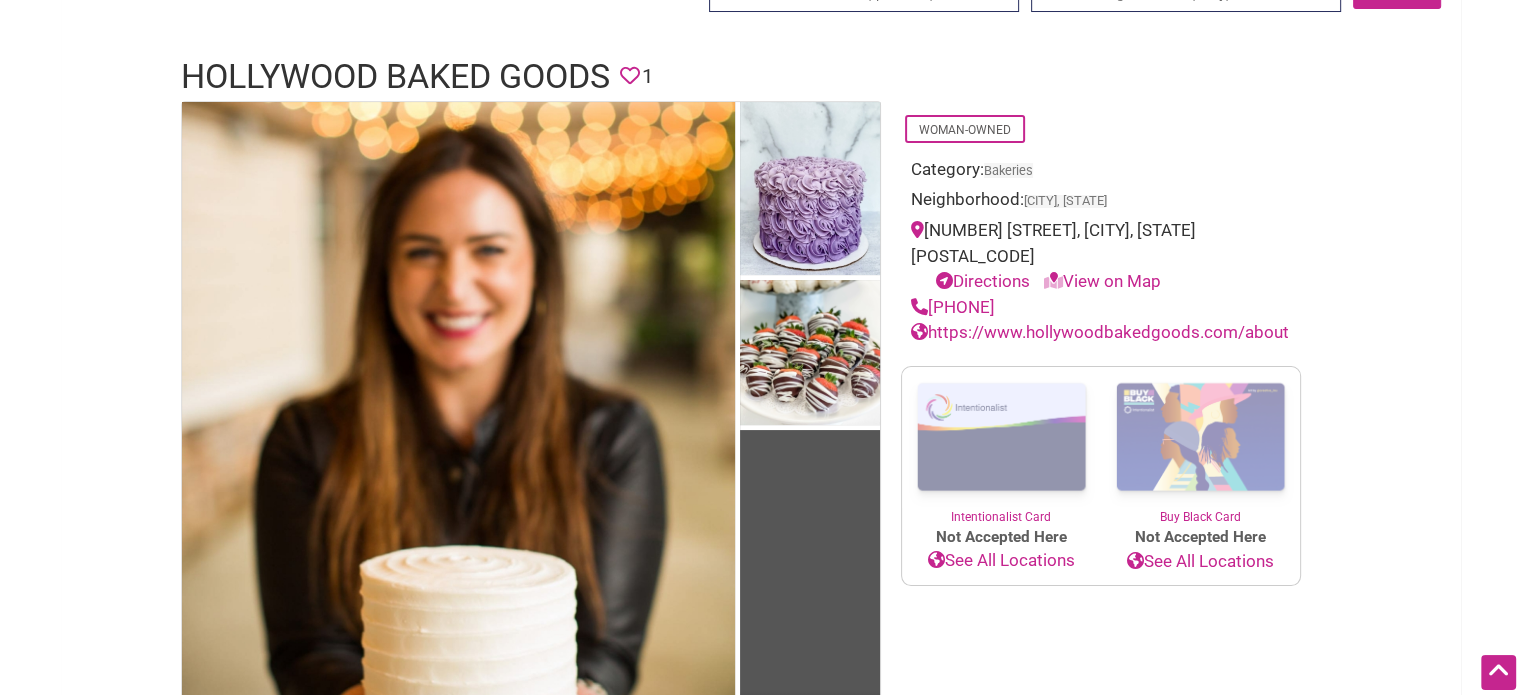 click on "https://www.hollywoodbakedgoods.com/about" at bounding box center [1100, 332] 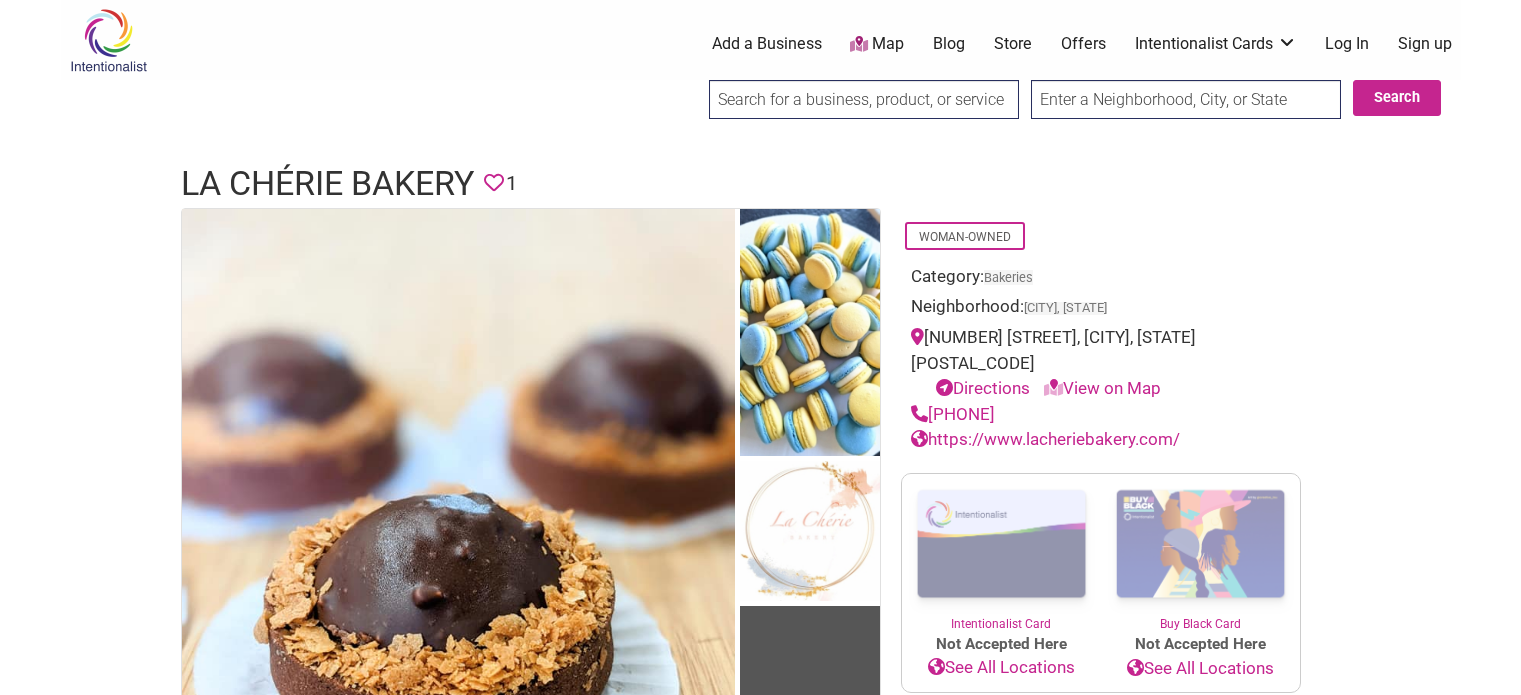 scroll, scrollTop: 0, scrollLeft: 0, axis: both 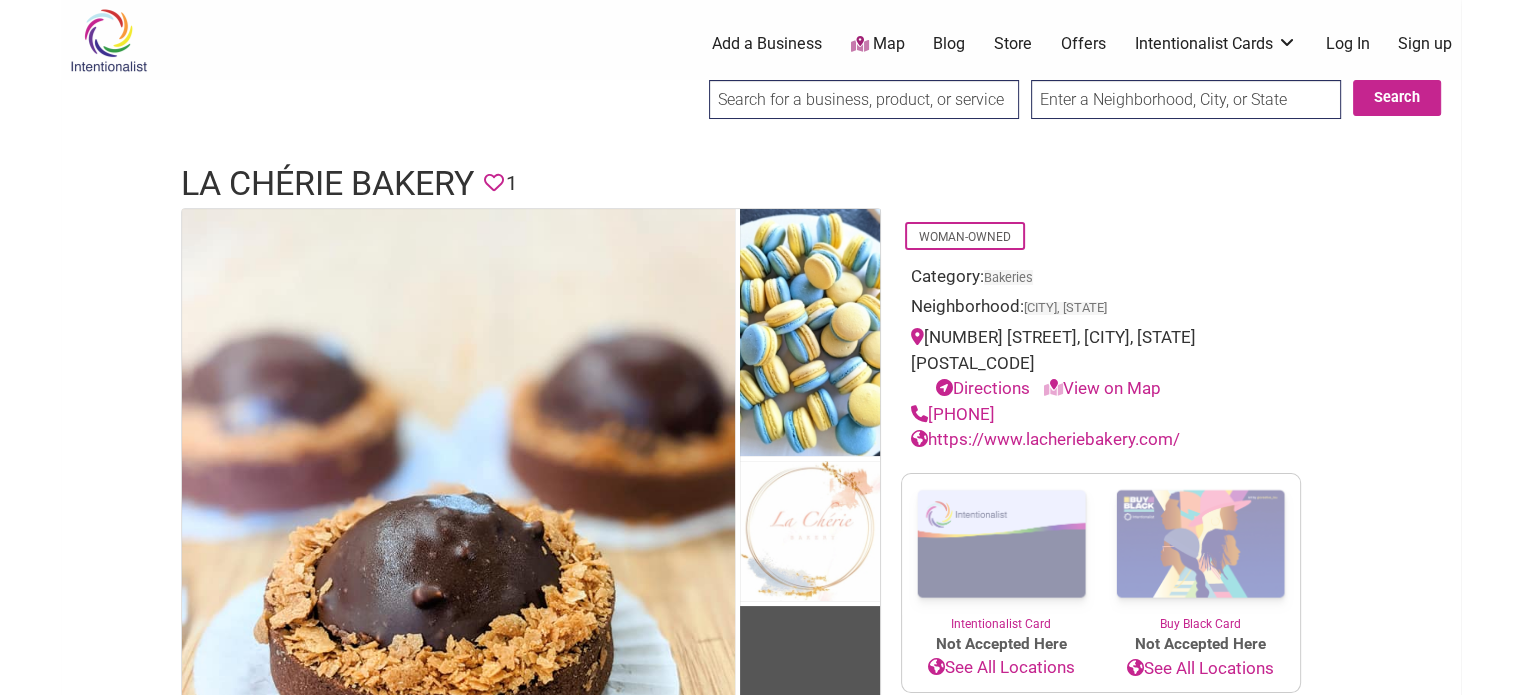 click on "https://www.lacheriebakery.com/" at bounding box center [1045, 439] 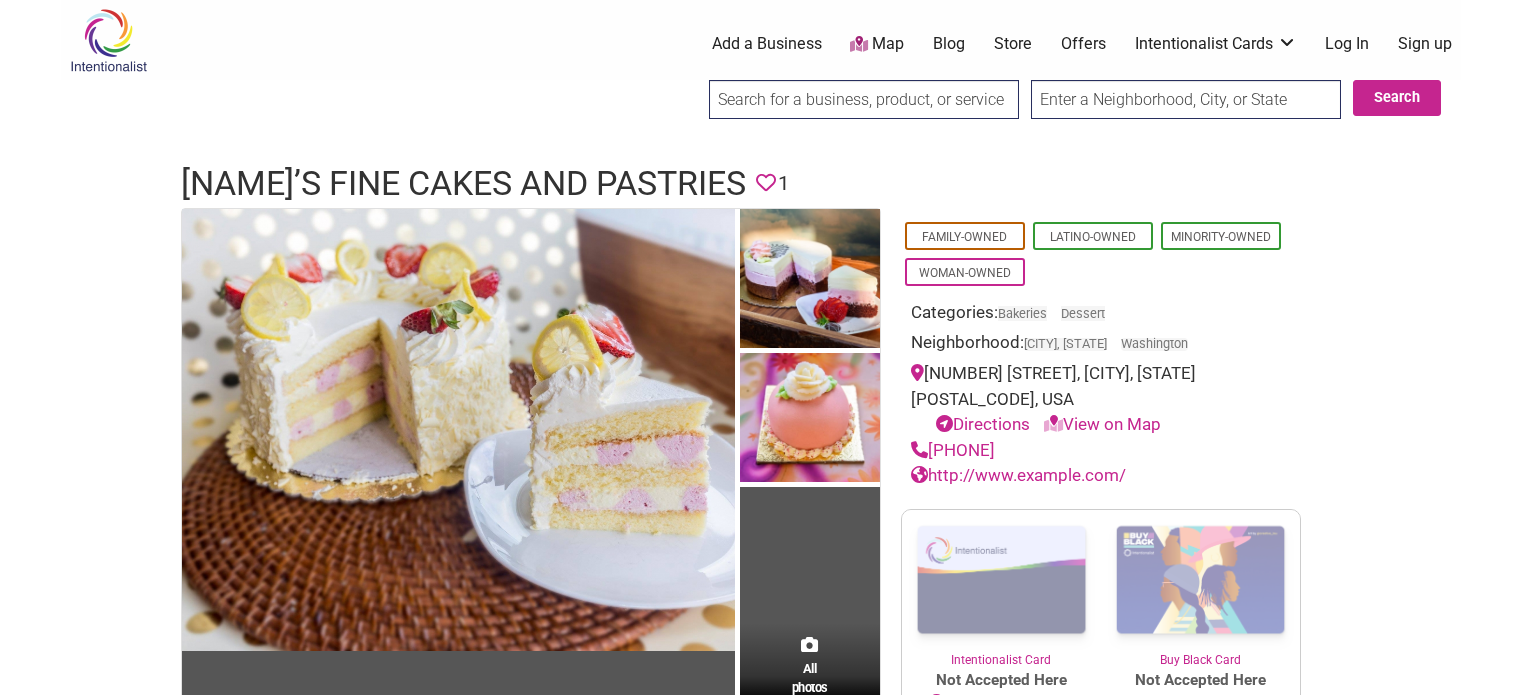 scroll, scrollTop: 0, scrollLeft: 0, axis: both 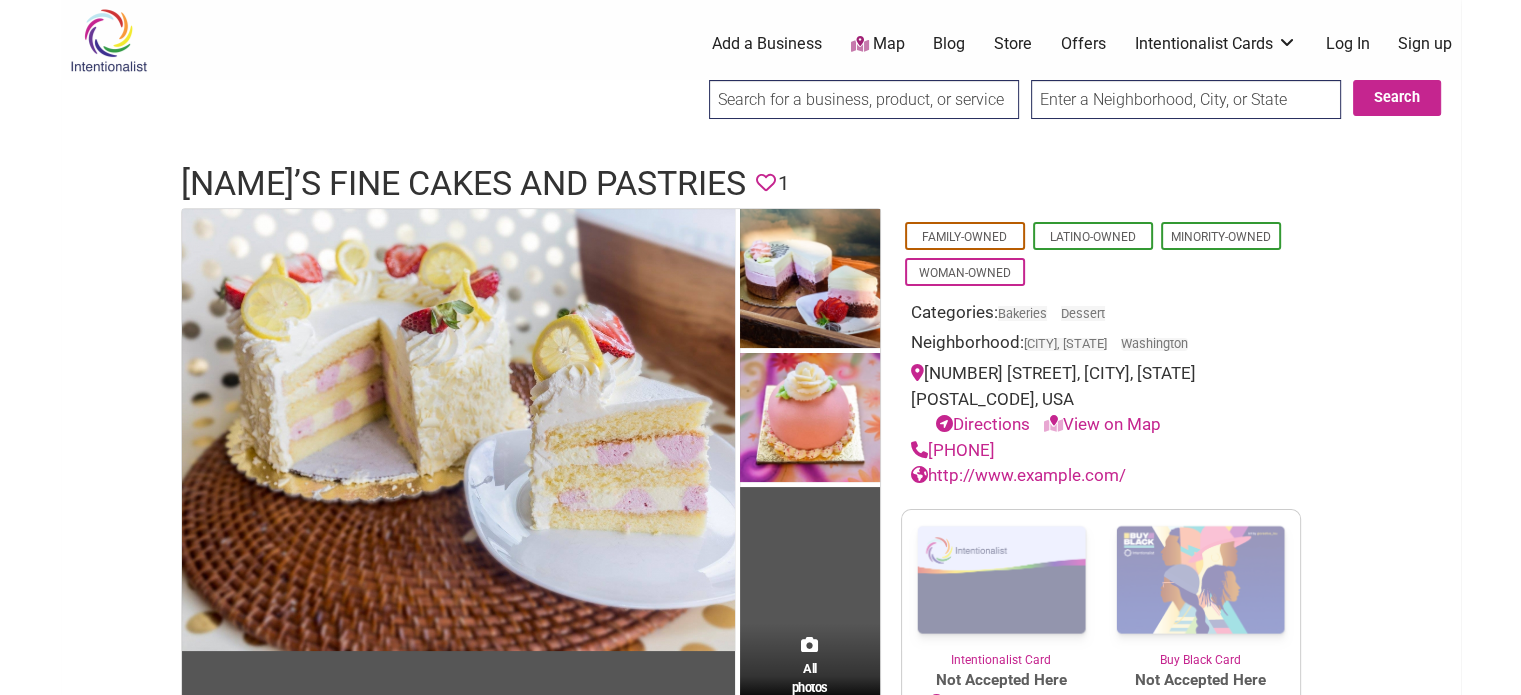 click on "http://www.example.com/" at bounding box center (1018, 475) 